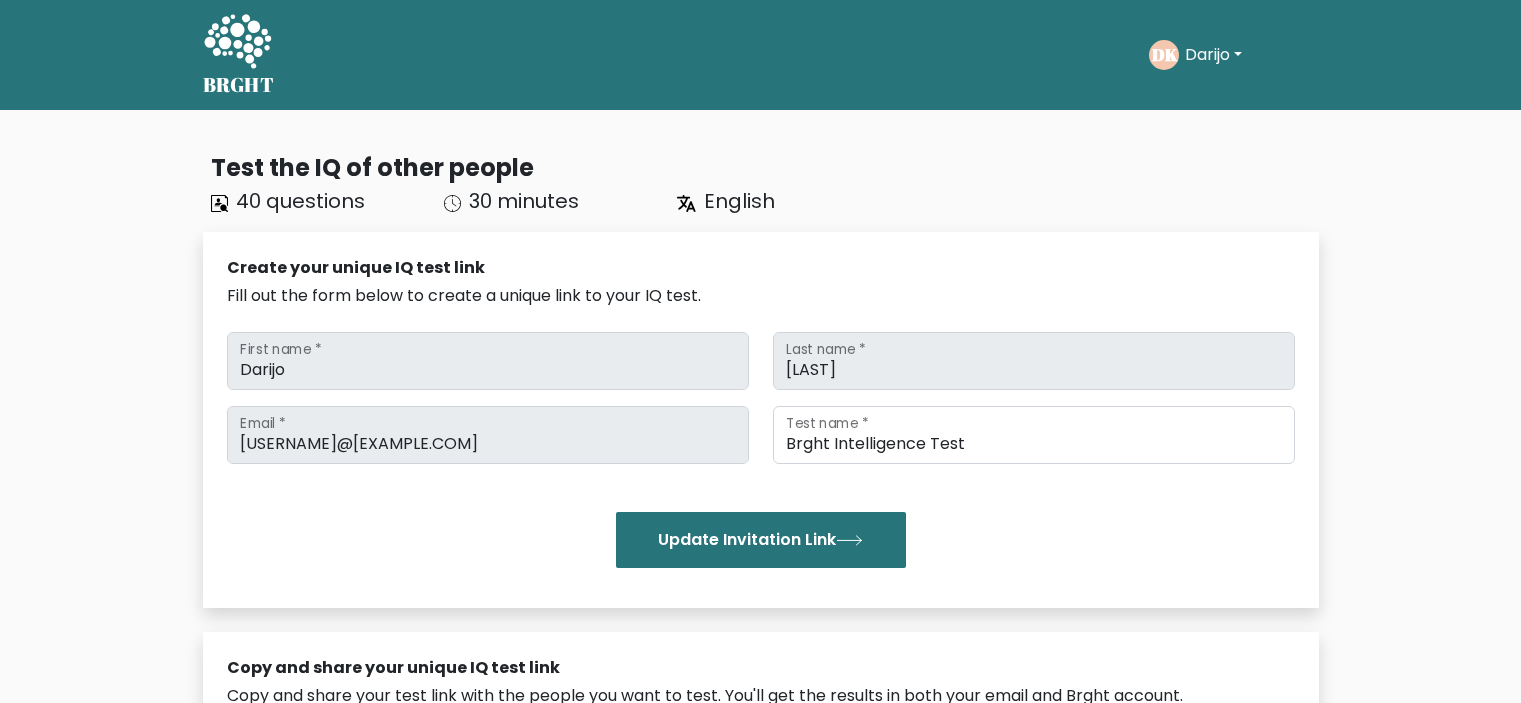 scroll, scrollTop: 0, scrollLeft: 0, axis: both 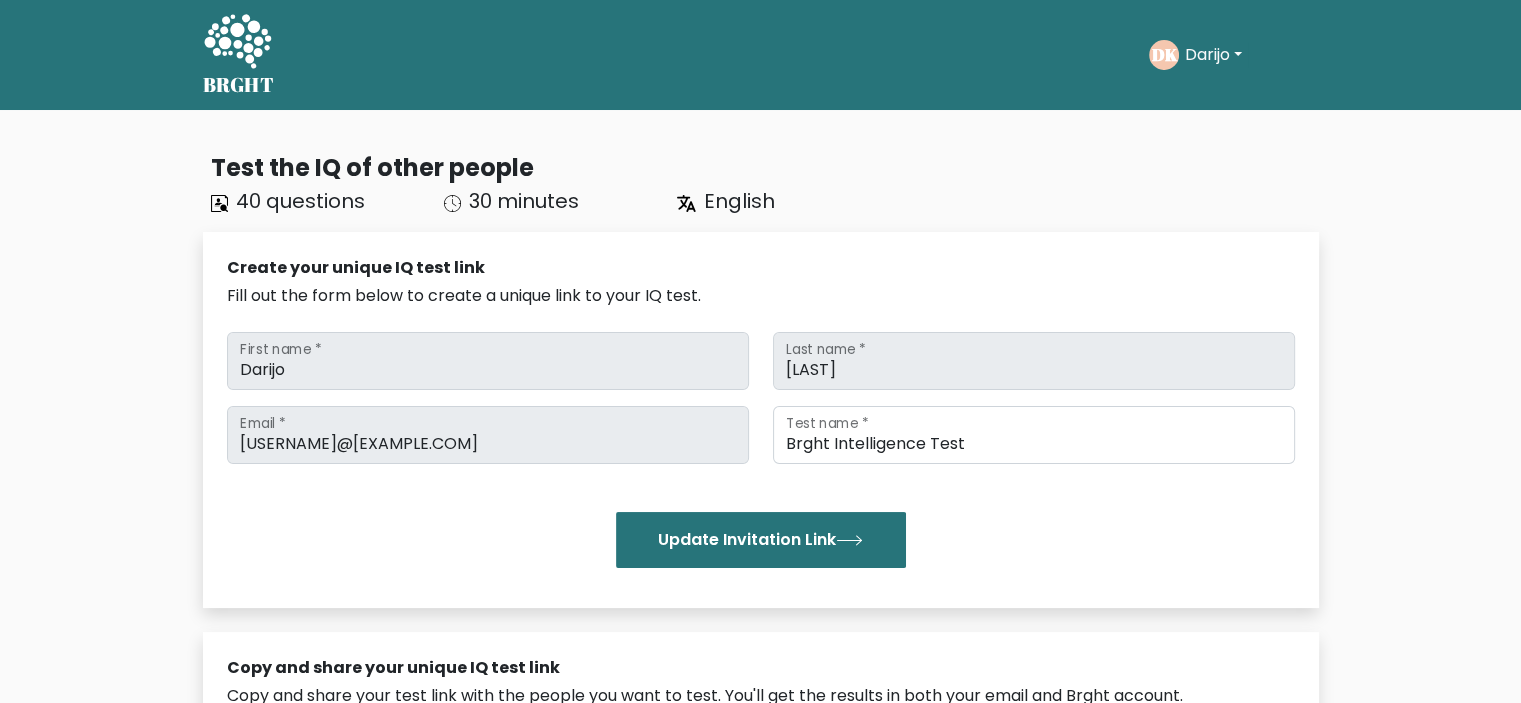 click on "Darijo" at bounding box center [1213, 55] 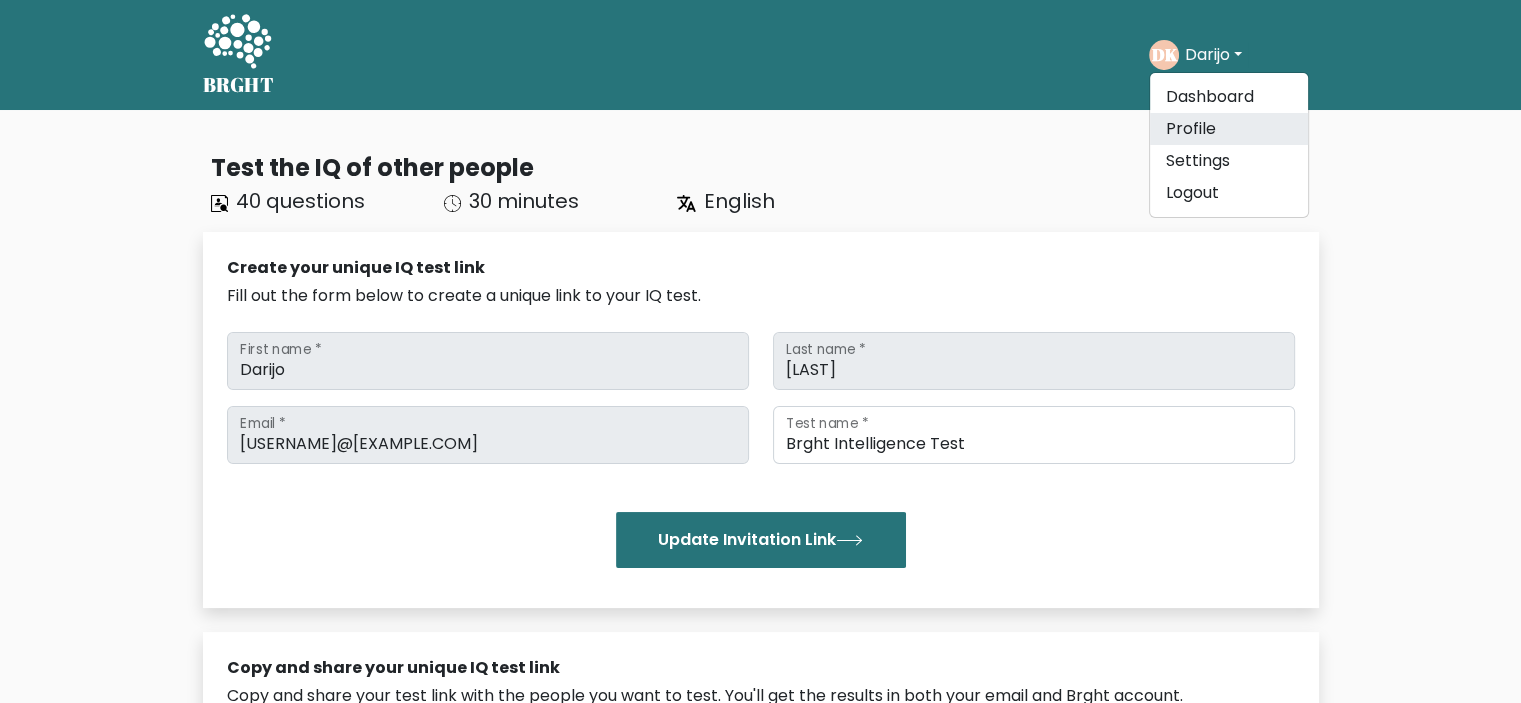 click on "Profile" at bounding box center (1229, 129) 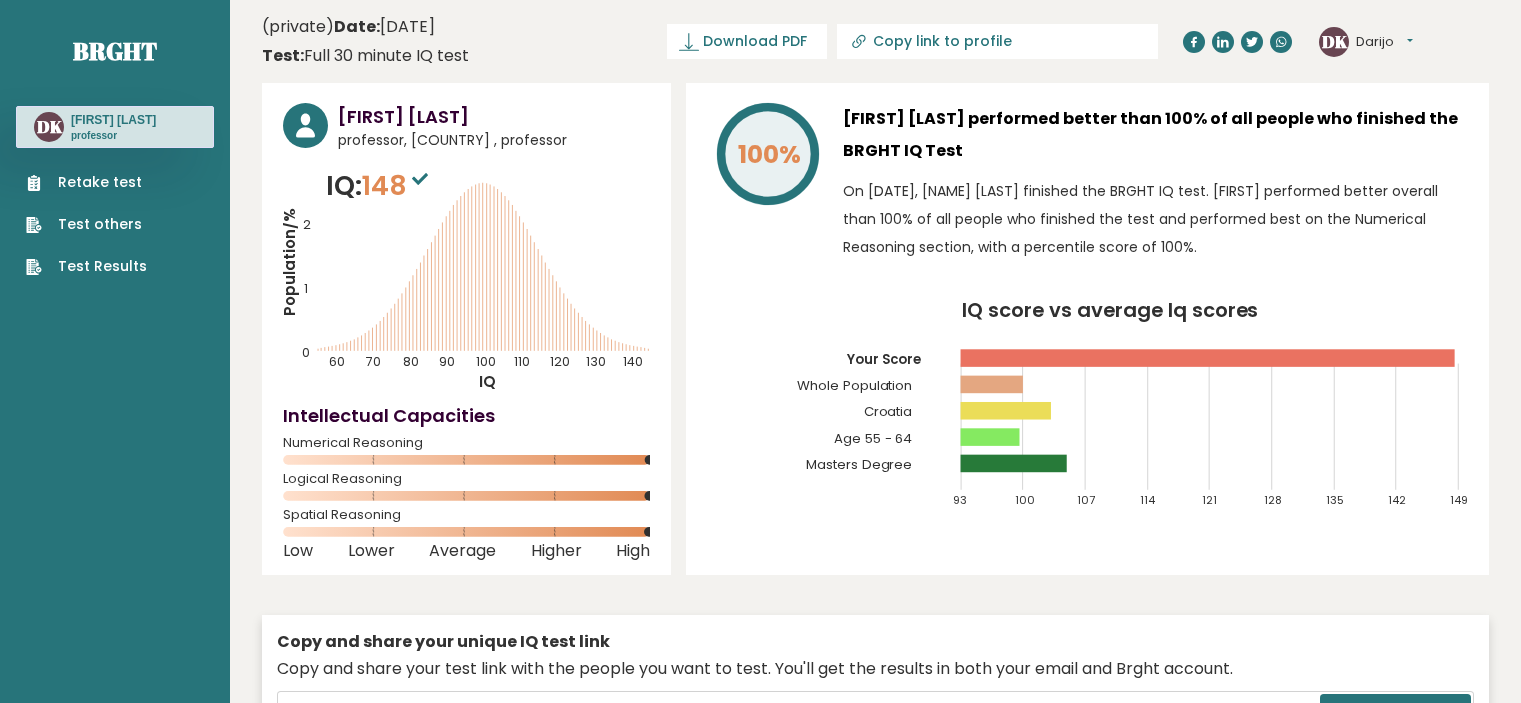 scroll, scrollTop: 0, scrollLeft: 0, axis: both 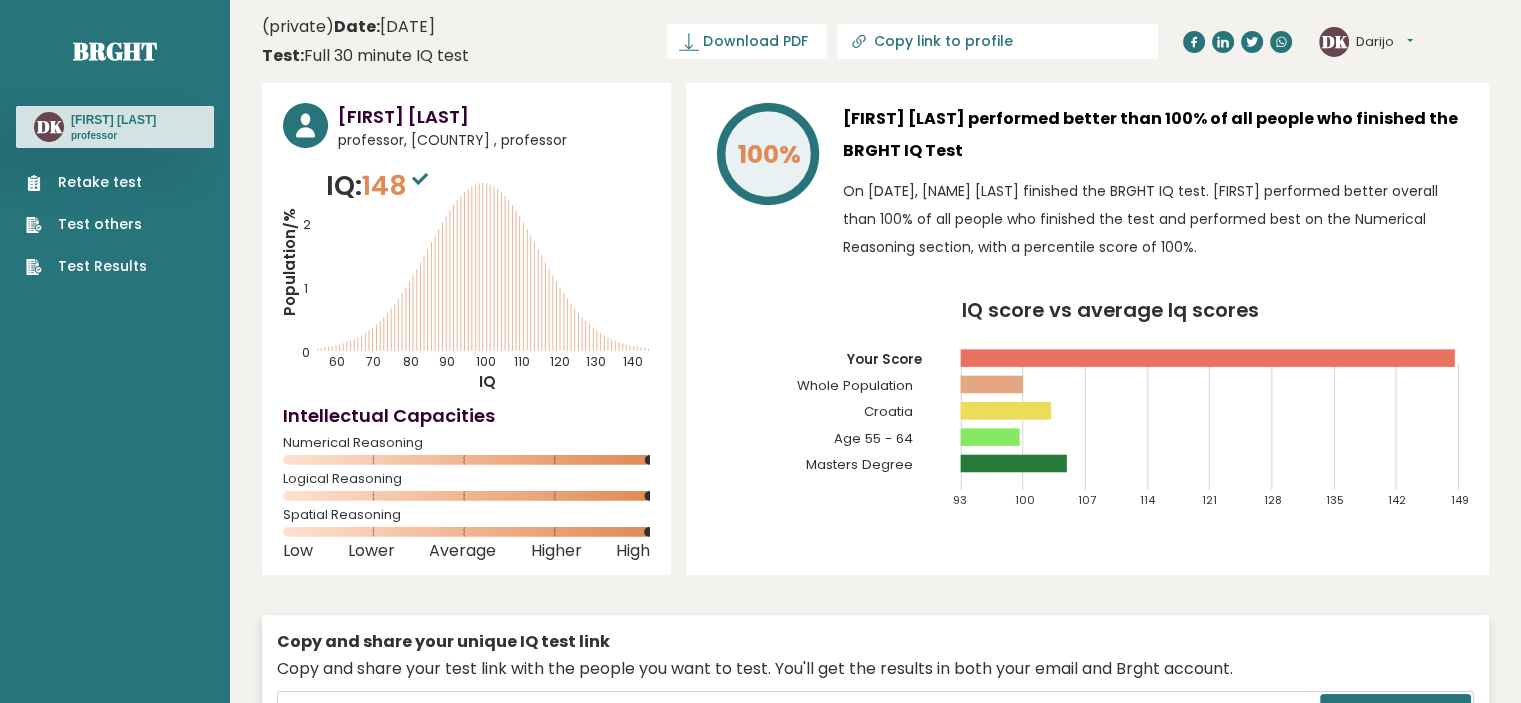 click on "Retake test" at bounding box center [86, 182] 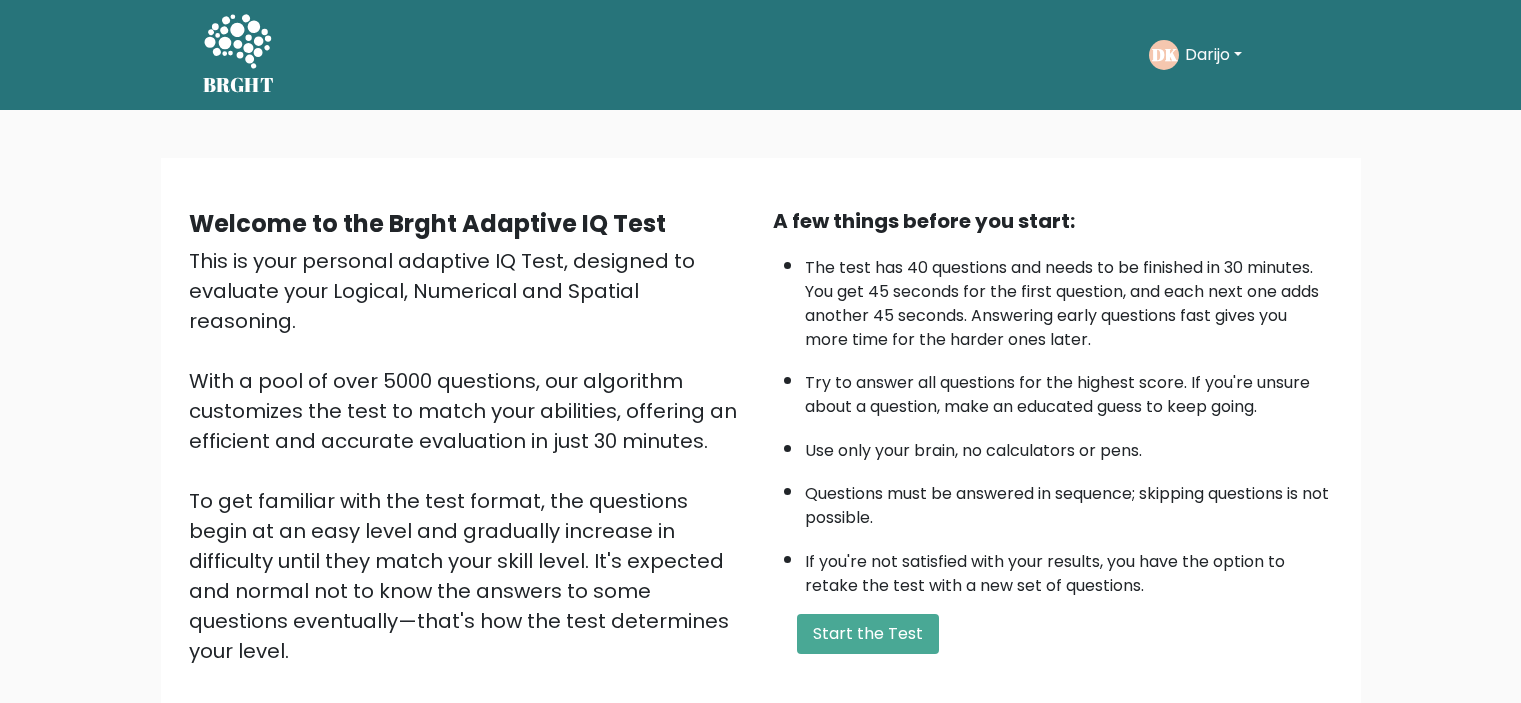 scroll, scrollTop: 0, scrollLeft: 0, axis: both 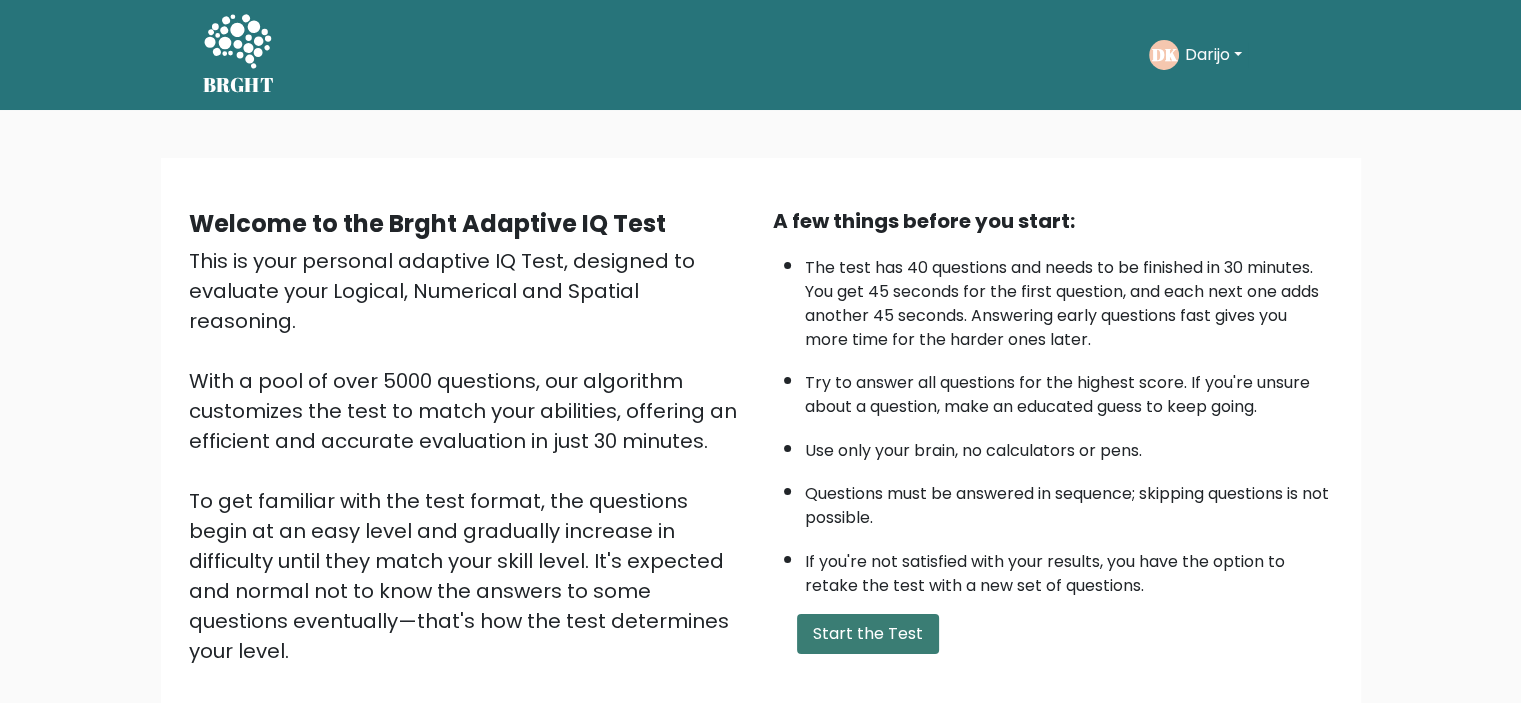 click on "Start the Test" at bounding box center [868, 634] 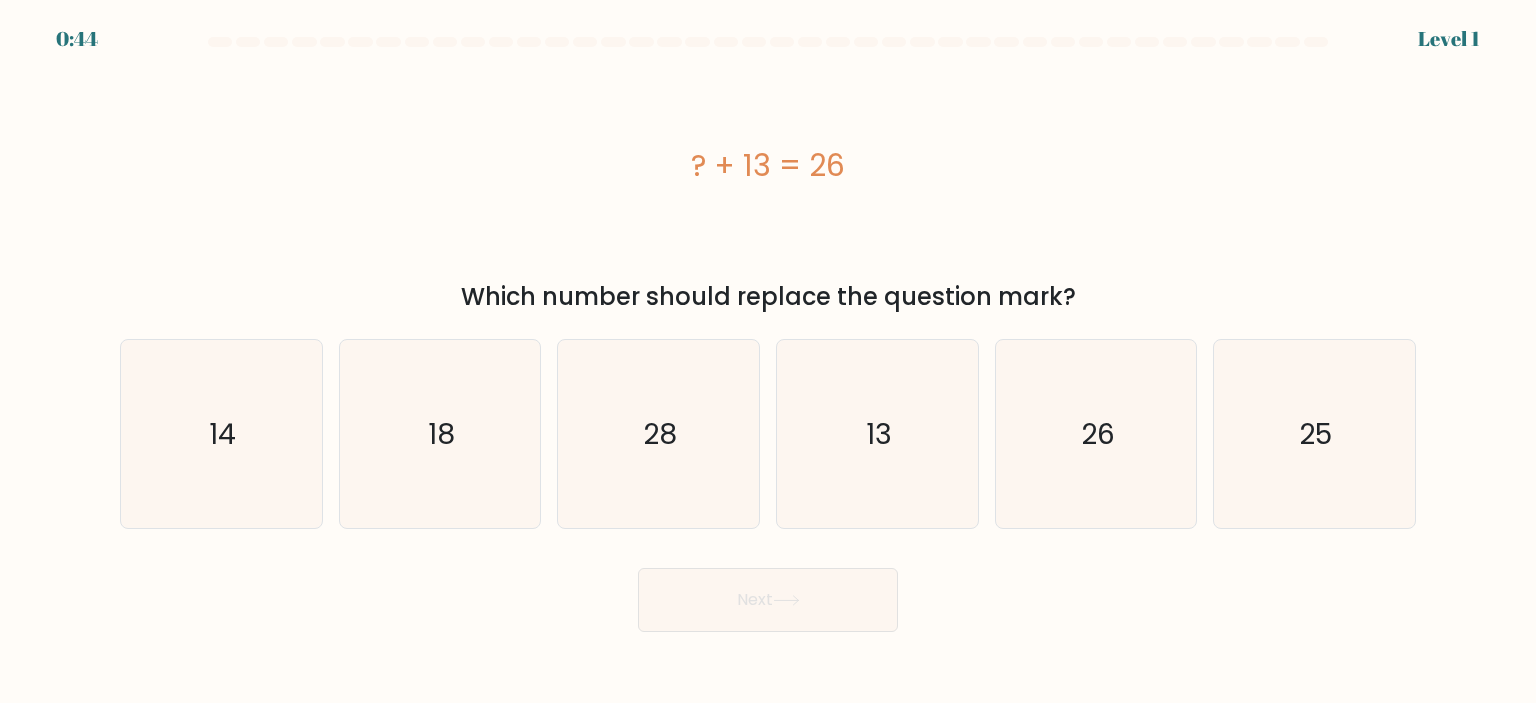 scroll, scrollTop: 0, scrollLeft: 0, axis: both 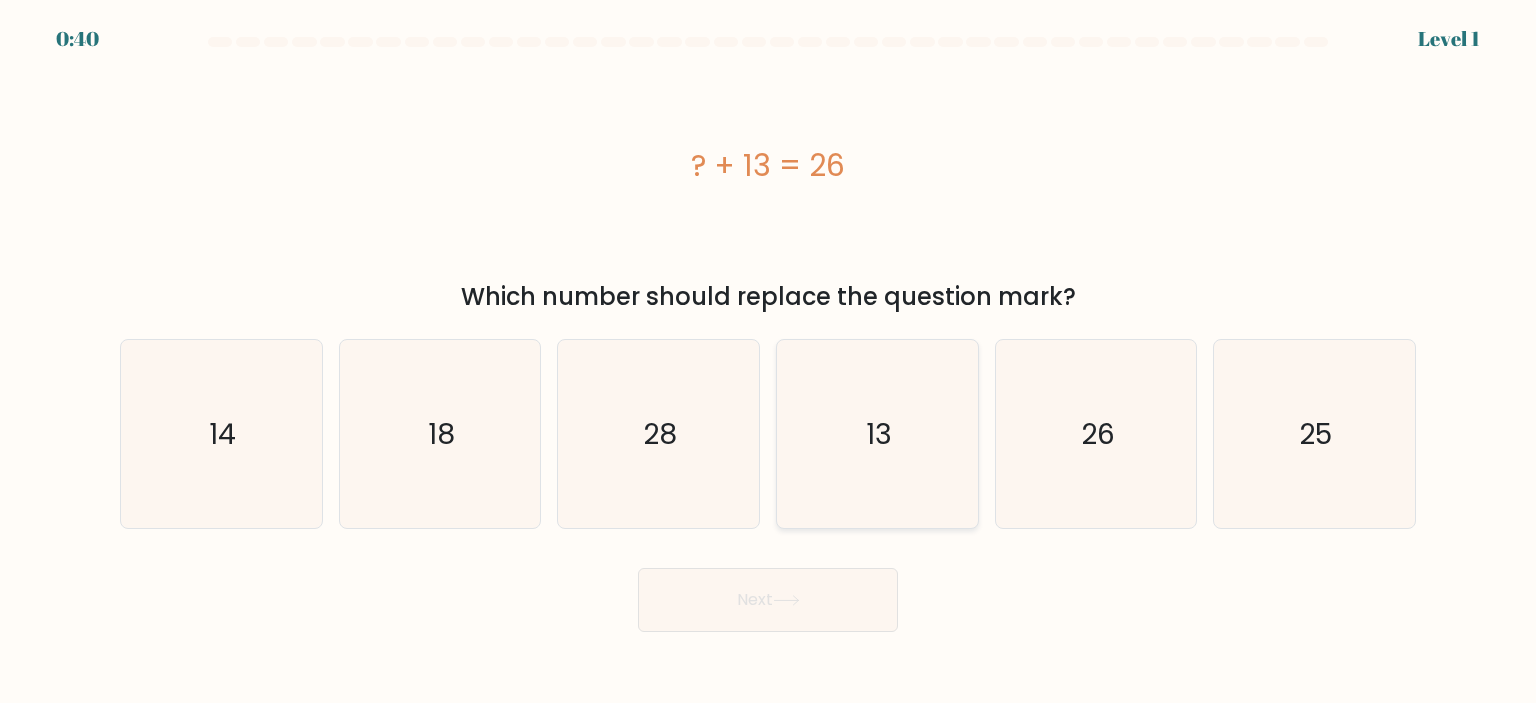 click on "13" at bounding box center (877, 434) 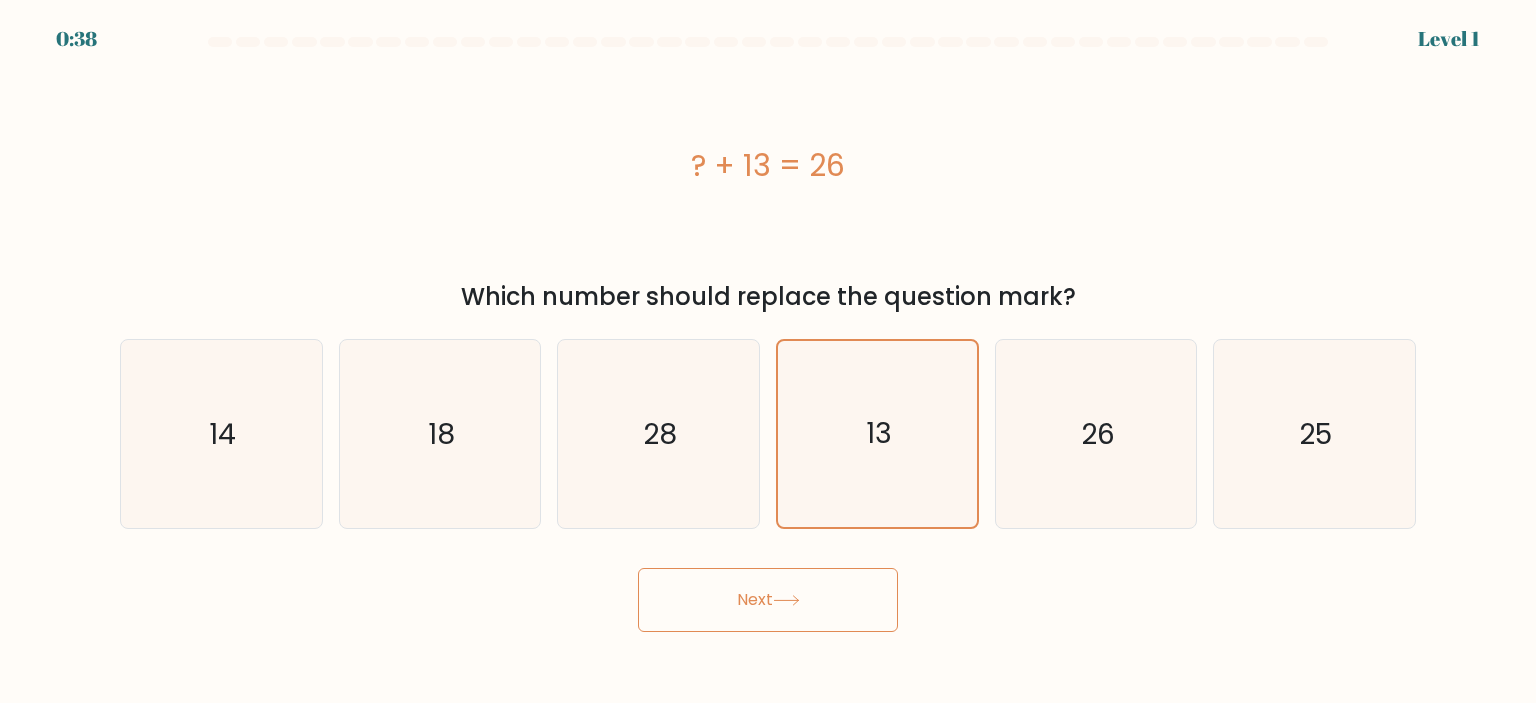 click on "Next" at bounding box center [768, 600] 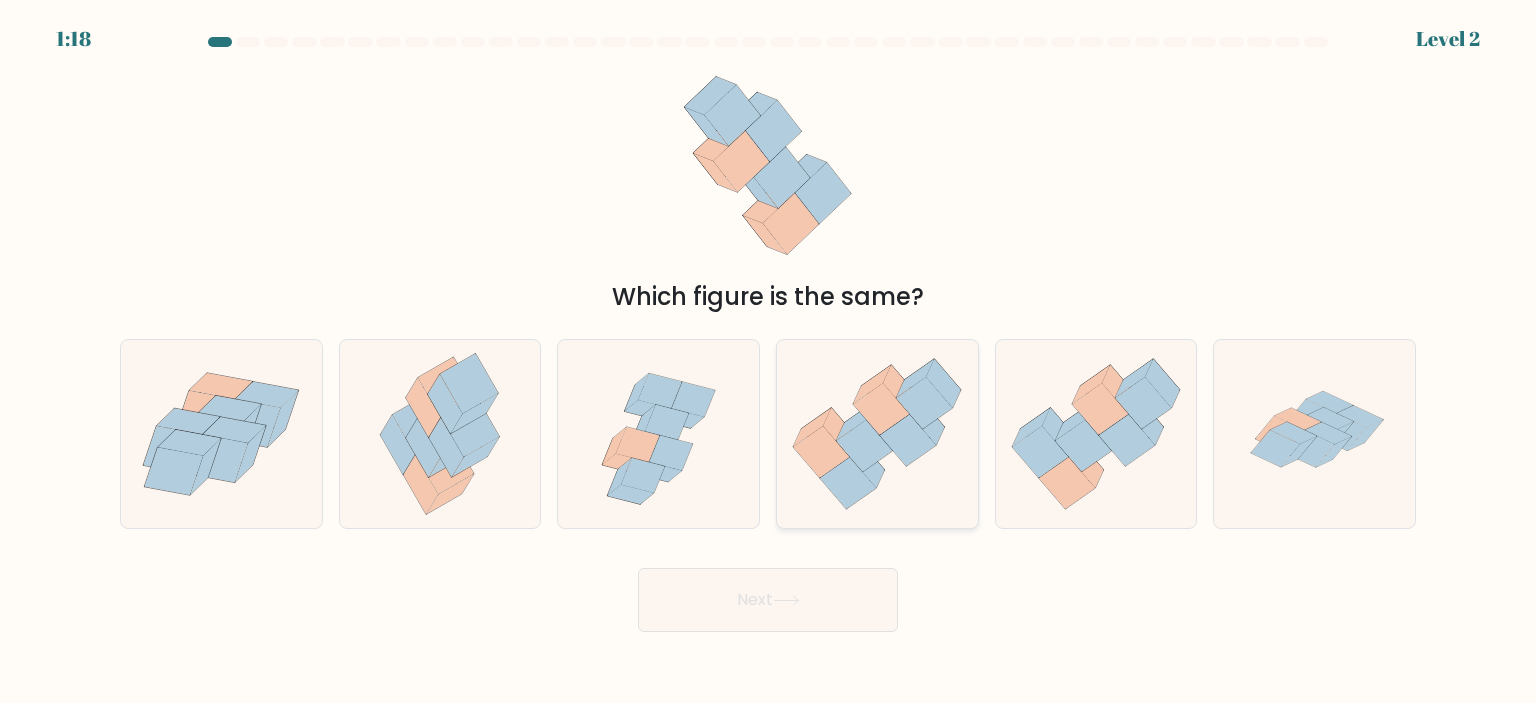 click at bounding box center (848, 483) 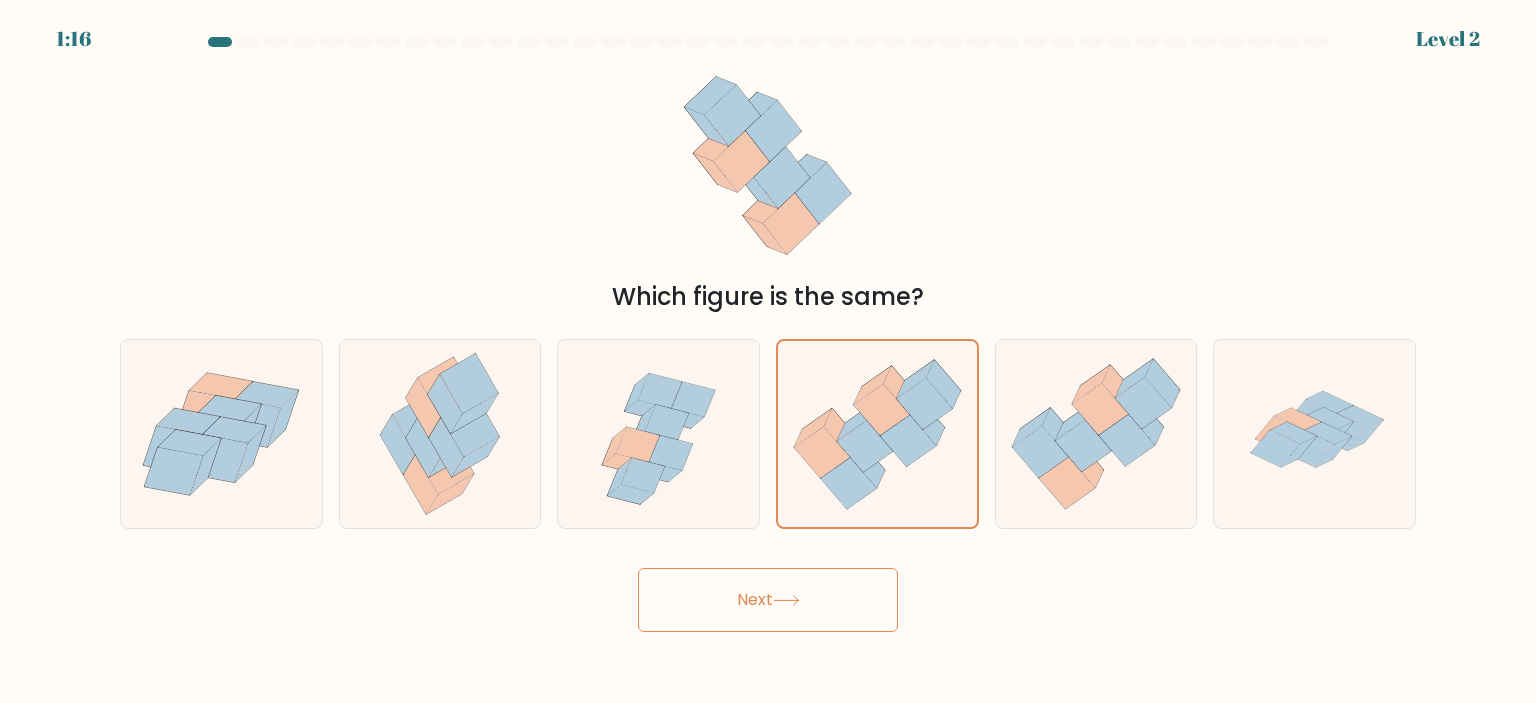 click on "Next" at bounding box center (768, 600) 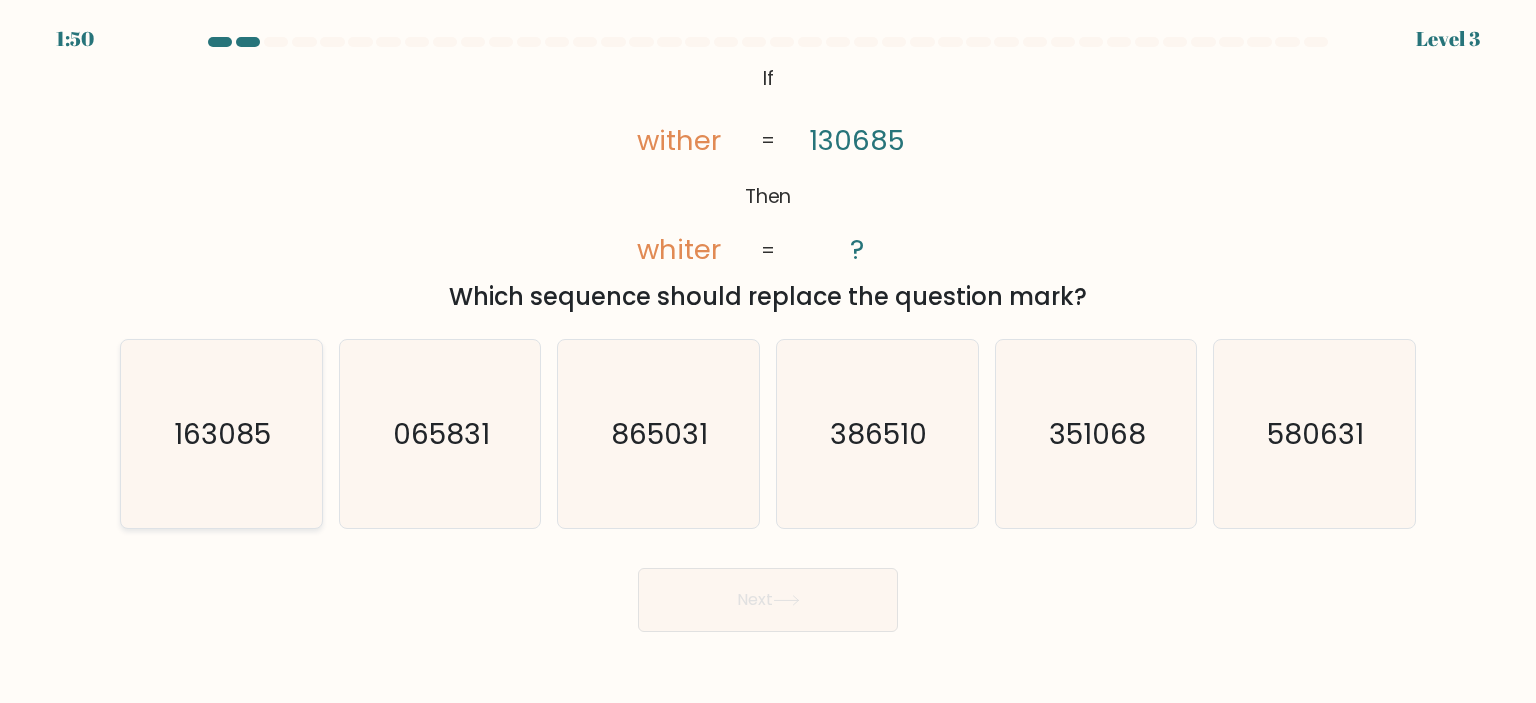 click on "163085" at bounding box center [221, 434] 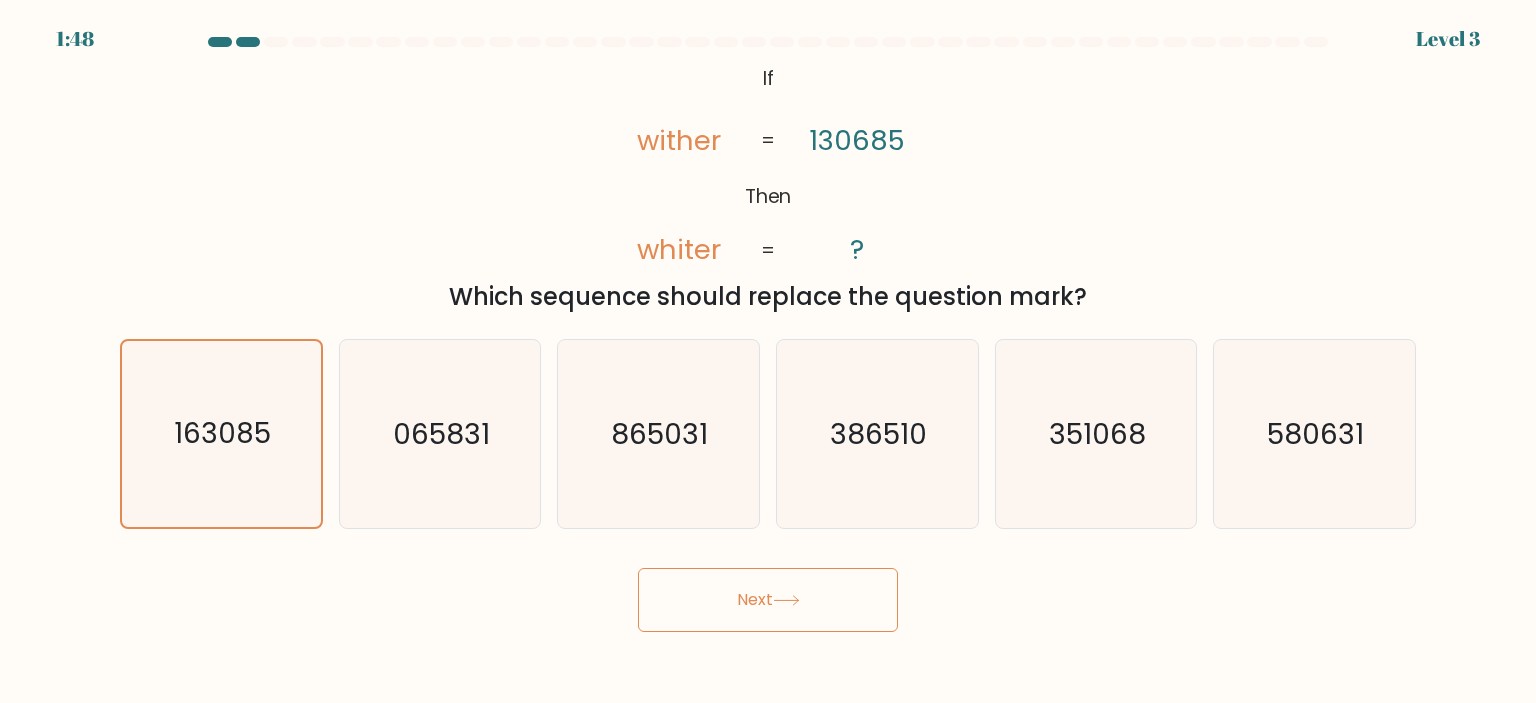 click on "Next" at bounding box center (768, 600) 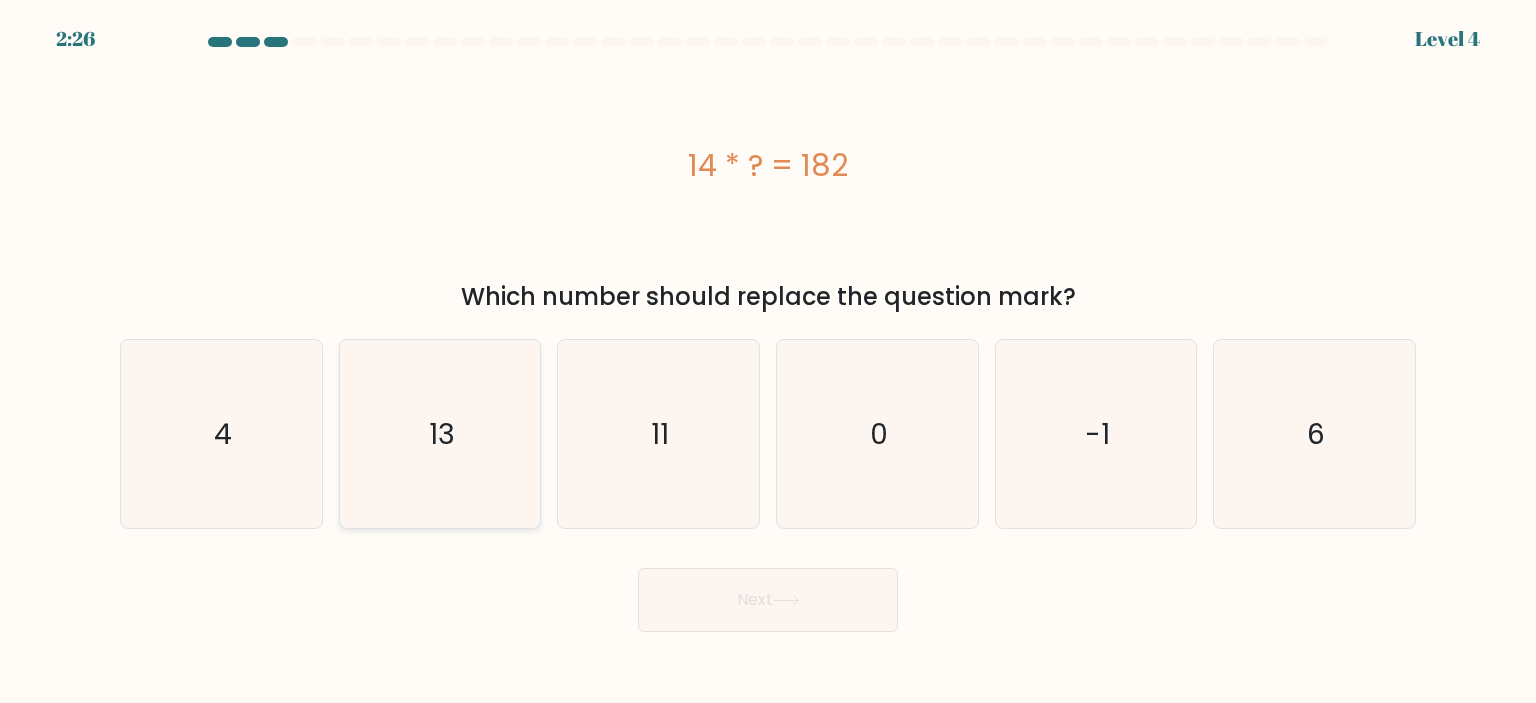click on "13" at bounding box center (440, 434) 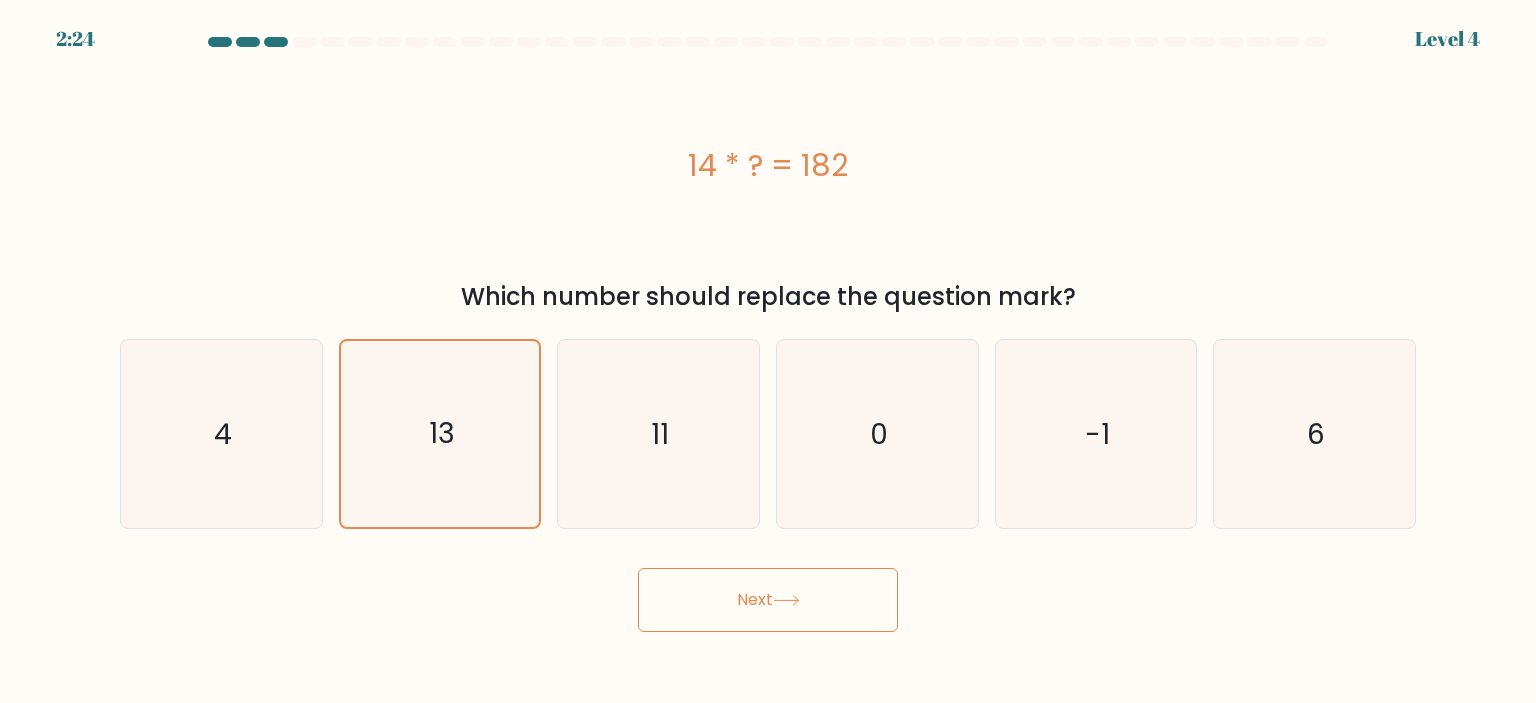 click on "Next" at bounding box center [768, 600] 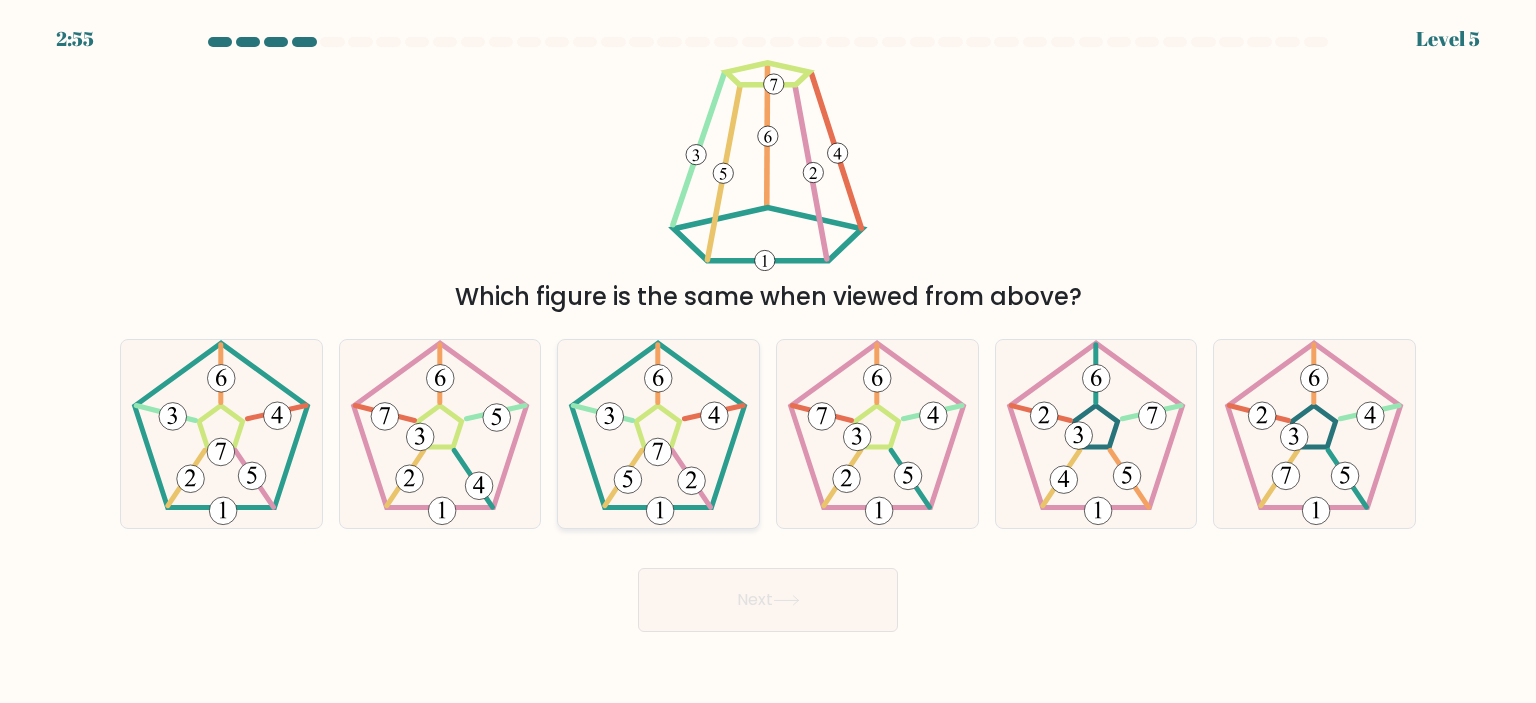 click at bounding box center (658, 434) 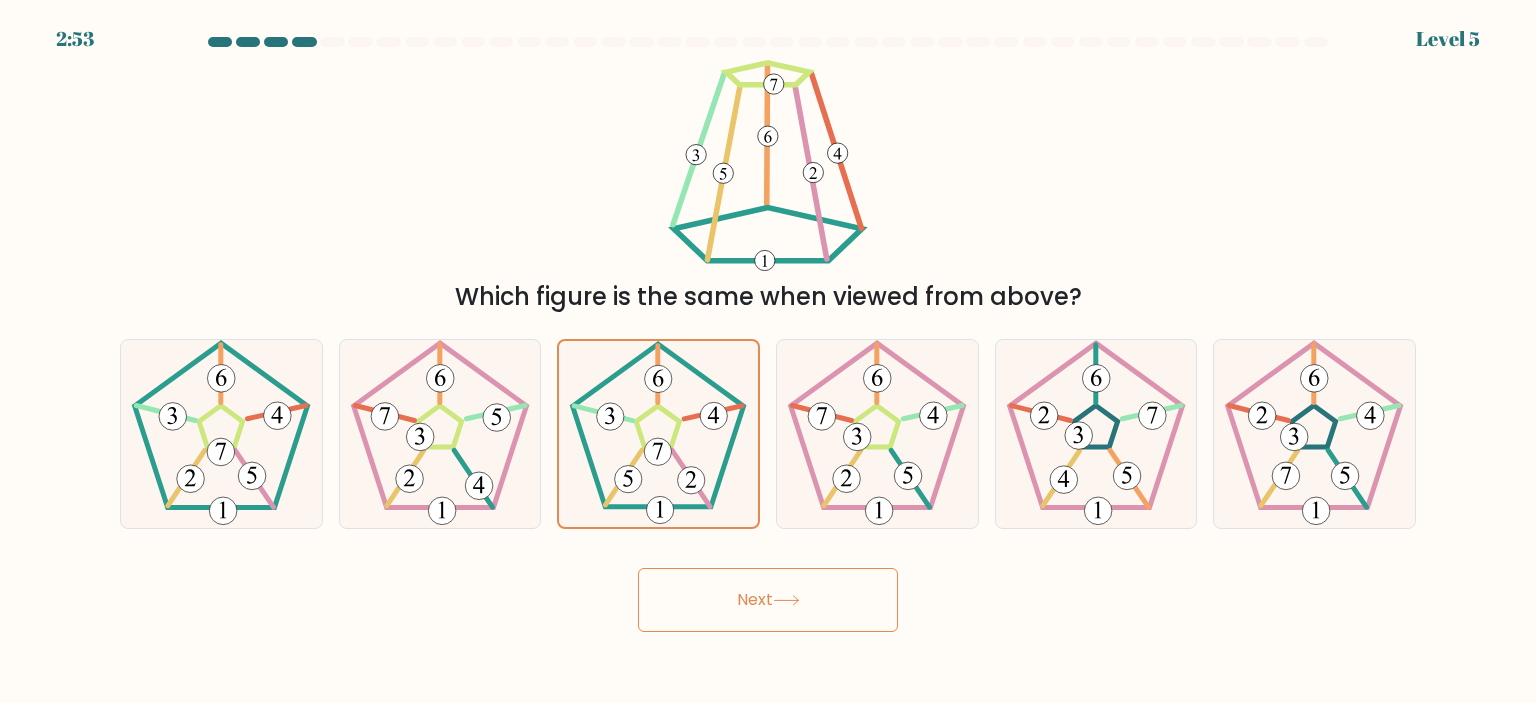 click on "Next" at bounding box center (768, 600) 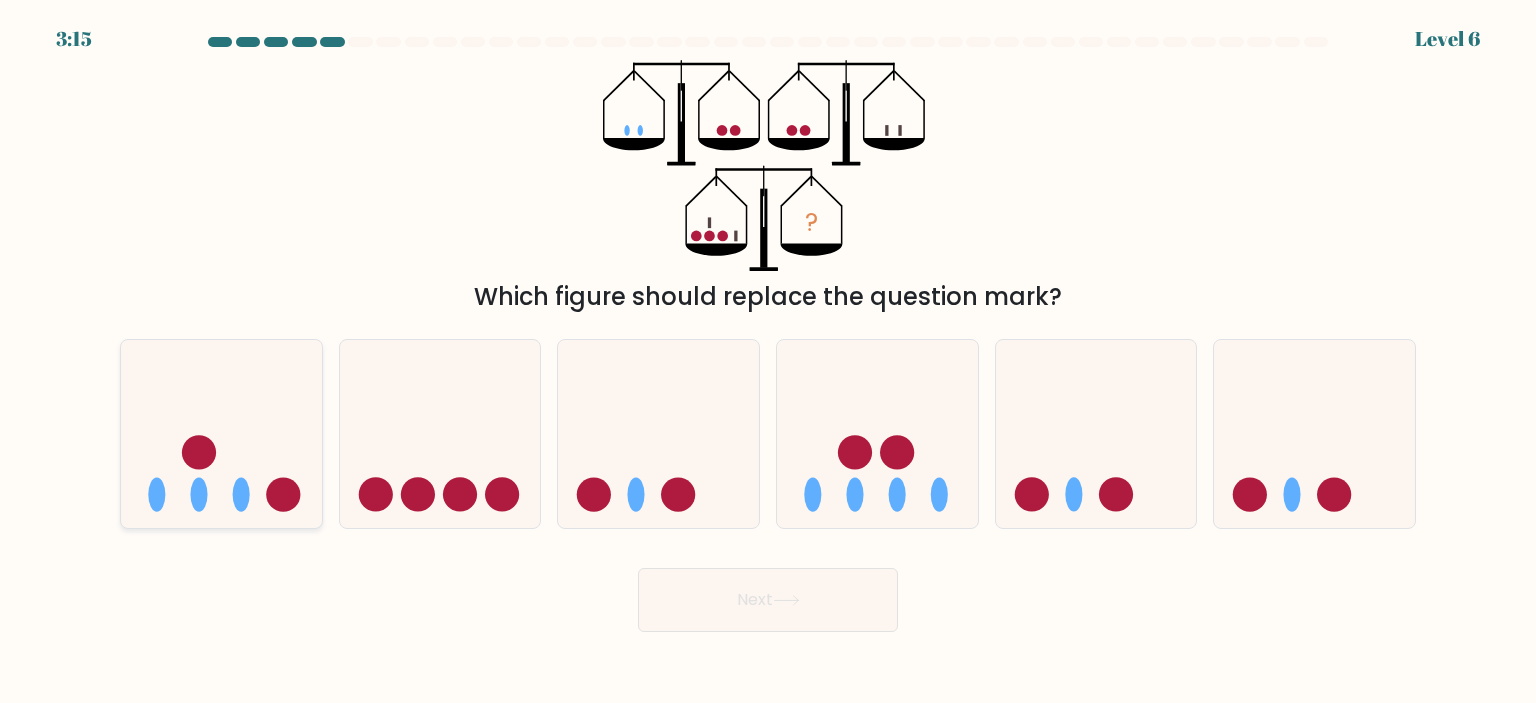 click at bounding box center [221, 434] 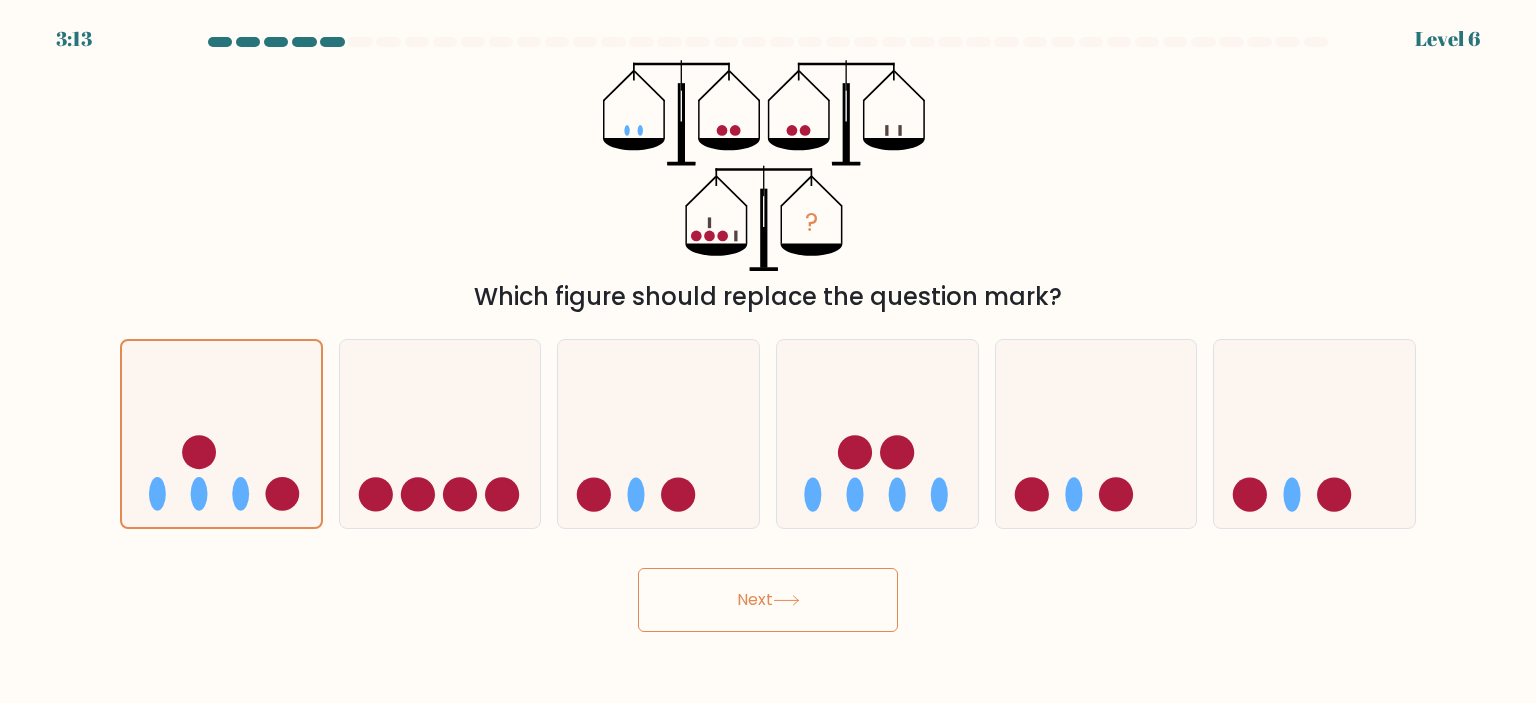 click on "Next" at bounding box center (768, 600) 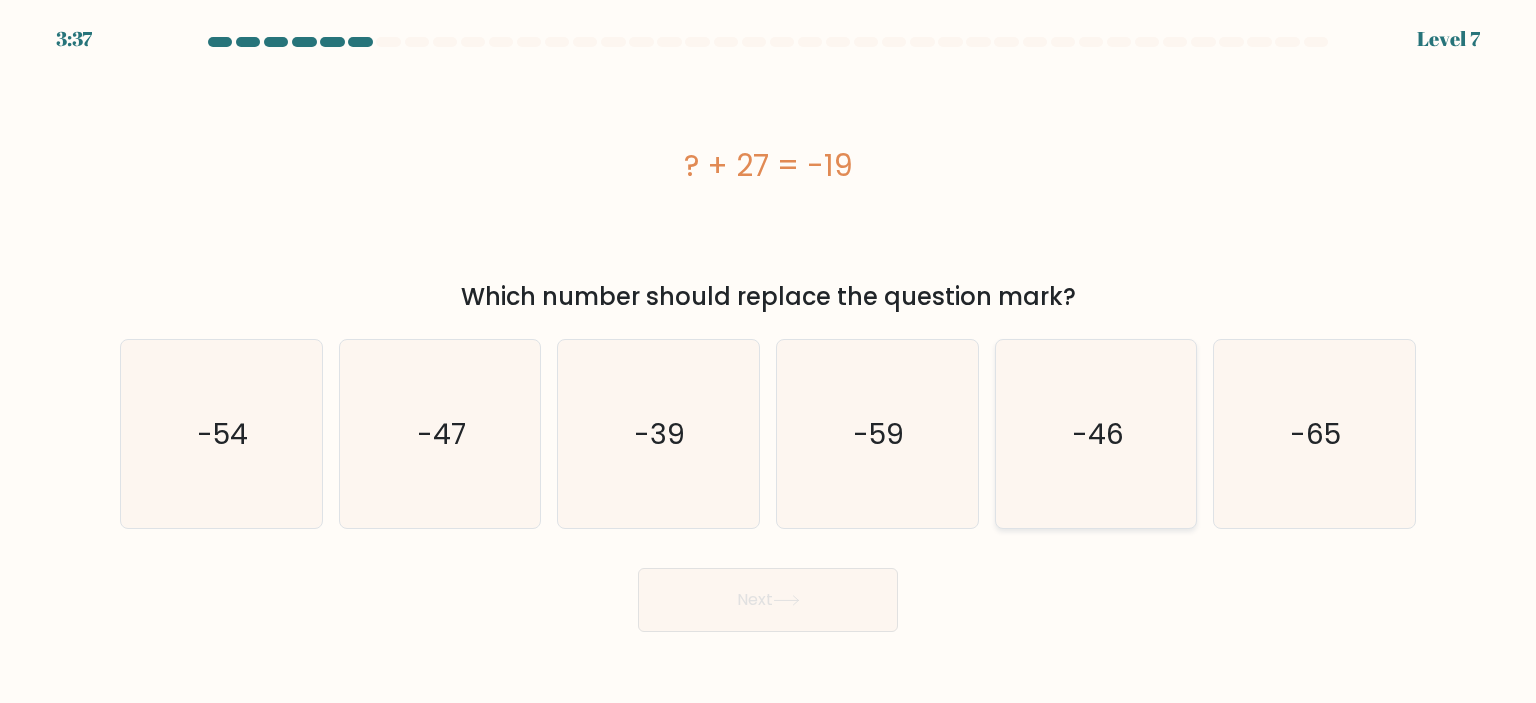 click on "-46" at bounding box center (1098, 434) 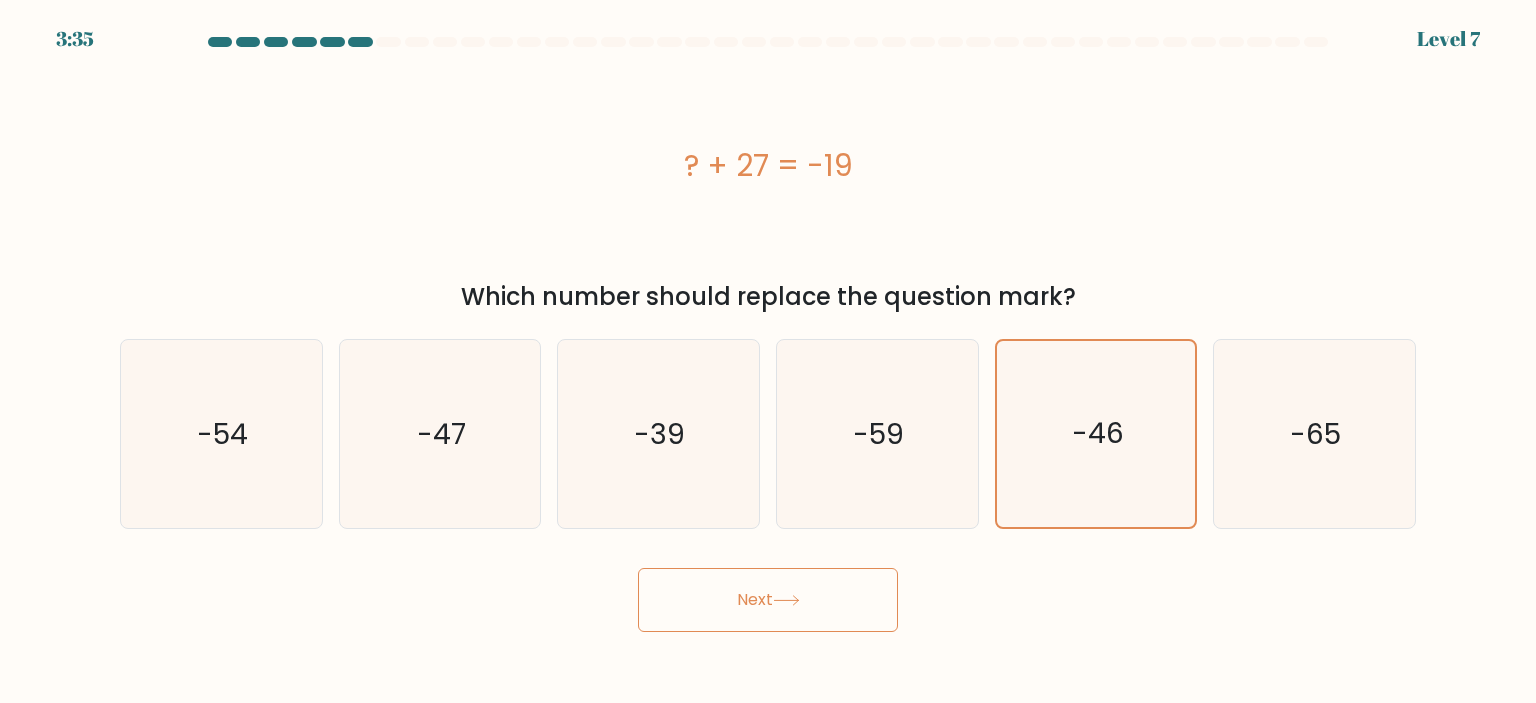 click on "Next" at bounding box center (768, 600) 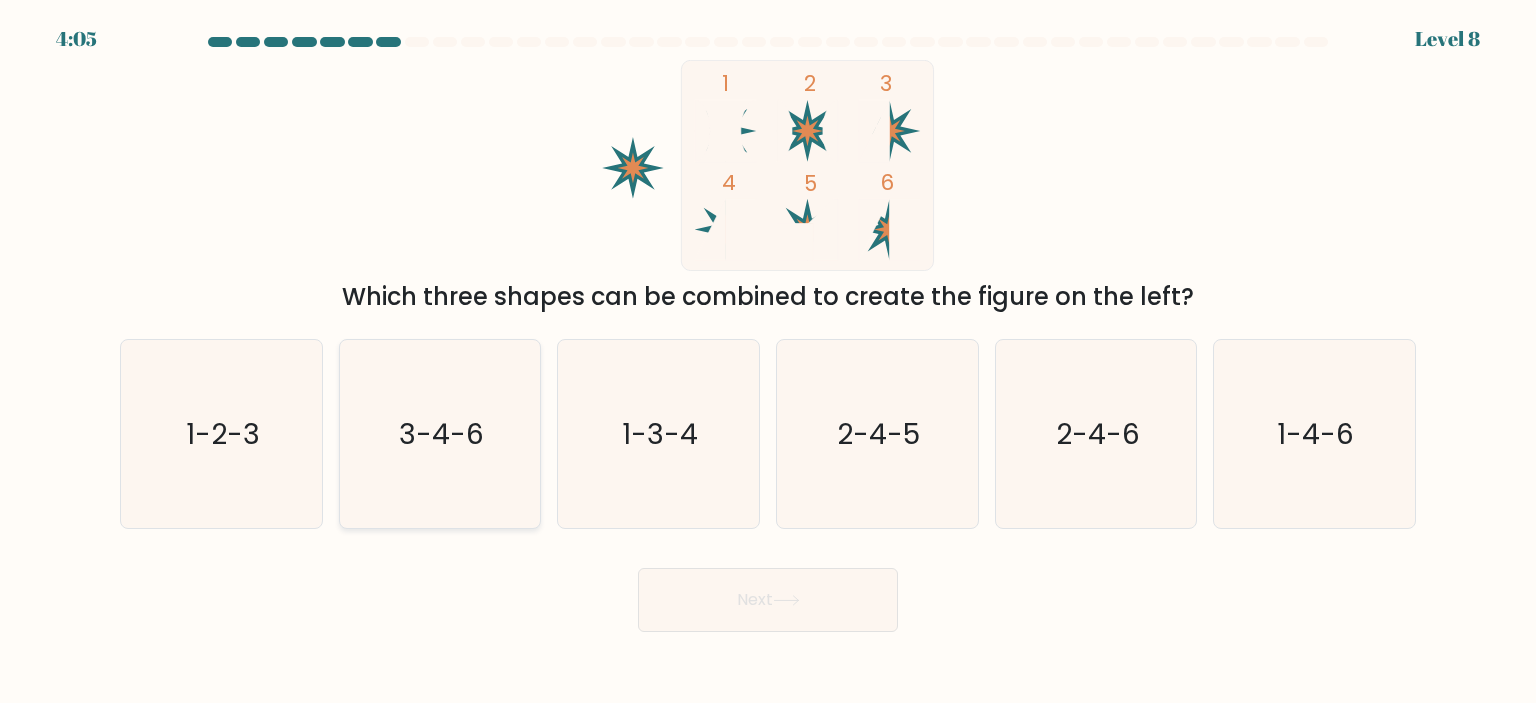 click on "3-4-6" at bounding box center (441, 434) 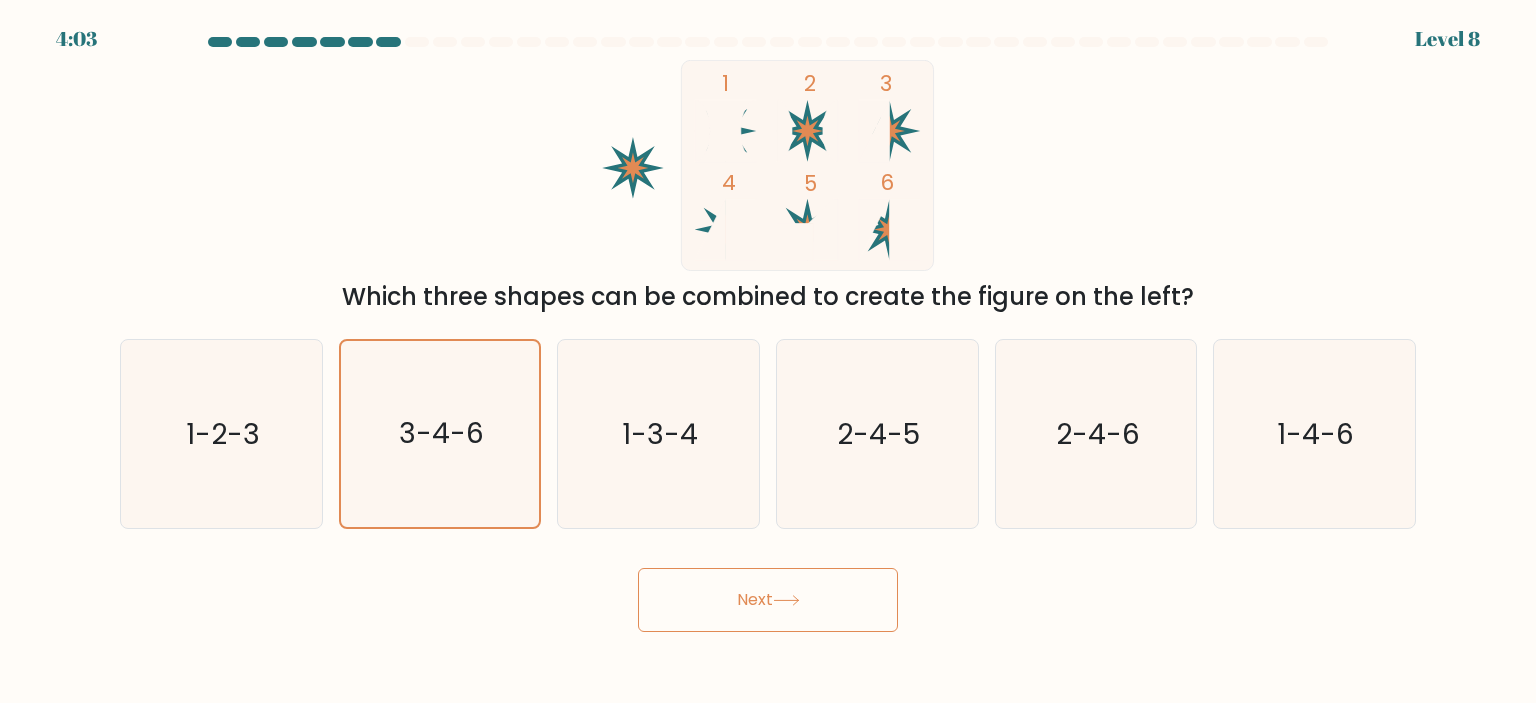 click on "Next" at bounding box center (768, 600) 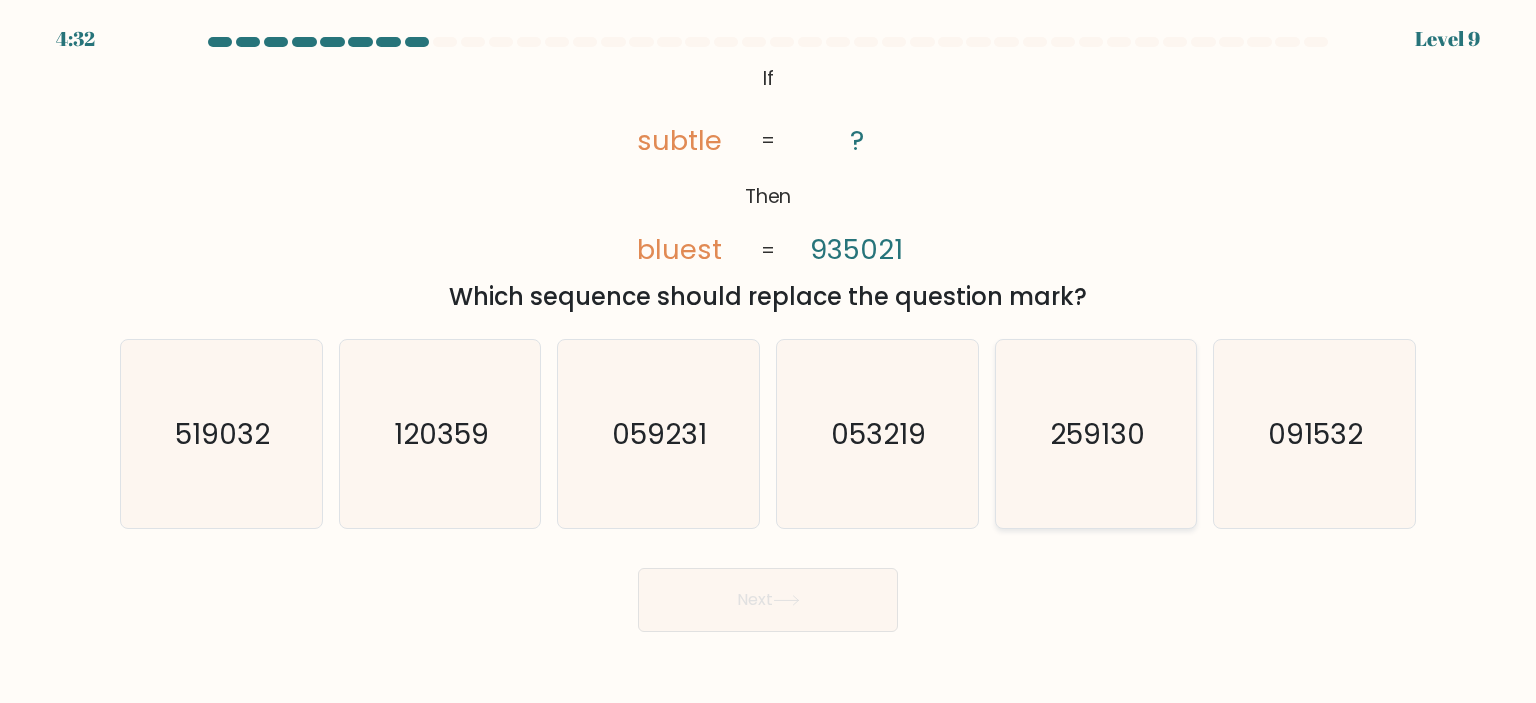 click on "259130" at bounding box center (1097, 434) 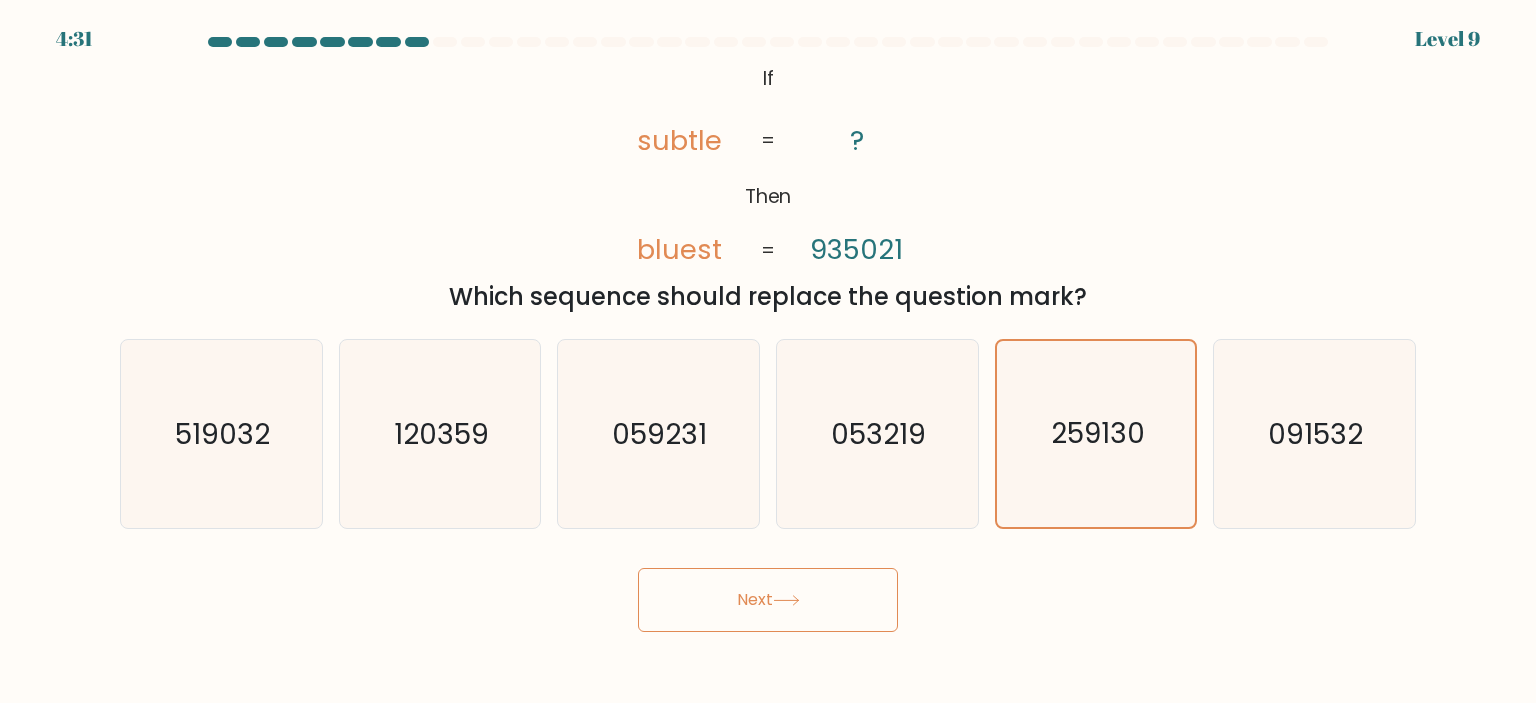 click on "Next" at bounding box center [768, 600] 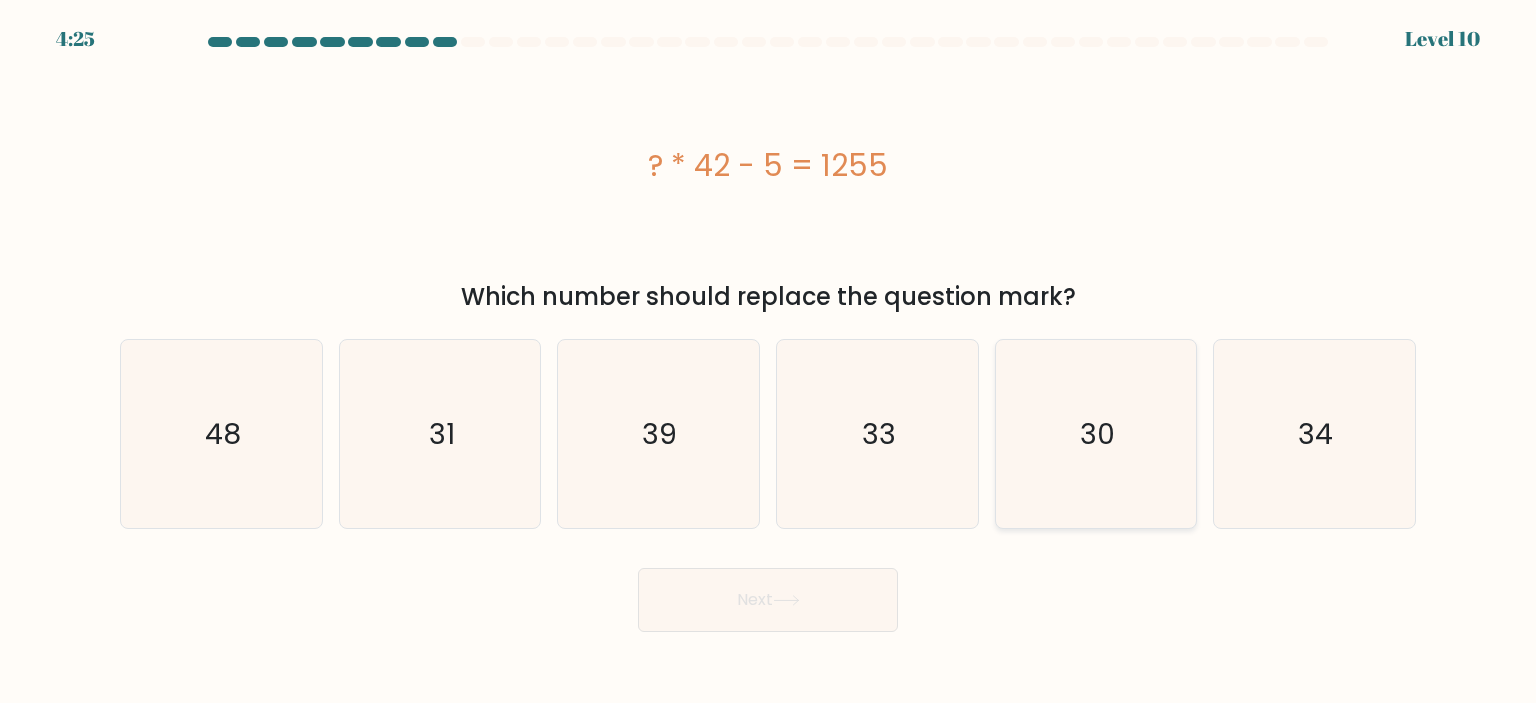 click on "30" at bounding box center [1096, 434] 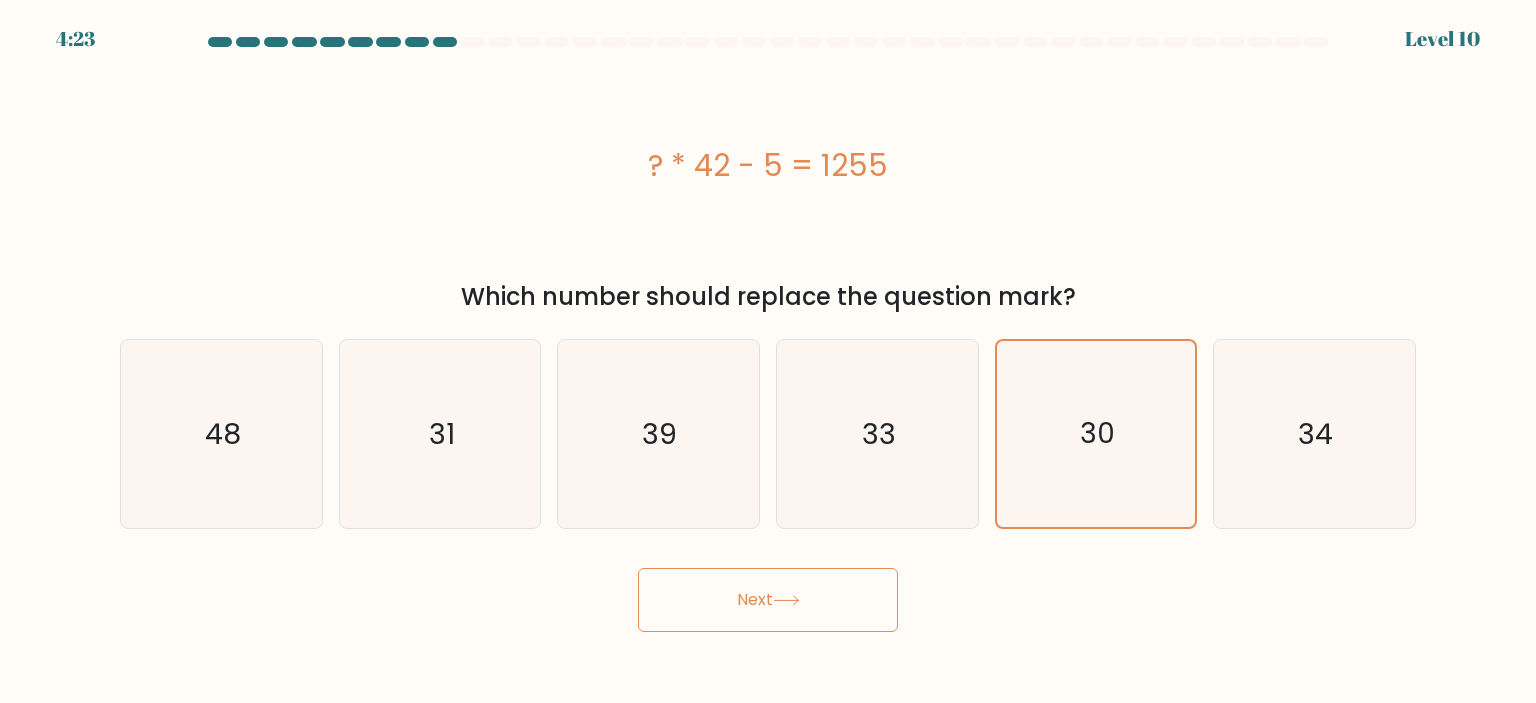 click on "Next" at bounding box center (768, 600) 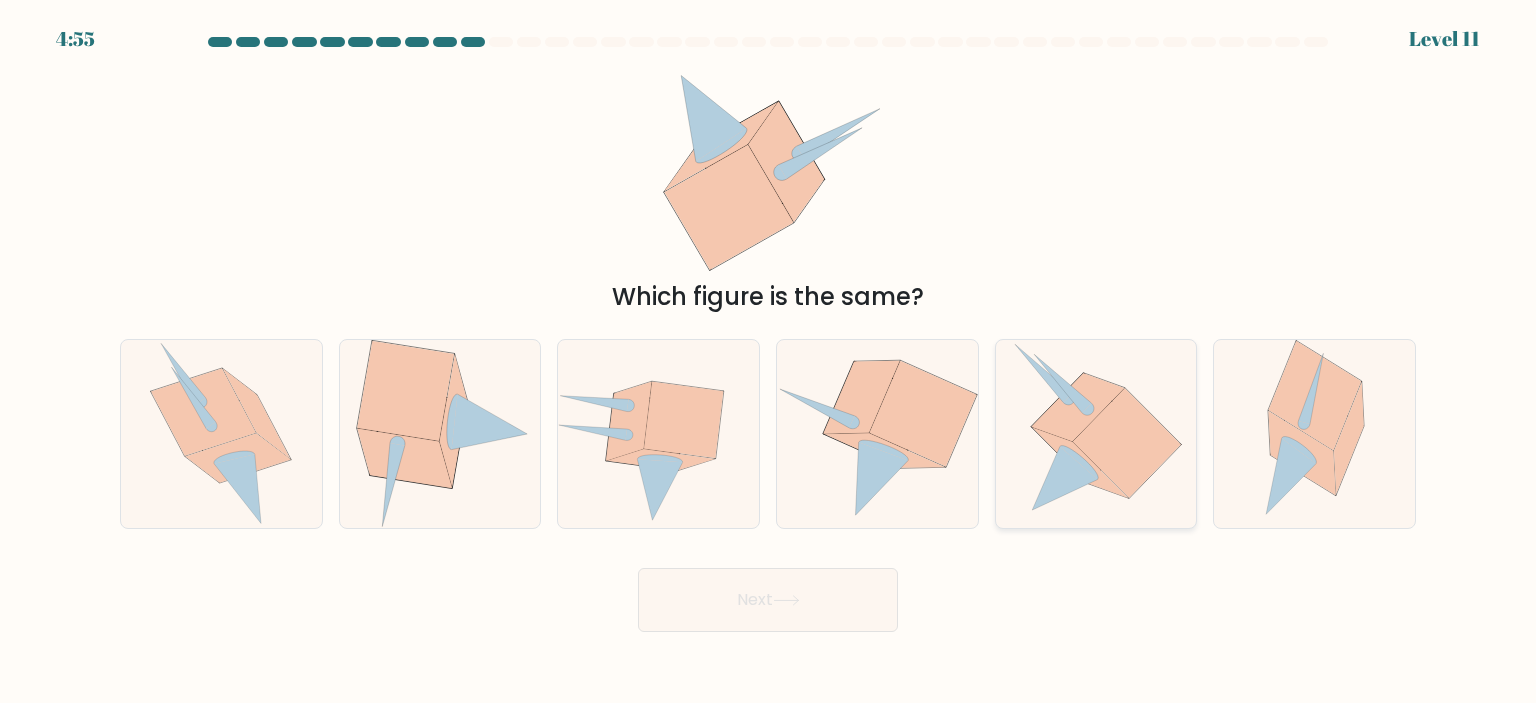 click at bounding box center (1127, 443) 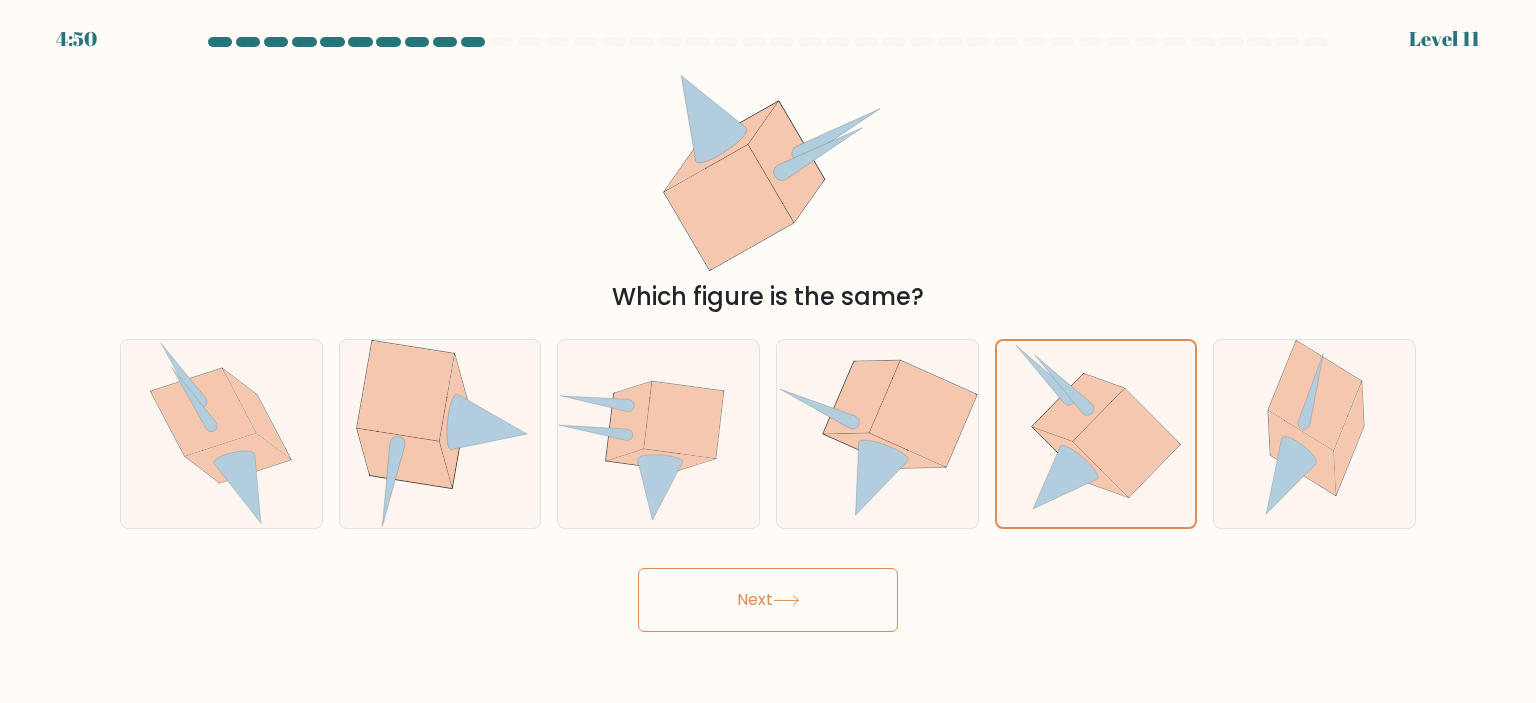 click on "Next" at bounding box center [768, 600] 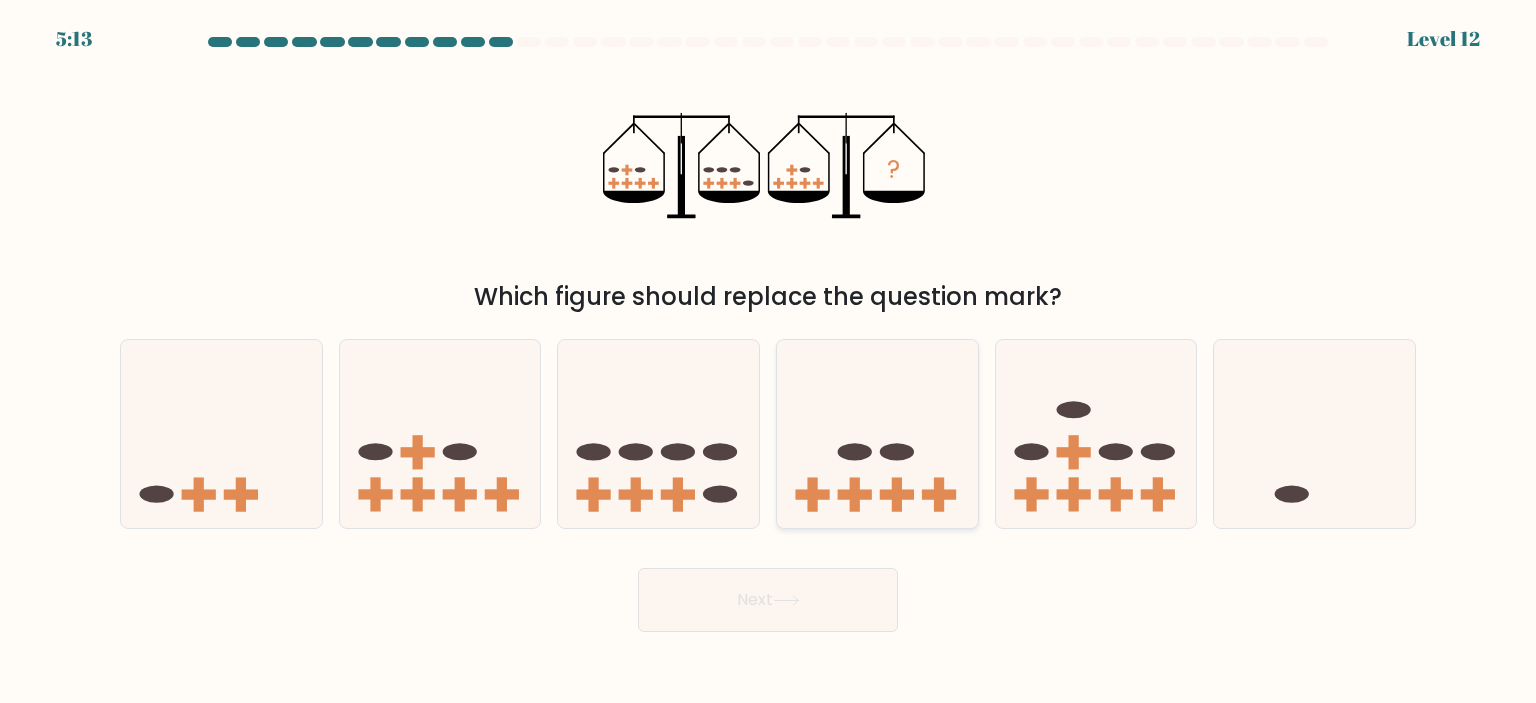 click at bounding box center [855, 495] 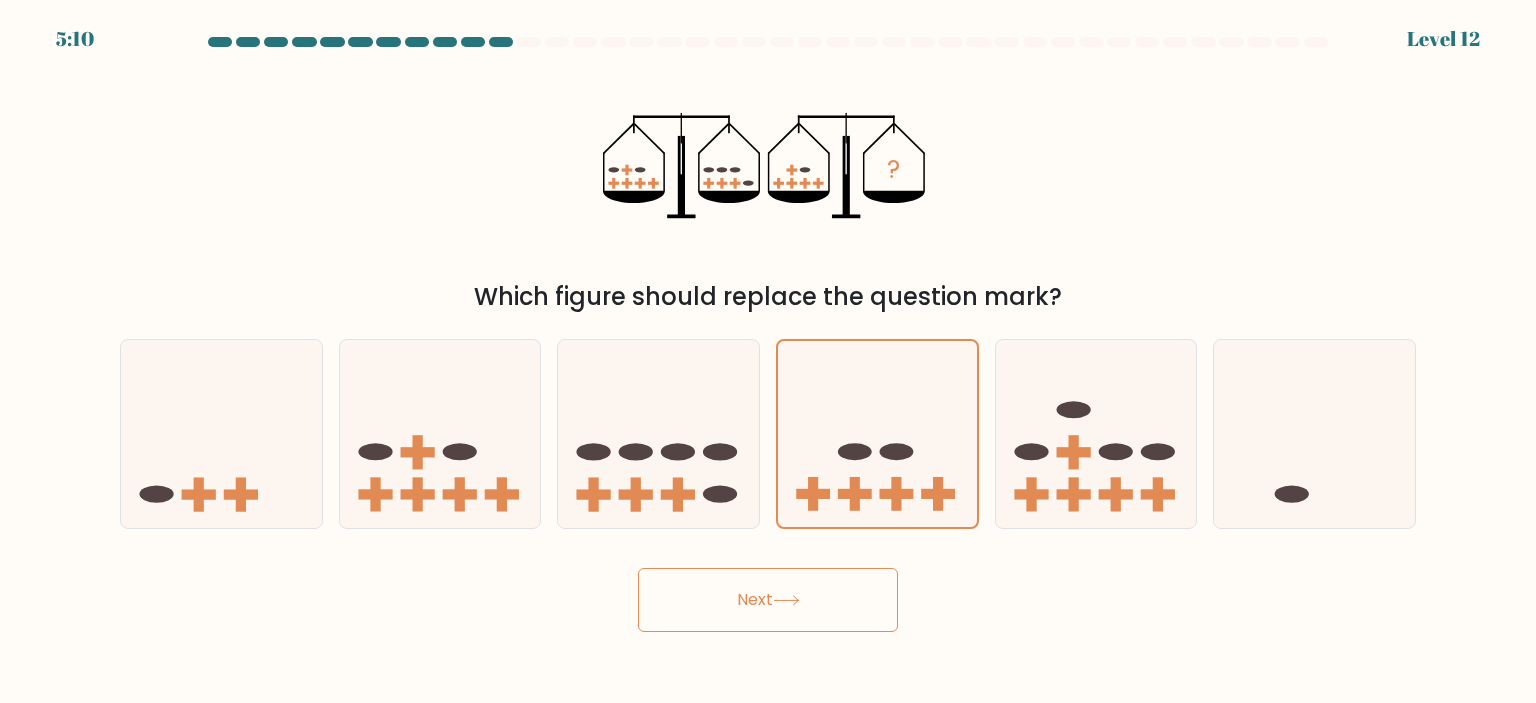 click on "Next" at bounding box center [768, 600] 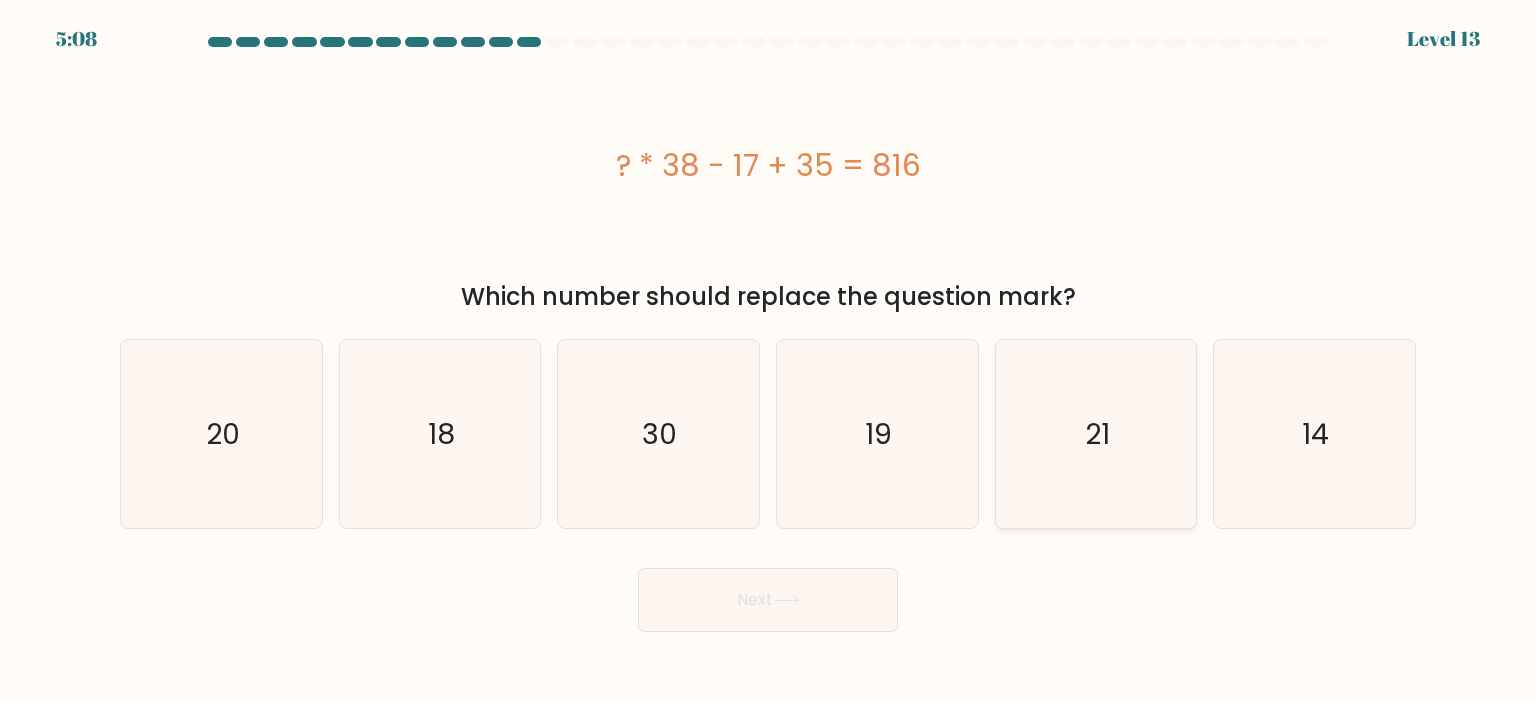 click on "21" at bounding box center [1096, 434] 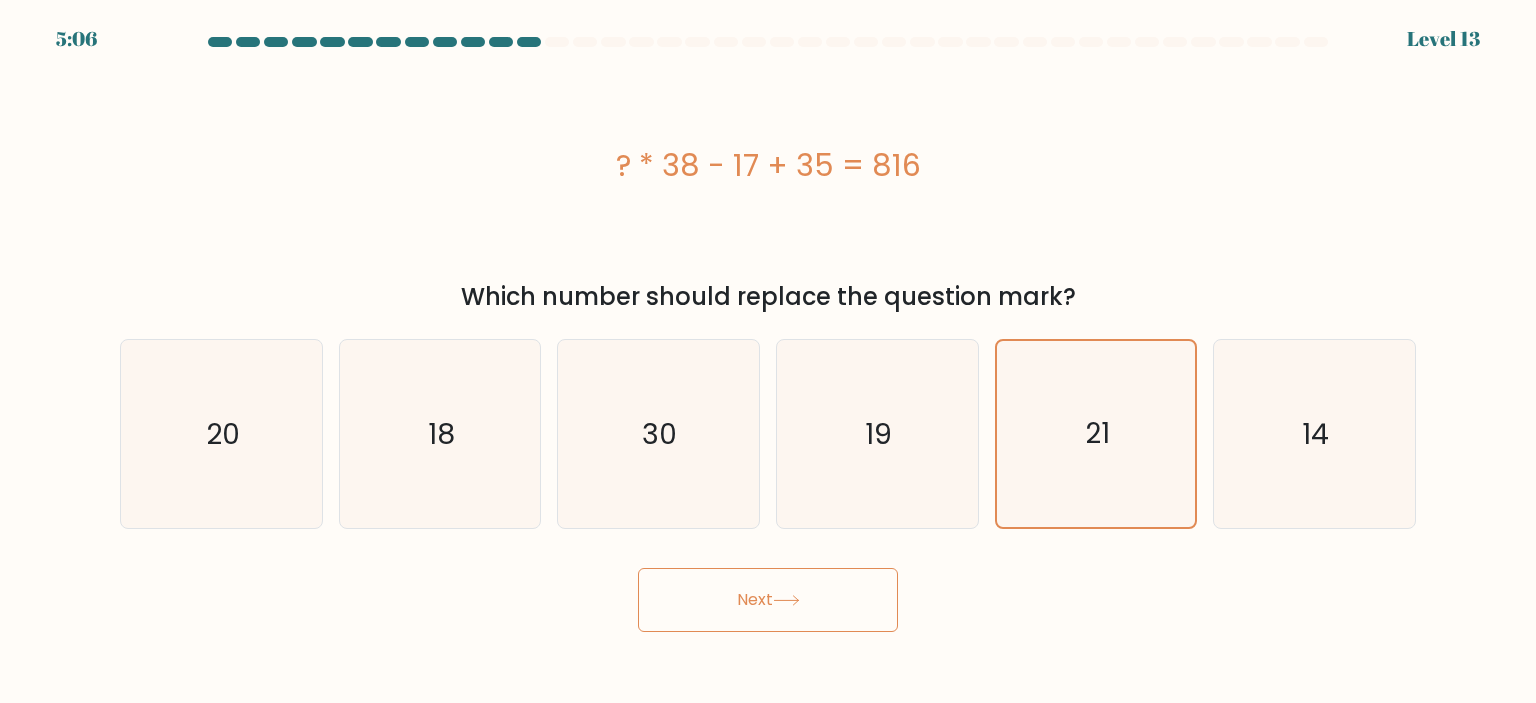 click on "Next" at bounding box center (768, 600) 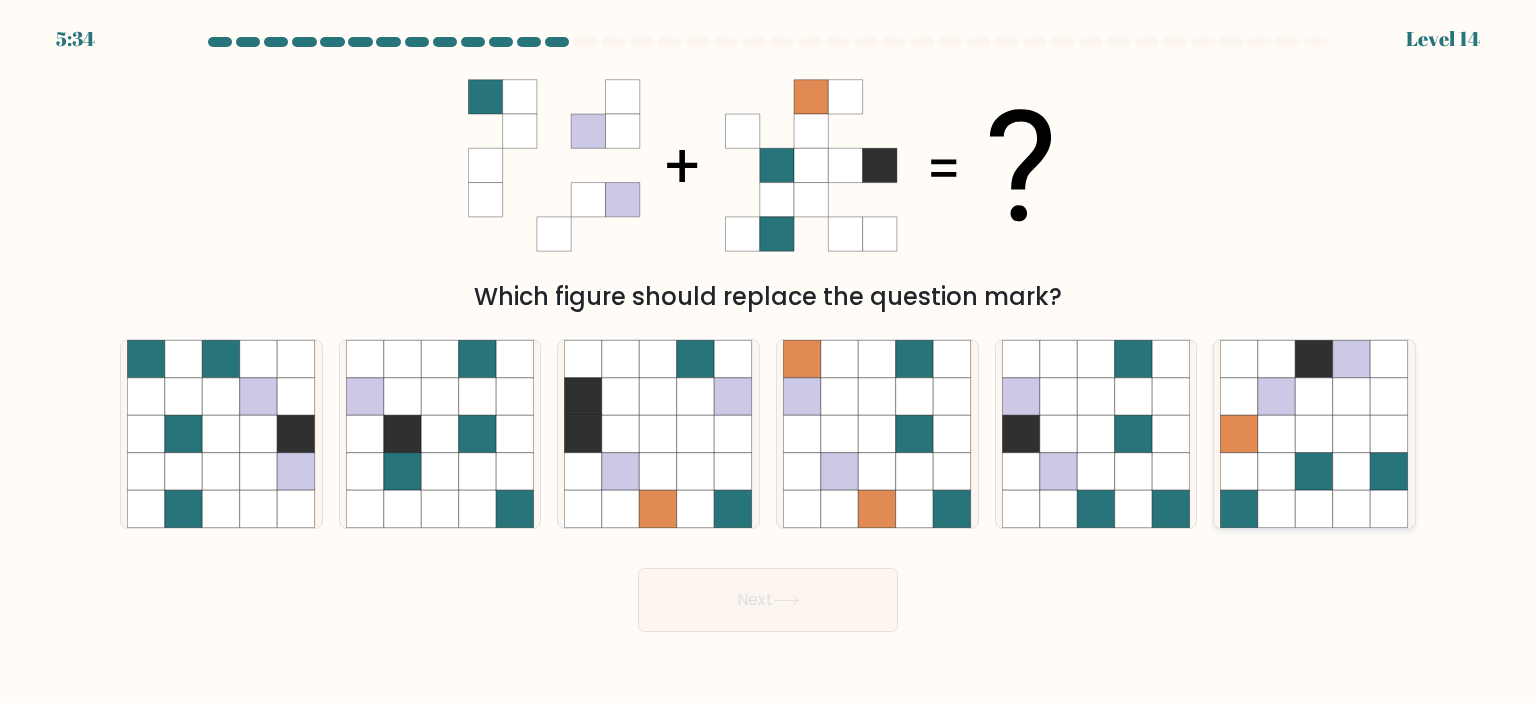 click at bounding box center [1315, 434] 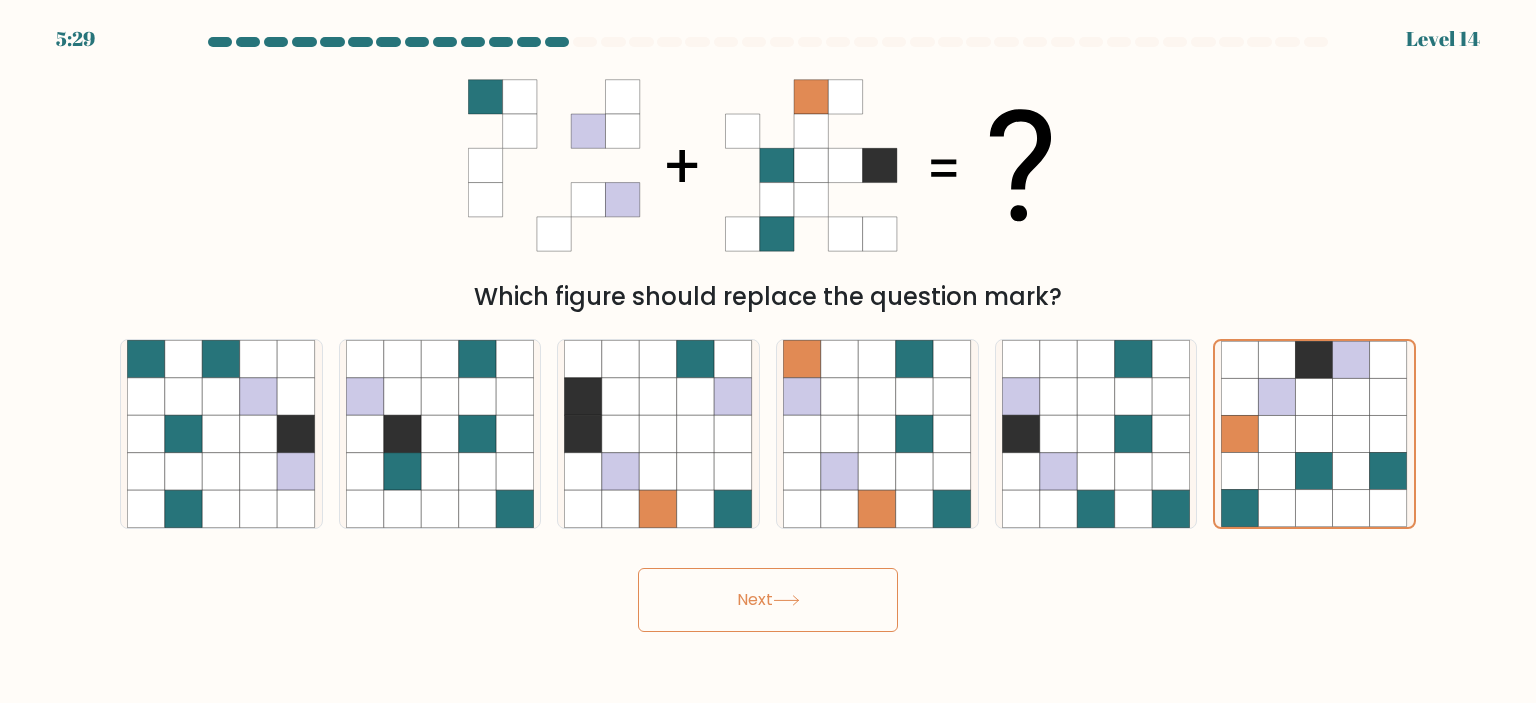 click on "Next" at bounding box center [768, 600] 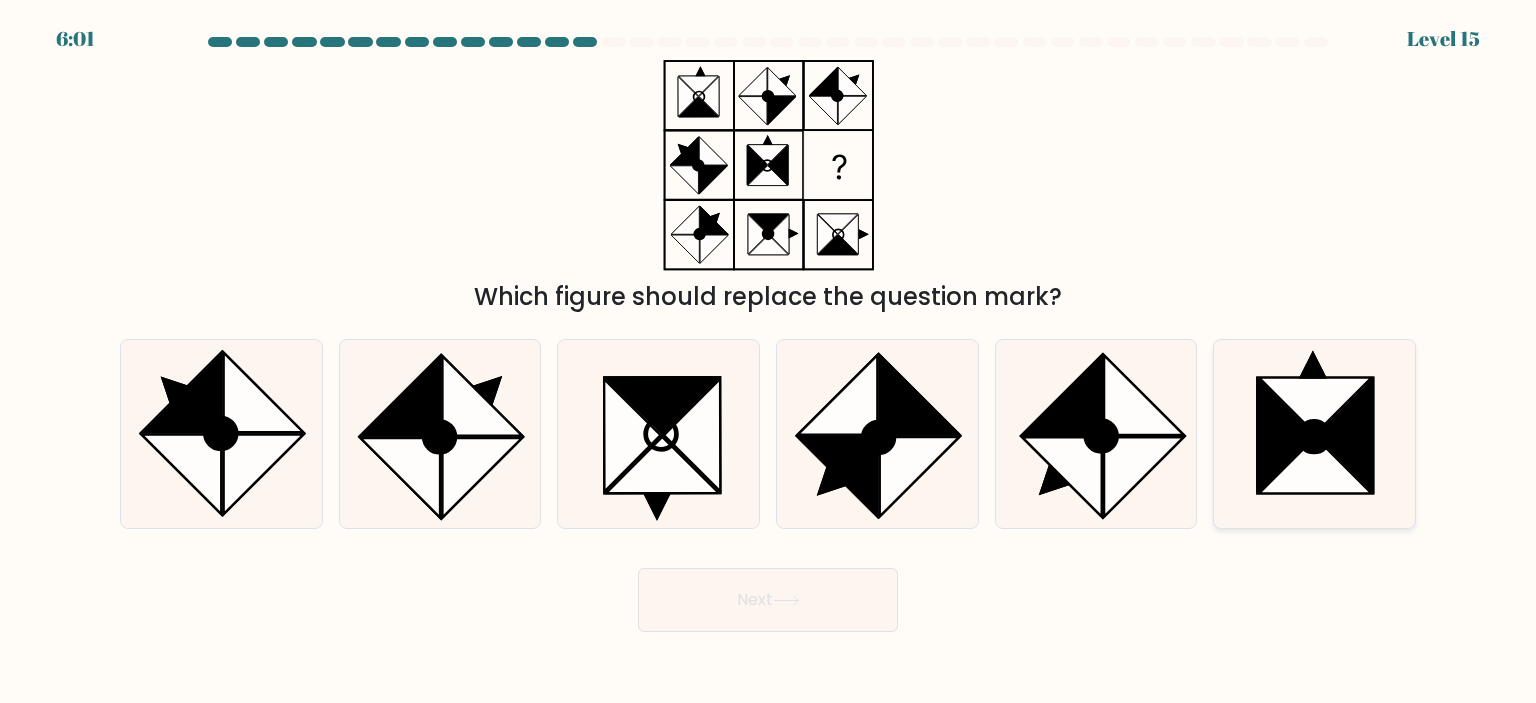 click at bounding box center (1346, 435) 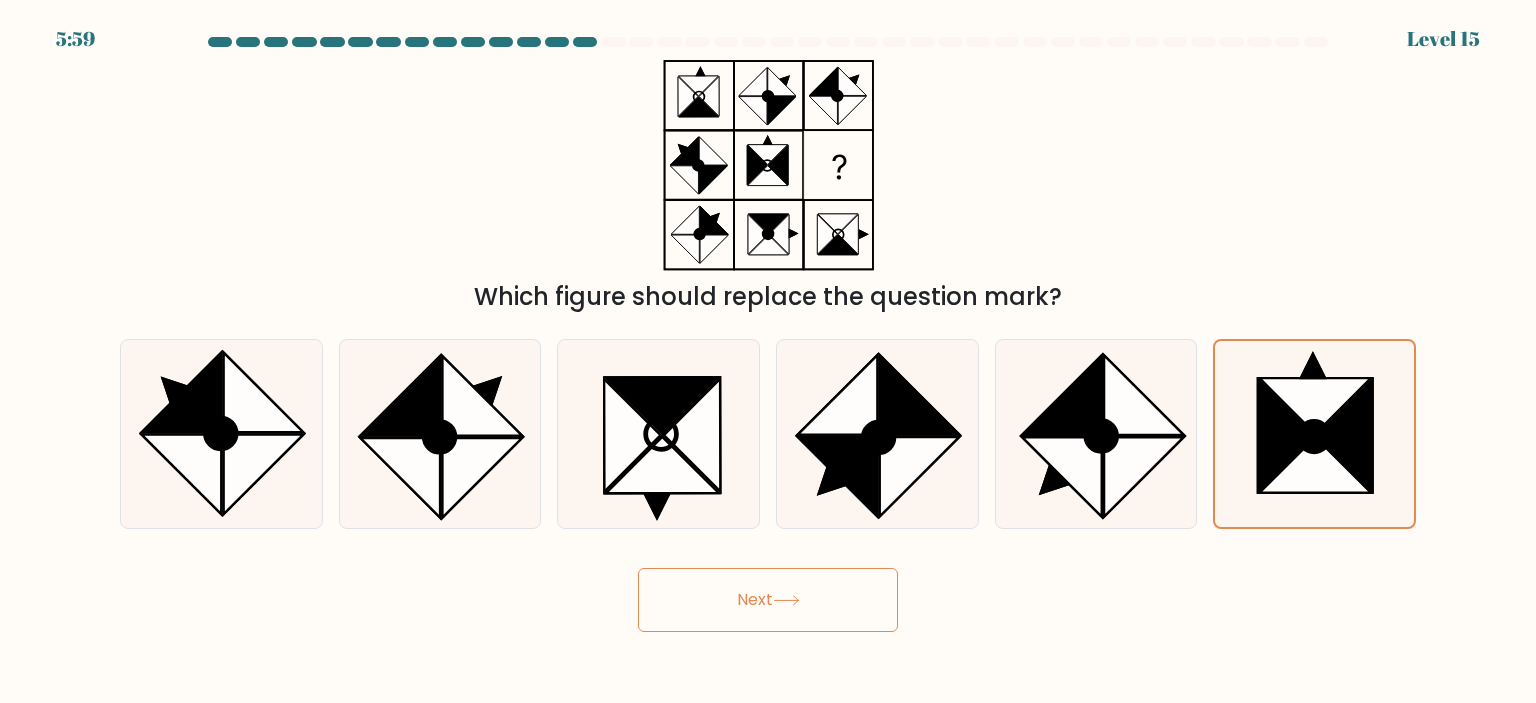 click on "Next" at bounding box center [768, 600] 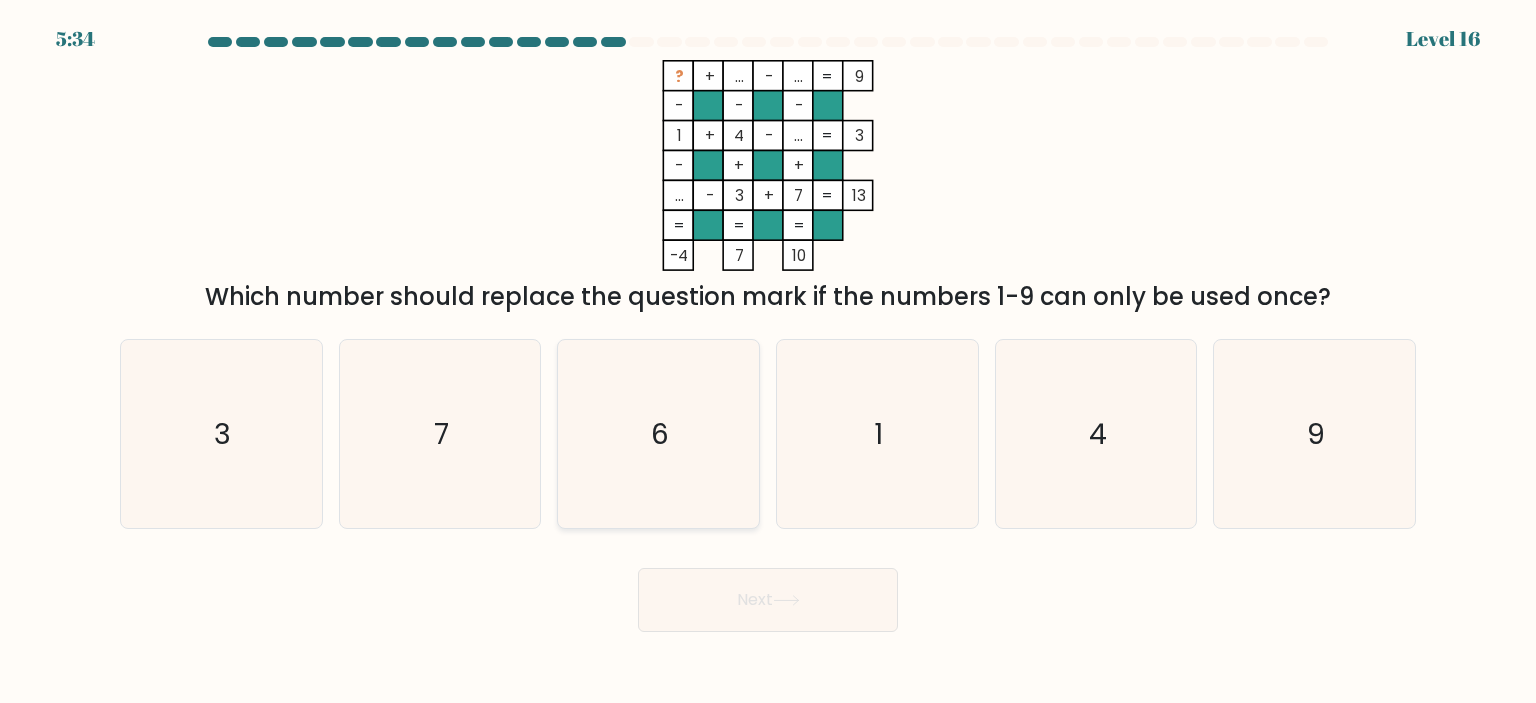 click on "6" at bounding box center [658, 434] 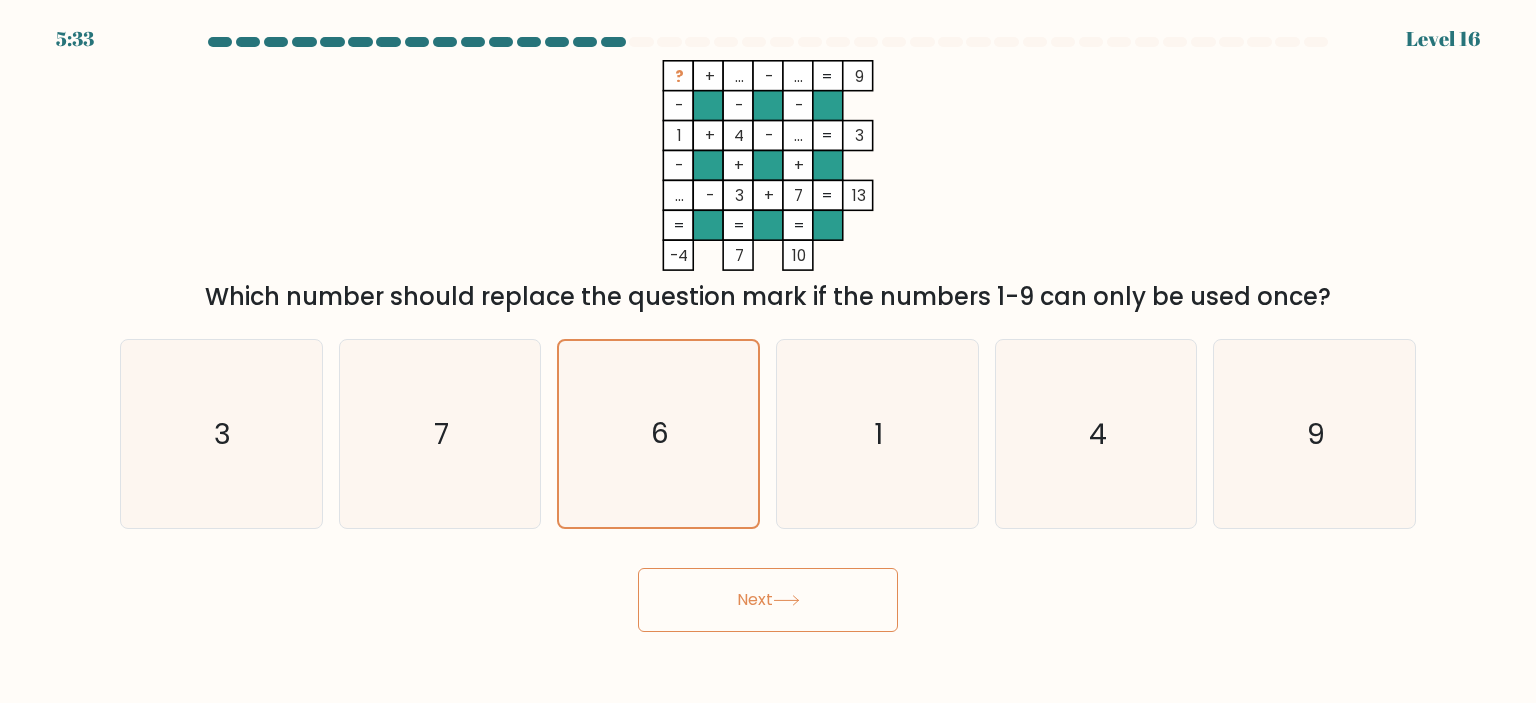click on "Next" at bounding box center [768, 600] 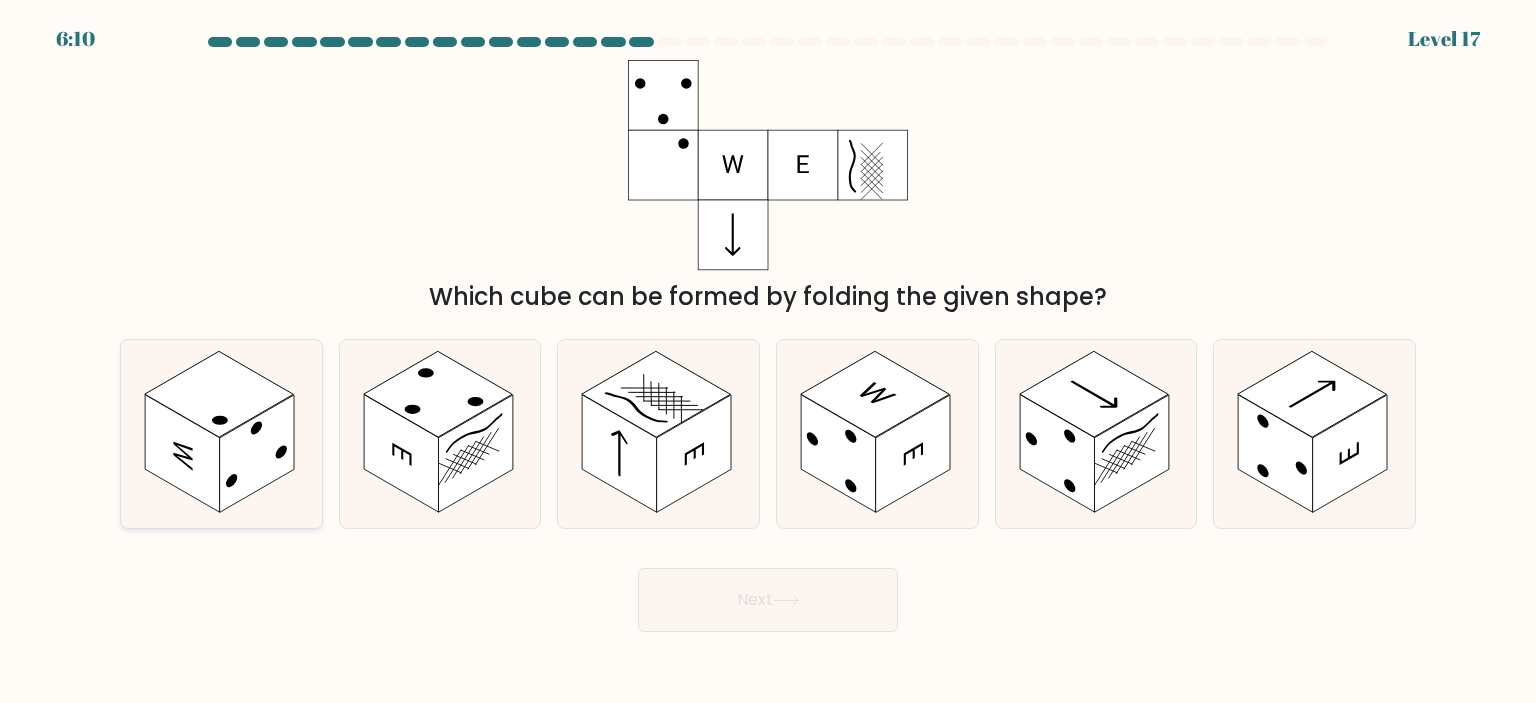 click at bounding box center (257, 454) 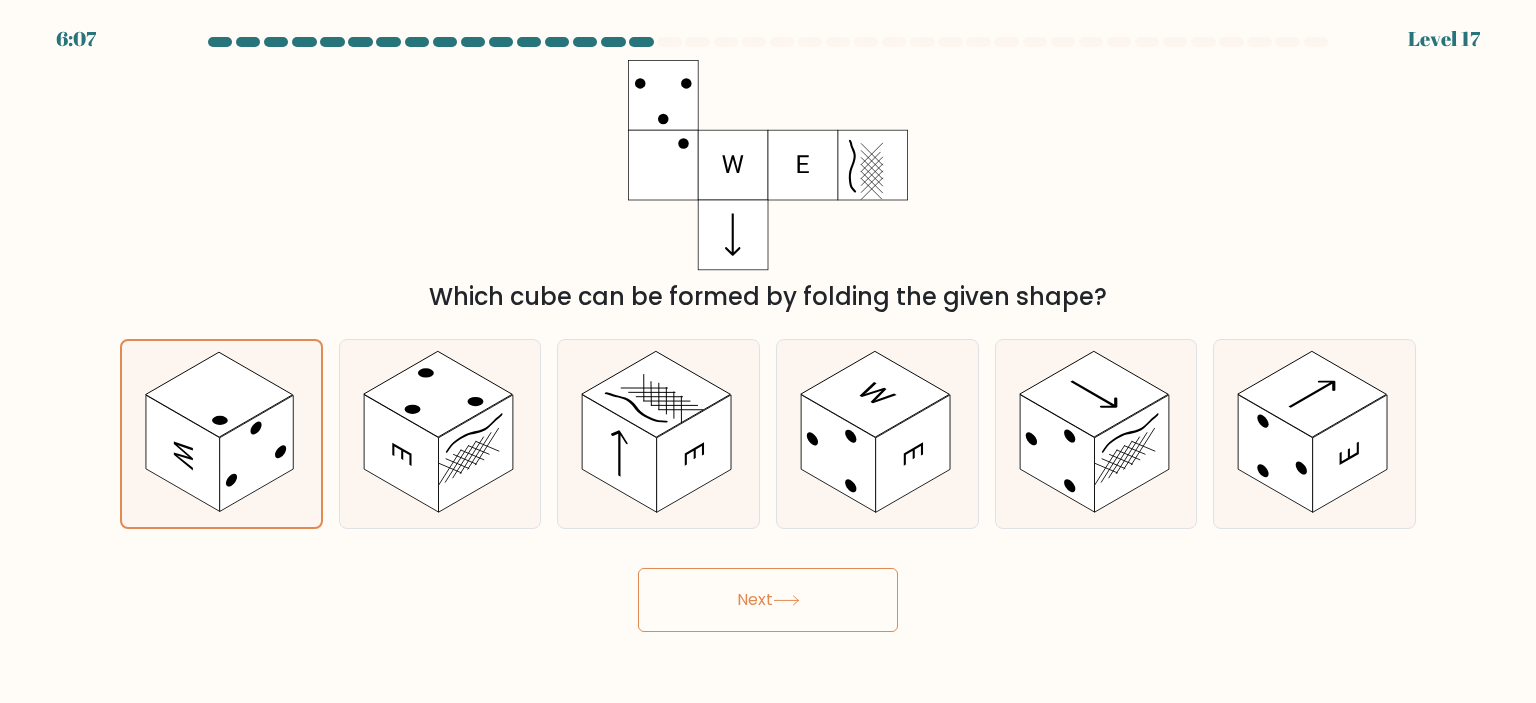 click on "Next" at bounding box center [768, 600] 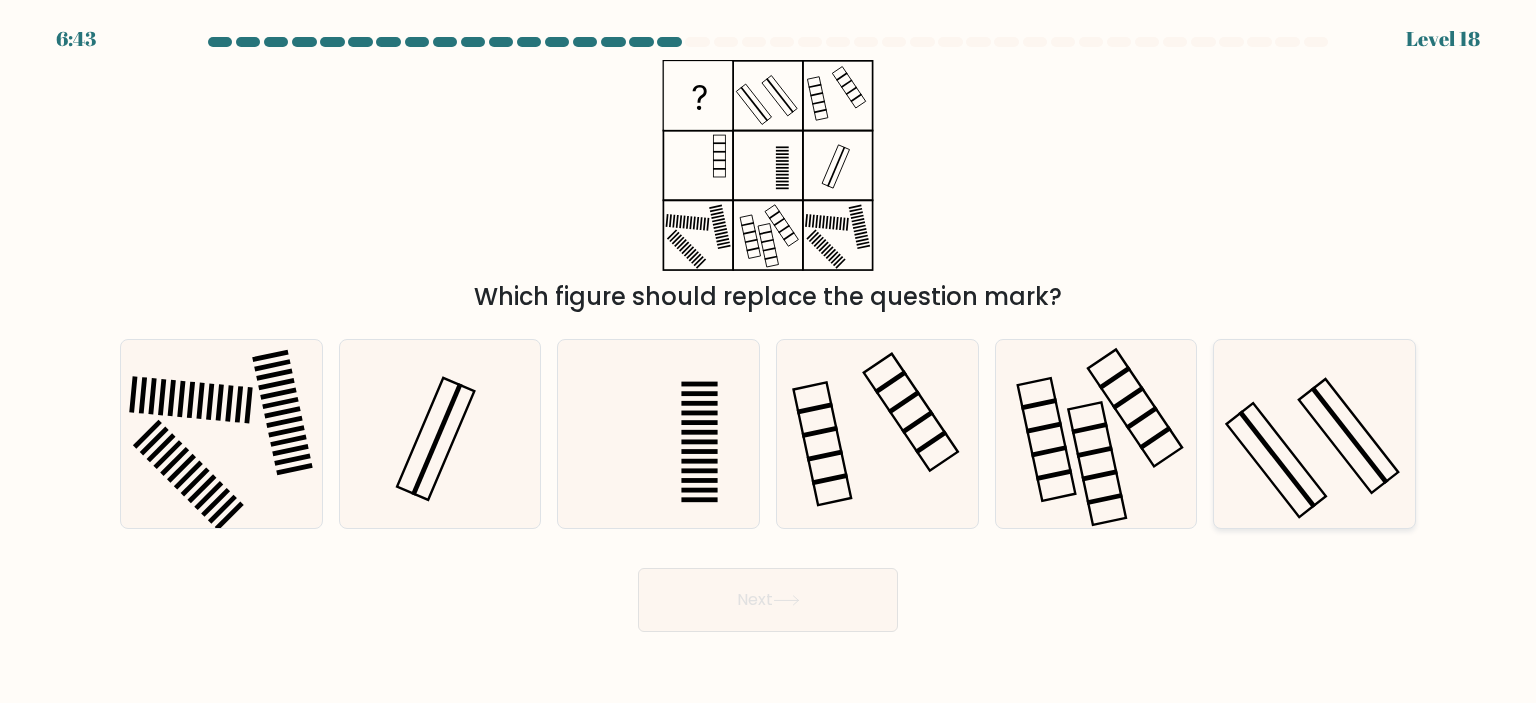 click at bounding box center [1314, 434] 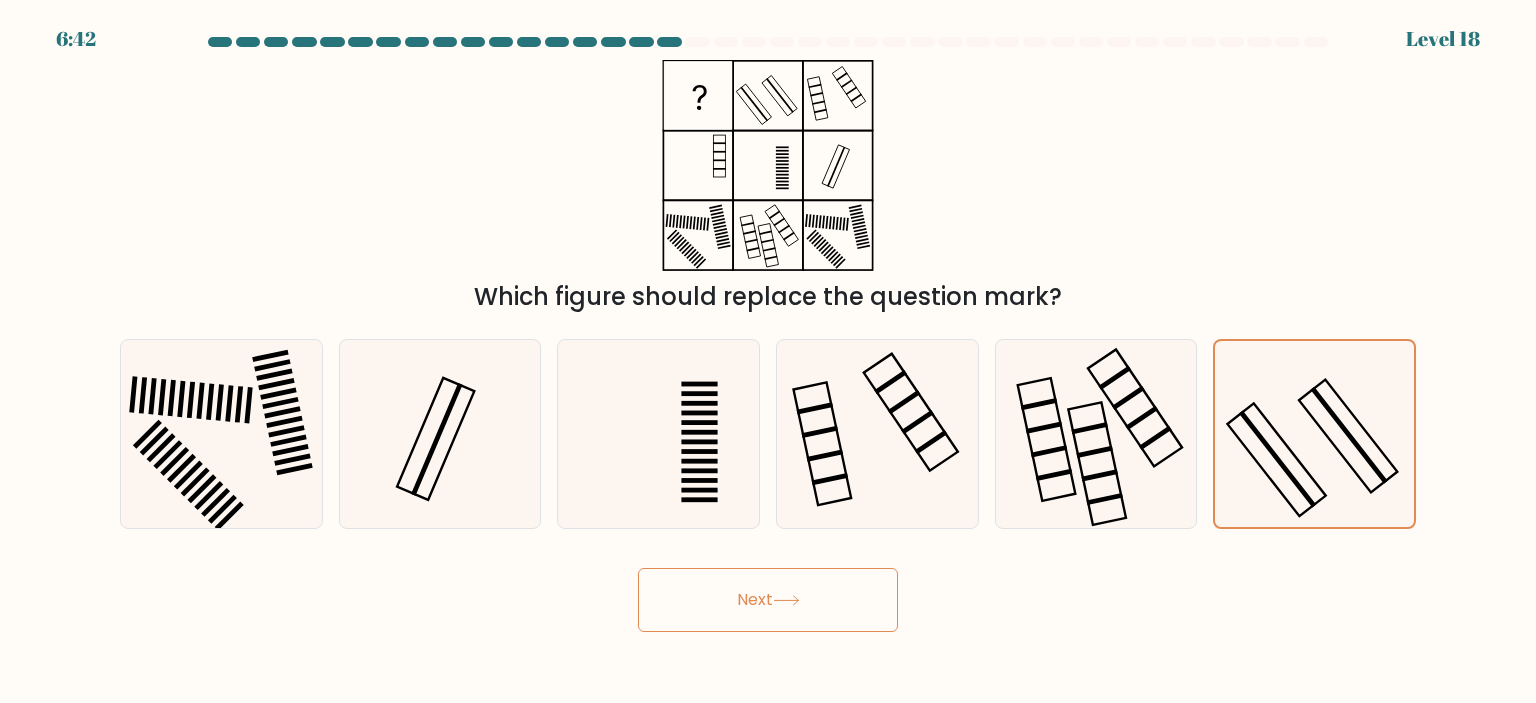 click on "Next" at bounding box center (768, 600) 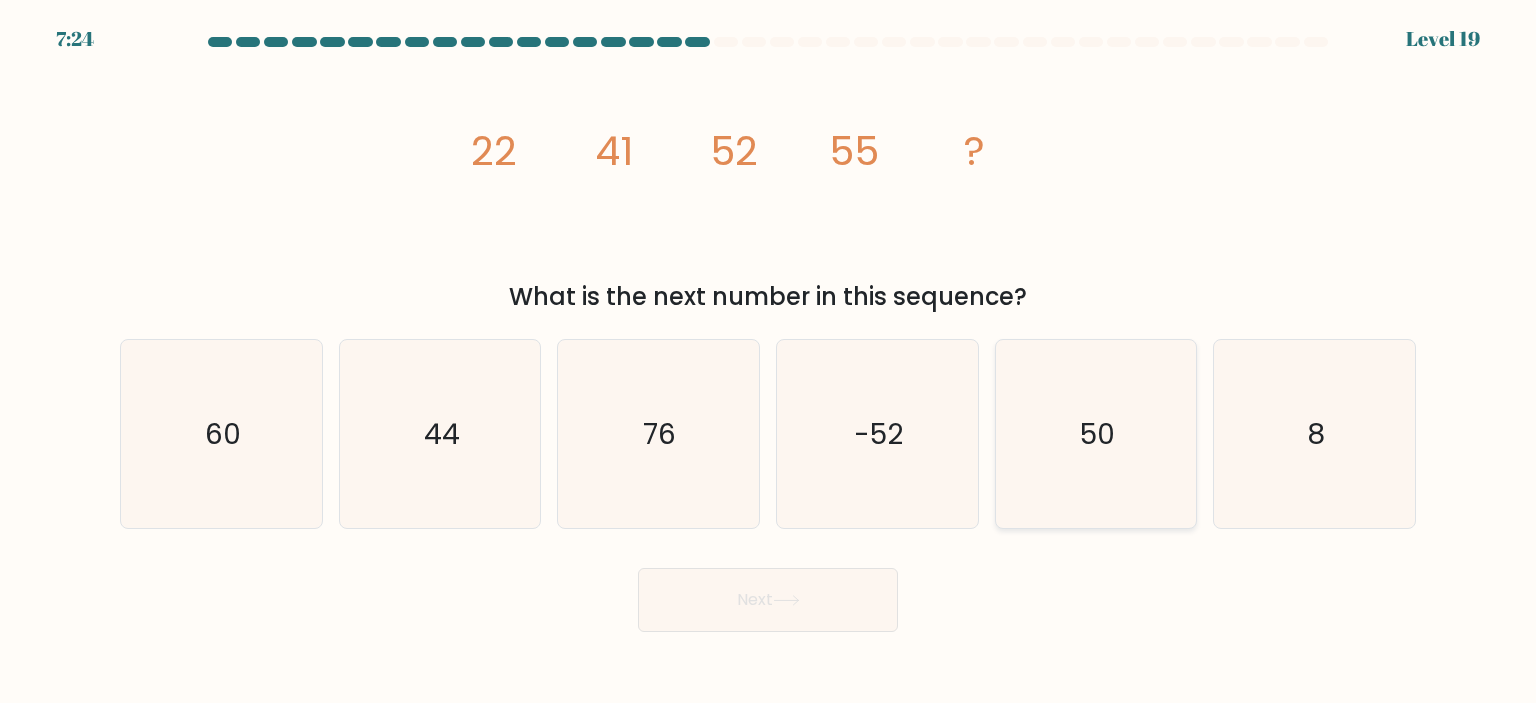 click on "50" at bounding box center [1096, 434] 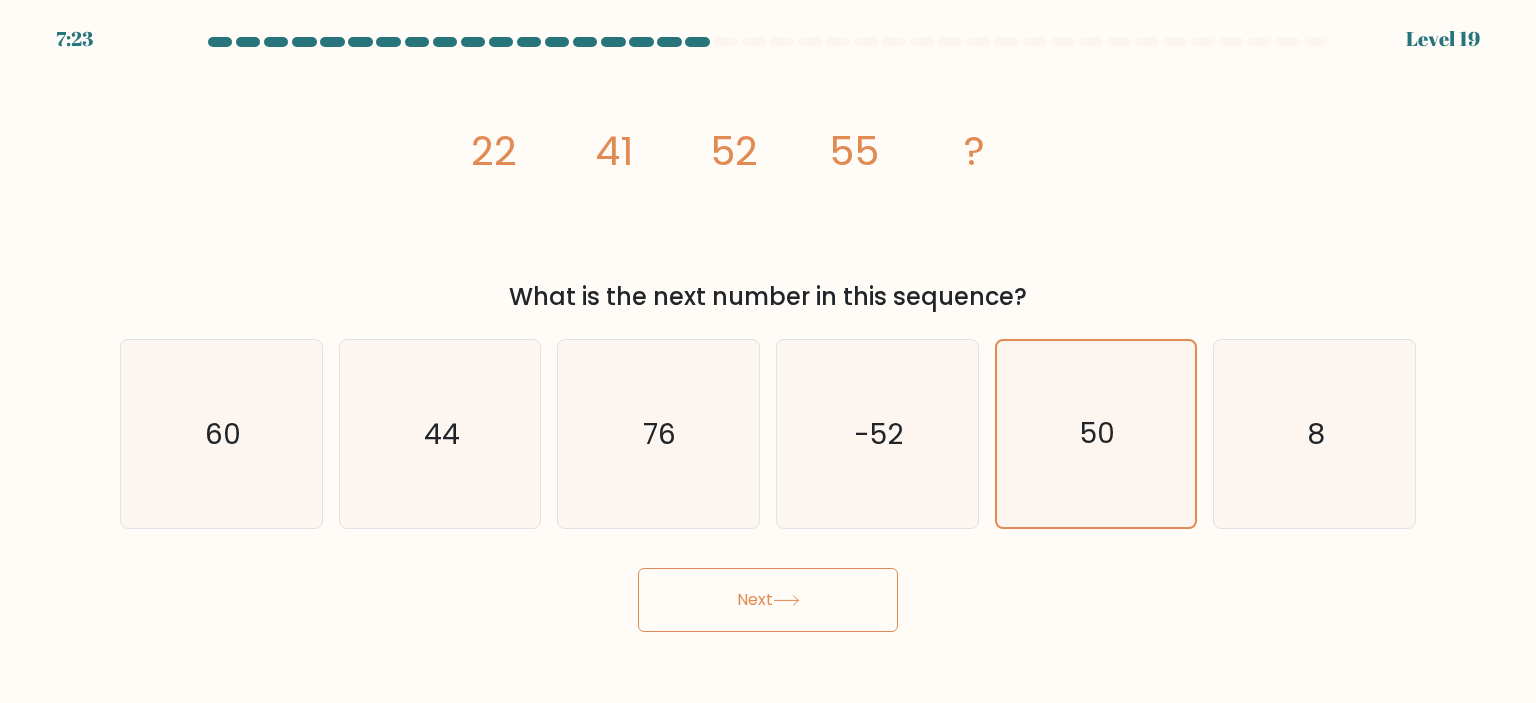 click on "Next" at bounding box center (768, 600) 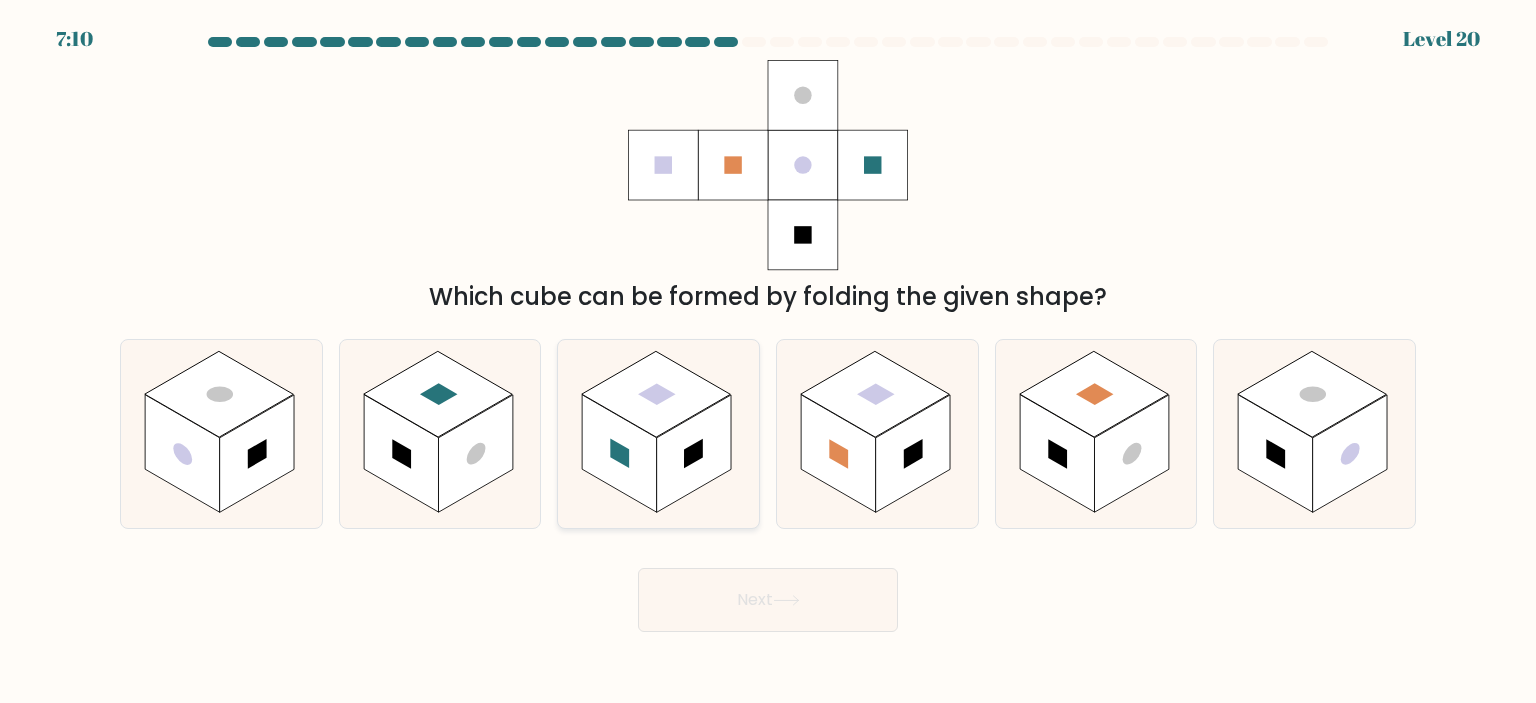 click at bounding box center (694, 454) 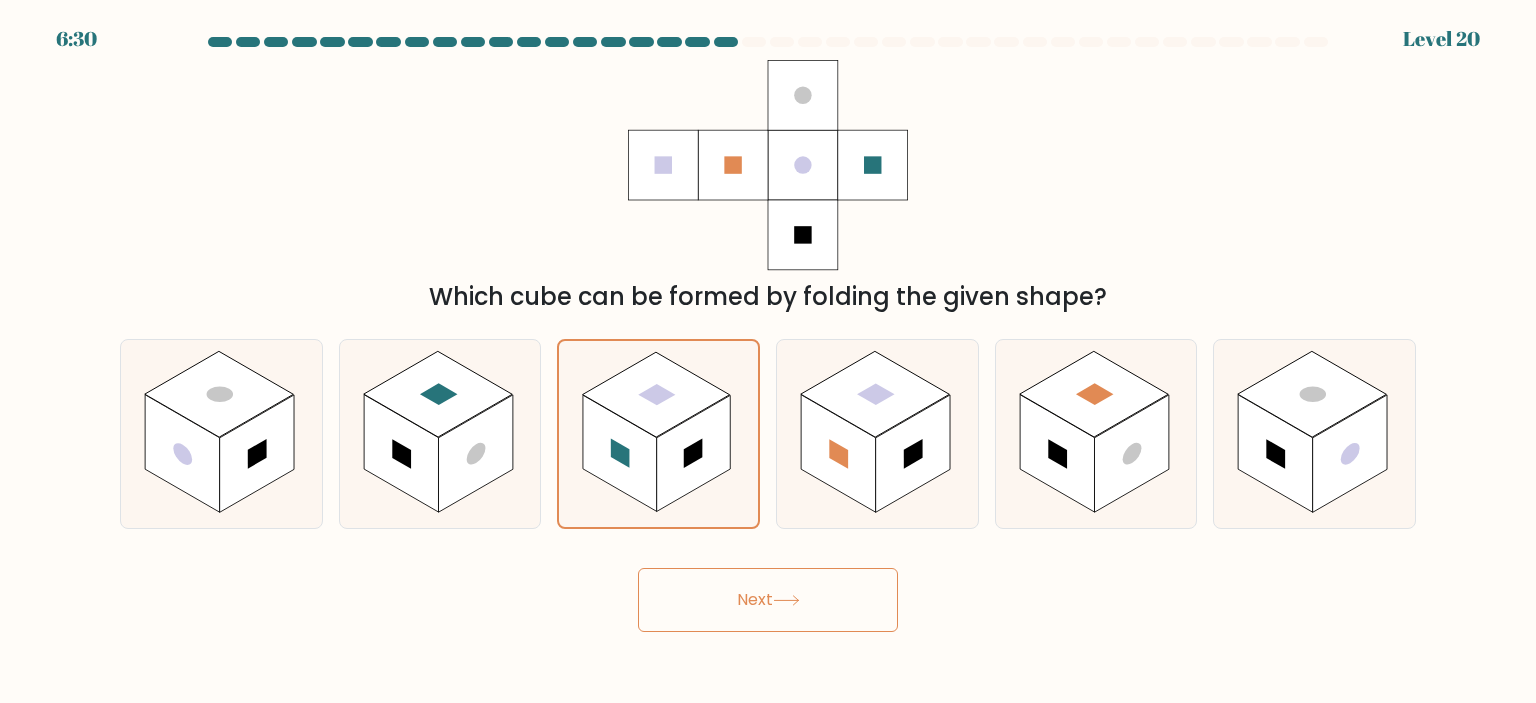 click on "Next" at bounding box center [768, 600] 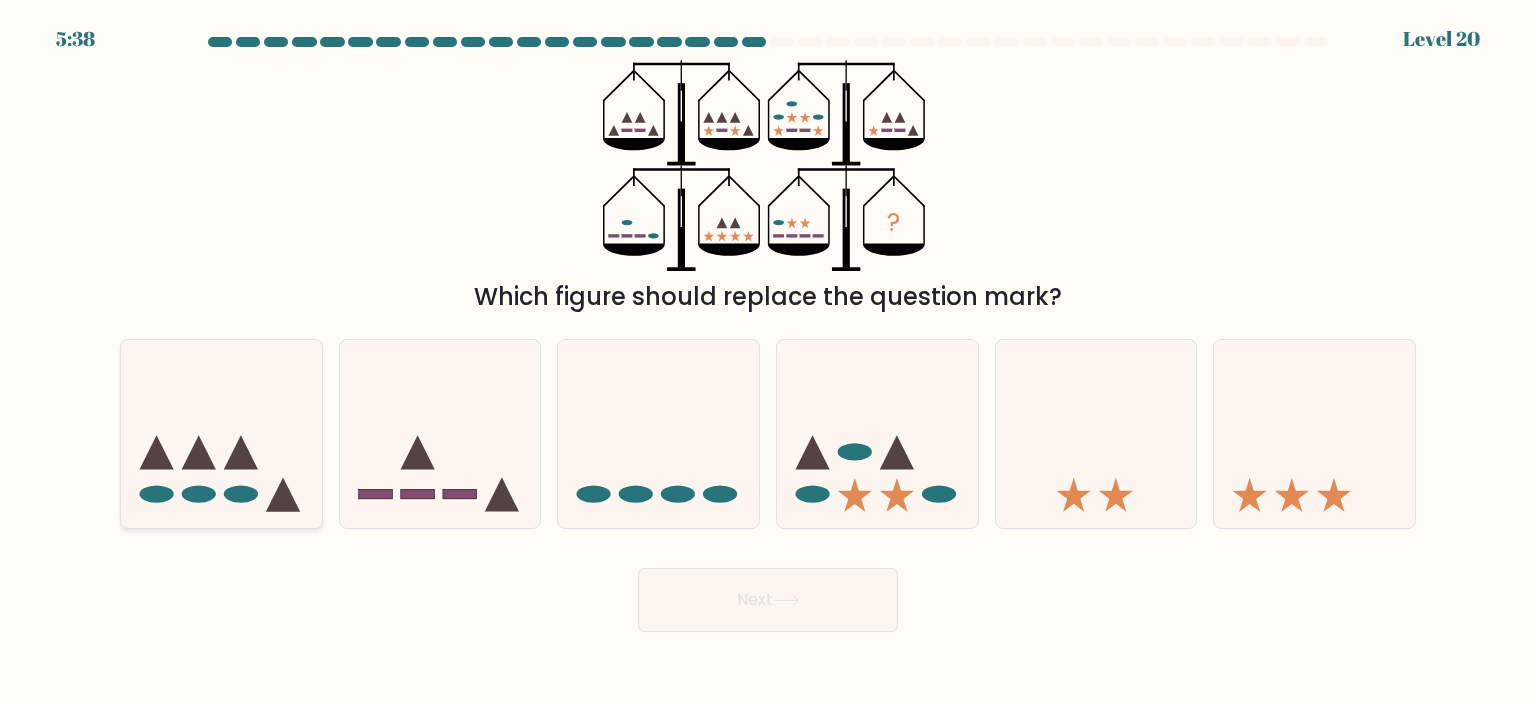 click at bounding box center (221, 434) 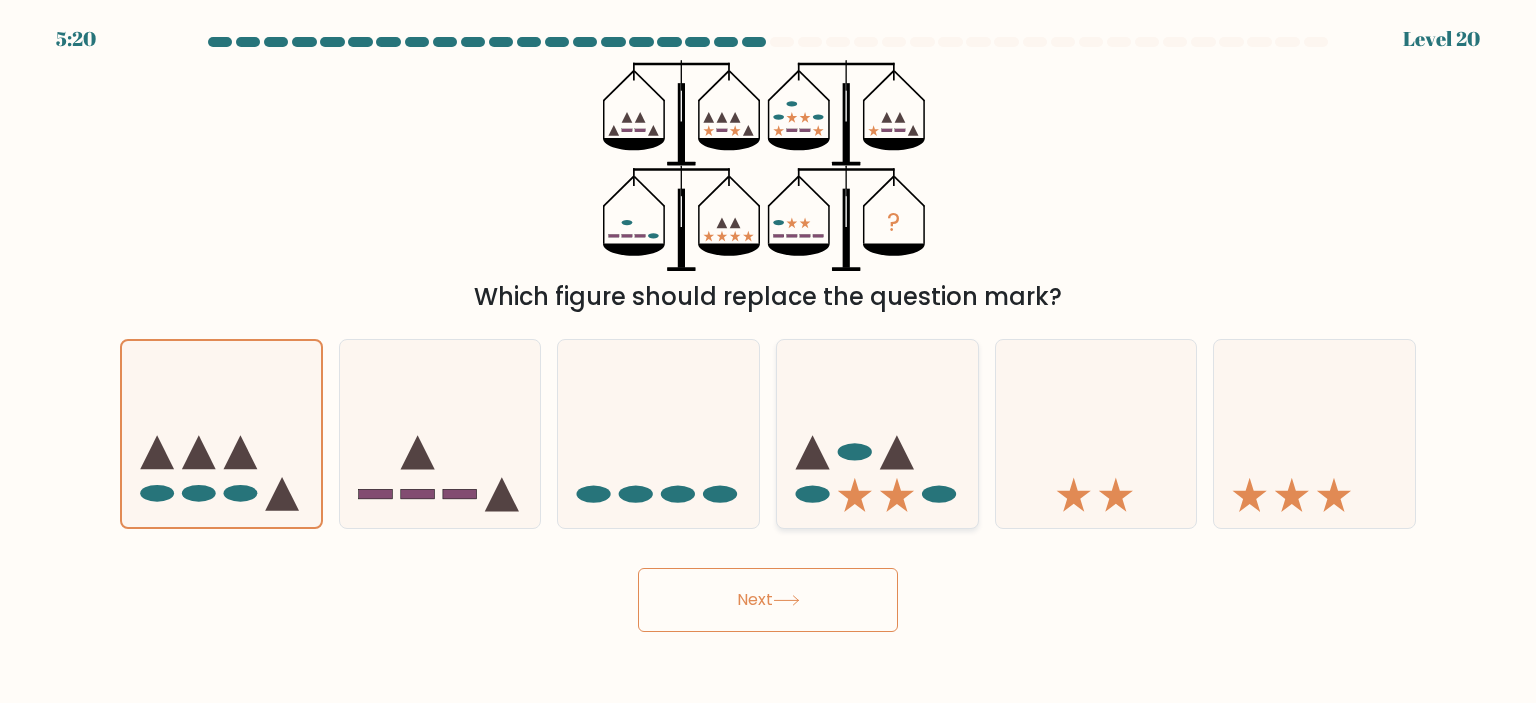 click at bounding box center (877, 434) 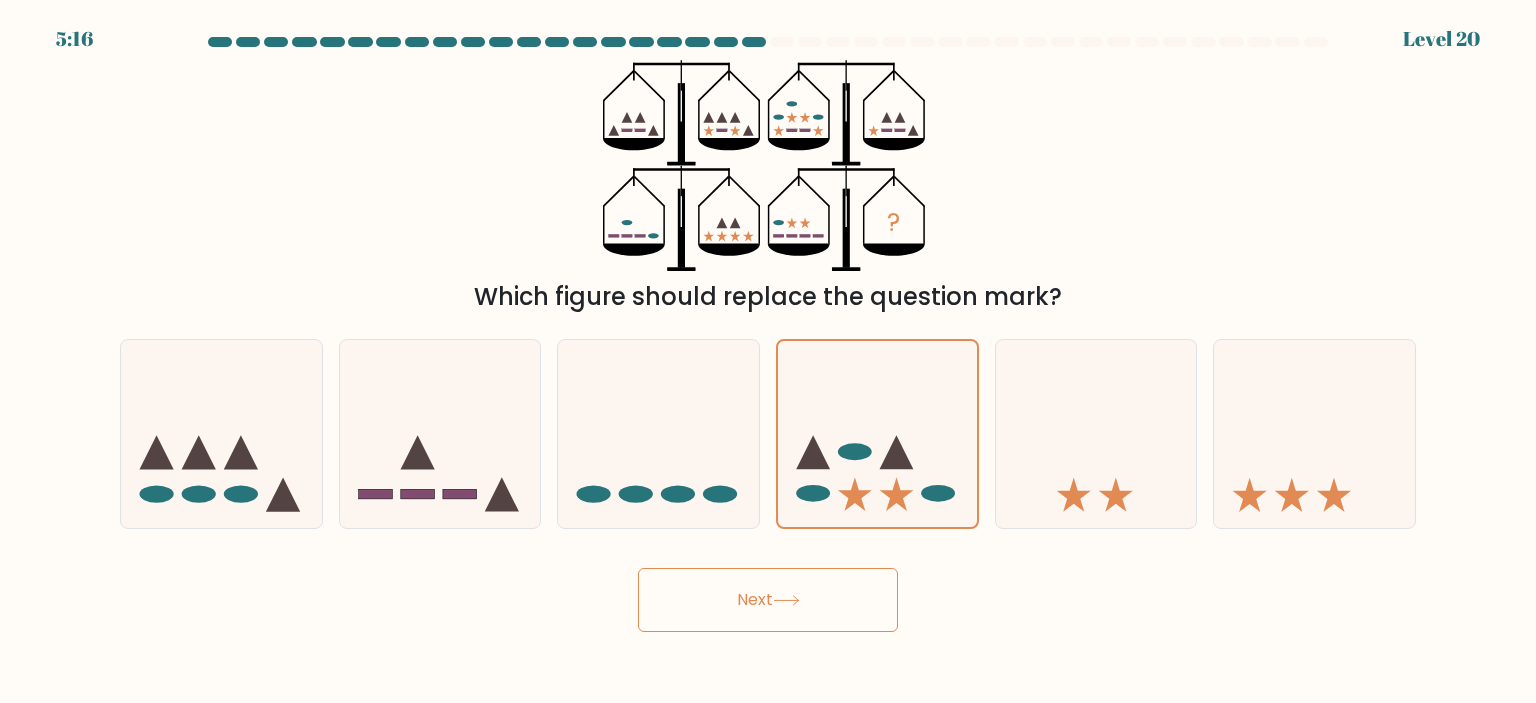 click on "Next" at bounding box center [768, 600] 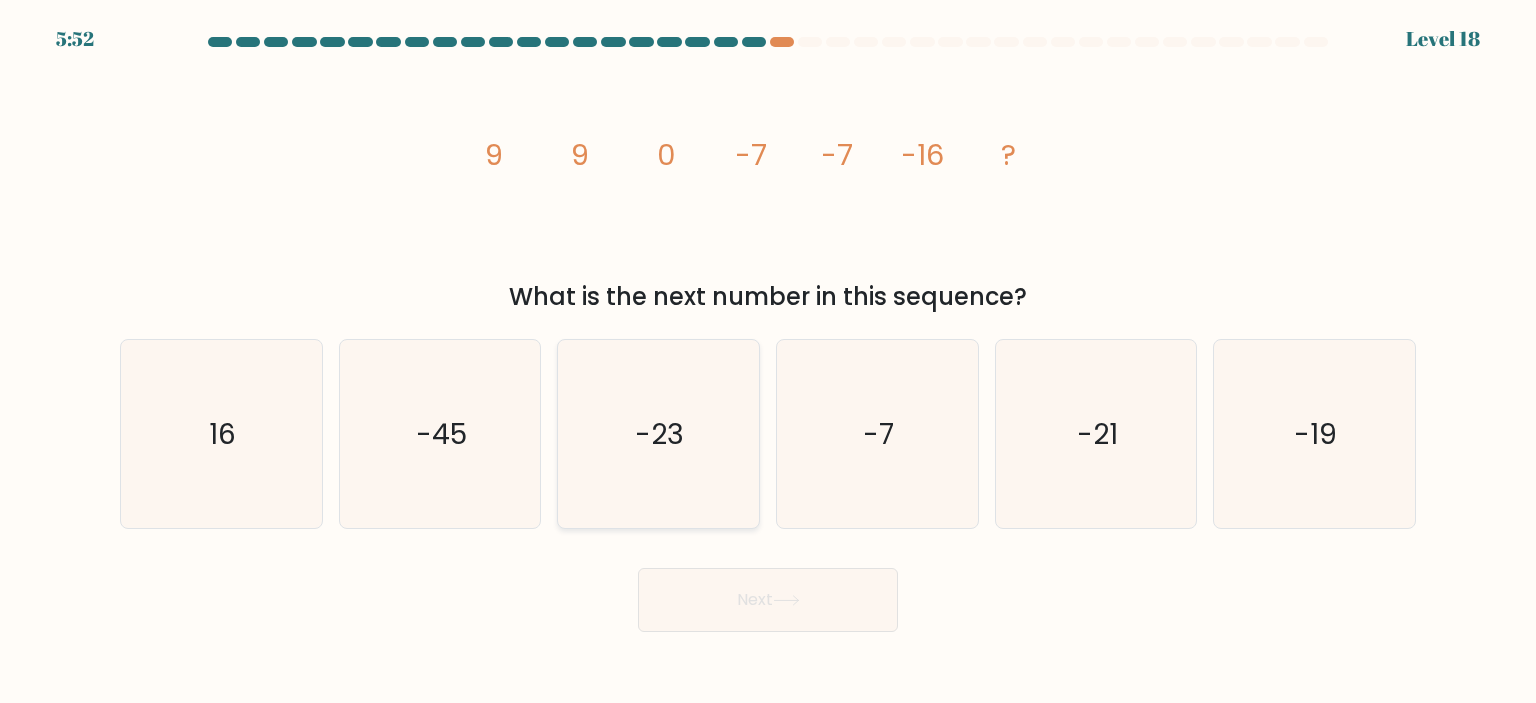 click on "-23" at bounding box center (660, 434) 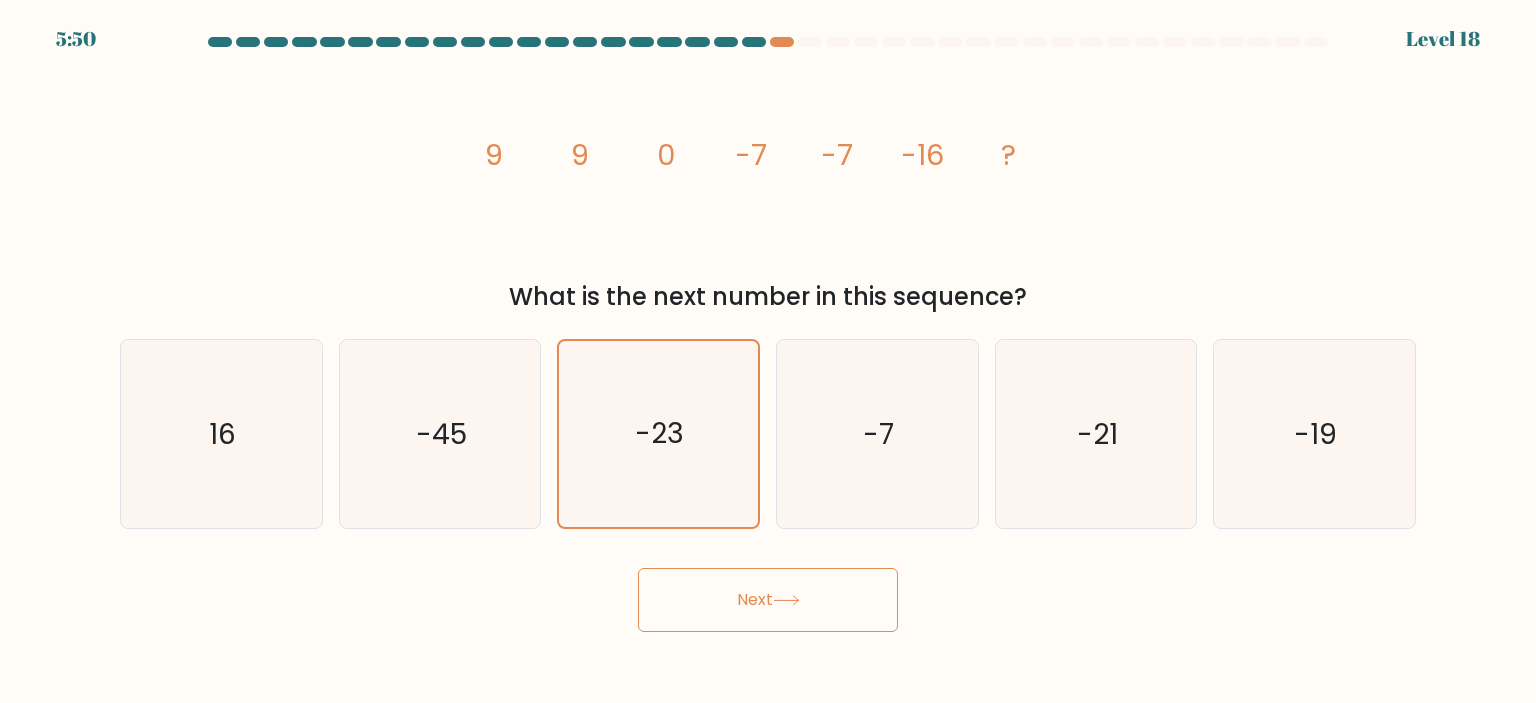 click on "Next" at bounding box center [768, 600] 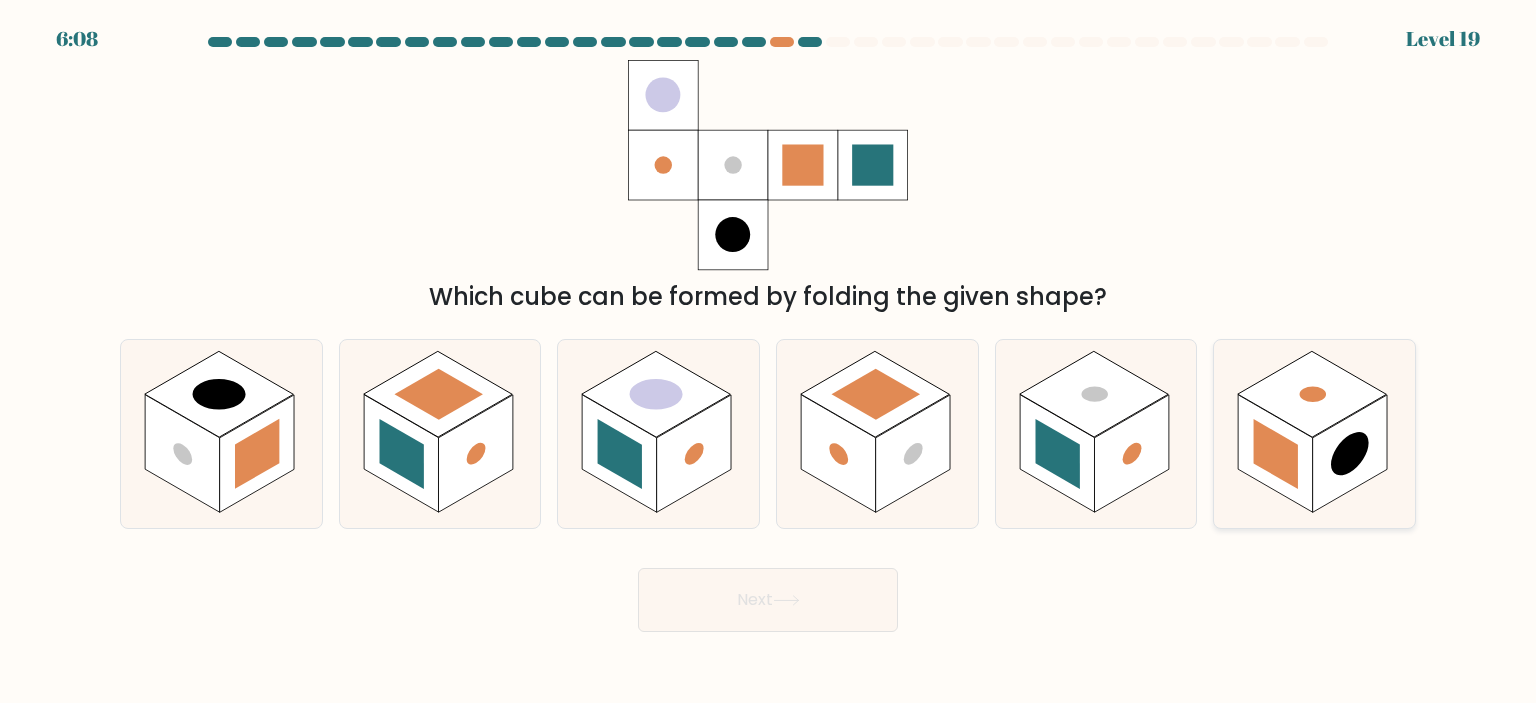 click at bounding box center [1350, 454] 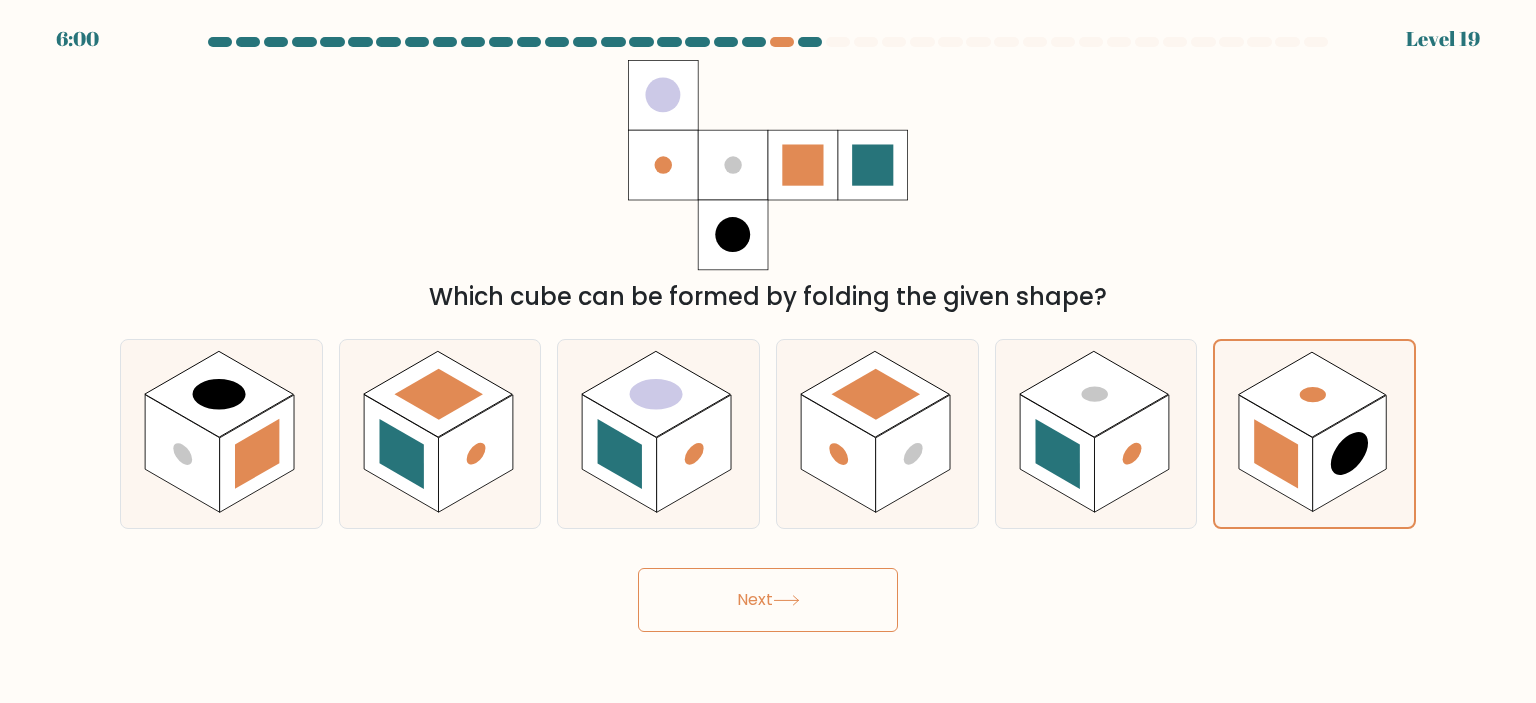 click on "Next" at bounding box center [768, 600] 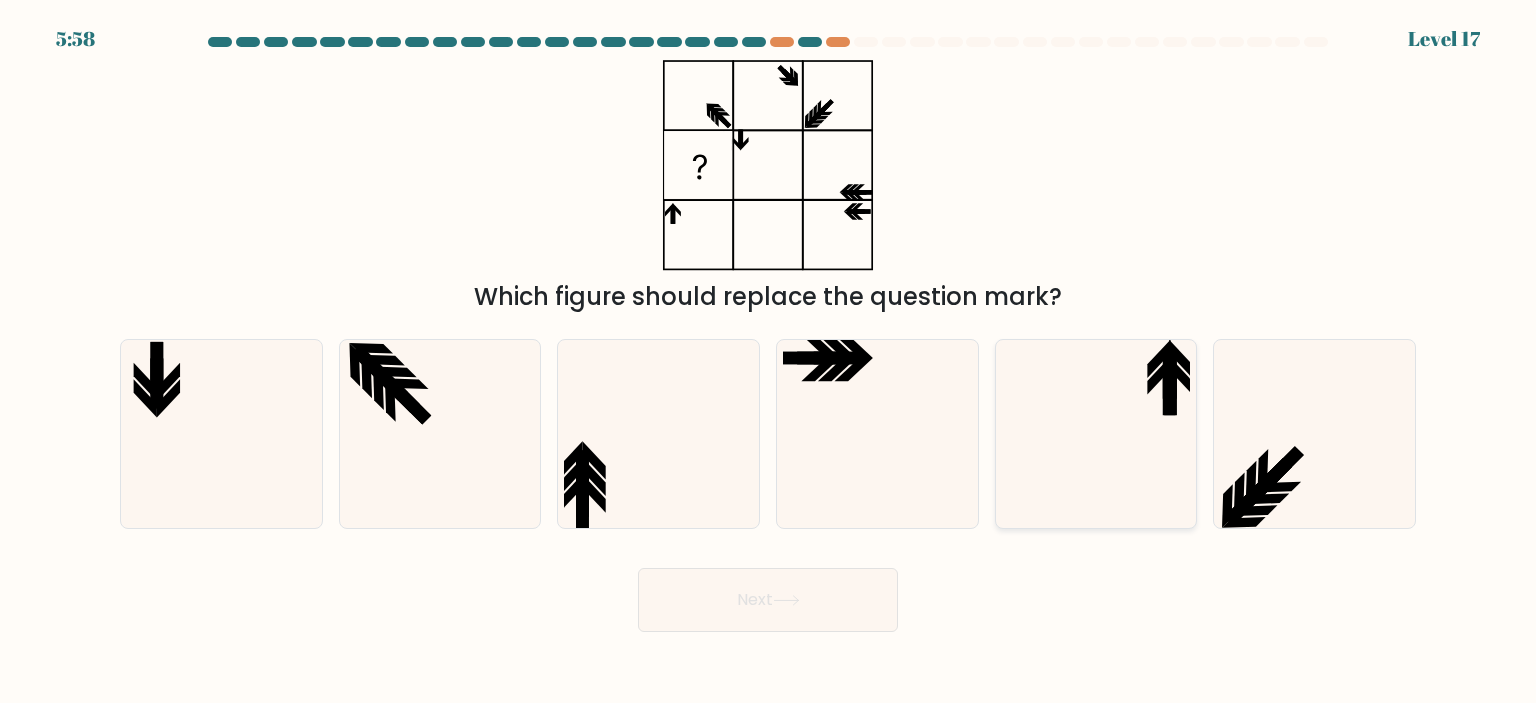 click at bounding box center (1096, 434) 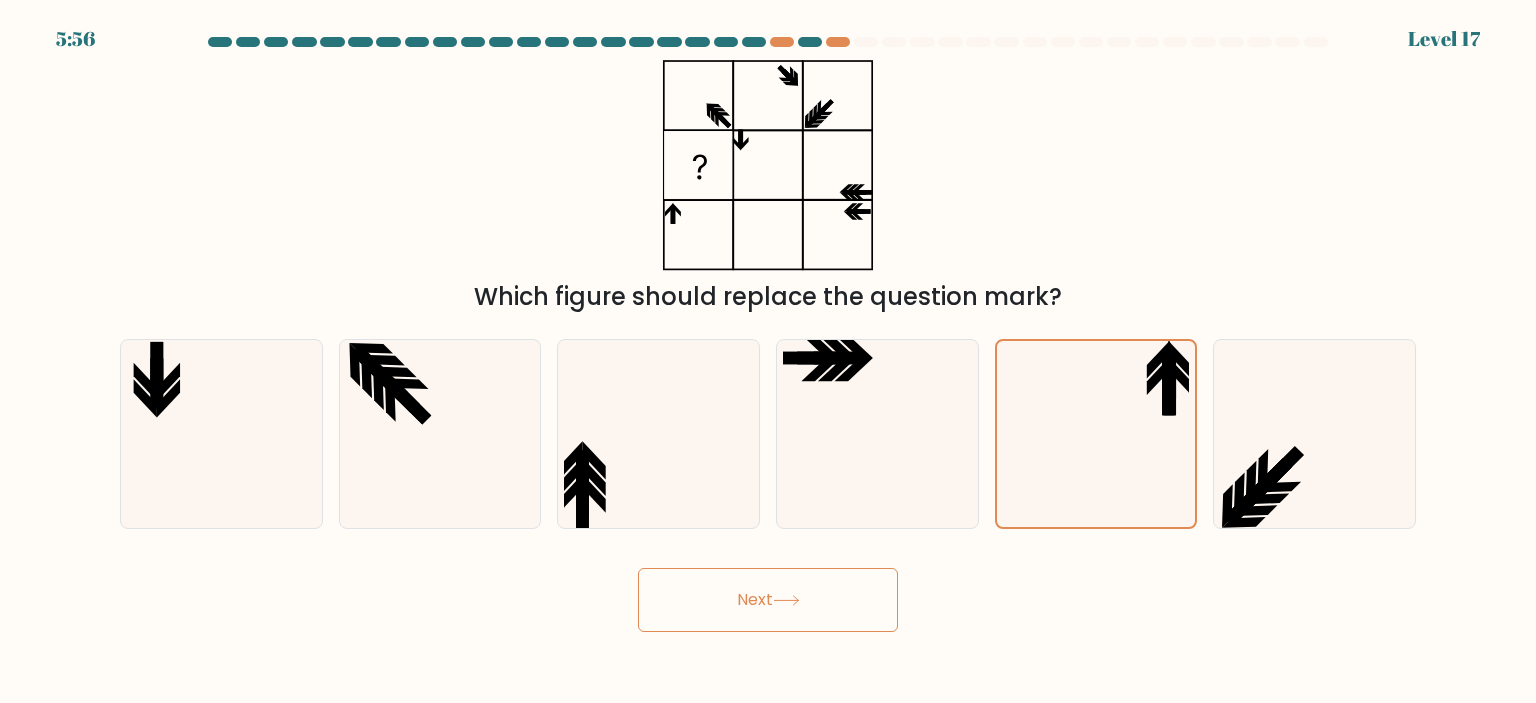 click on "Next" at bounding box center (768, 600) 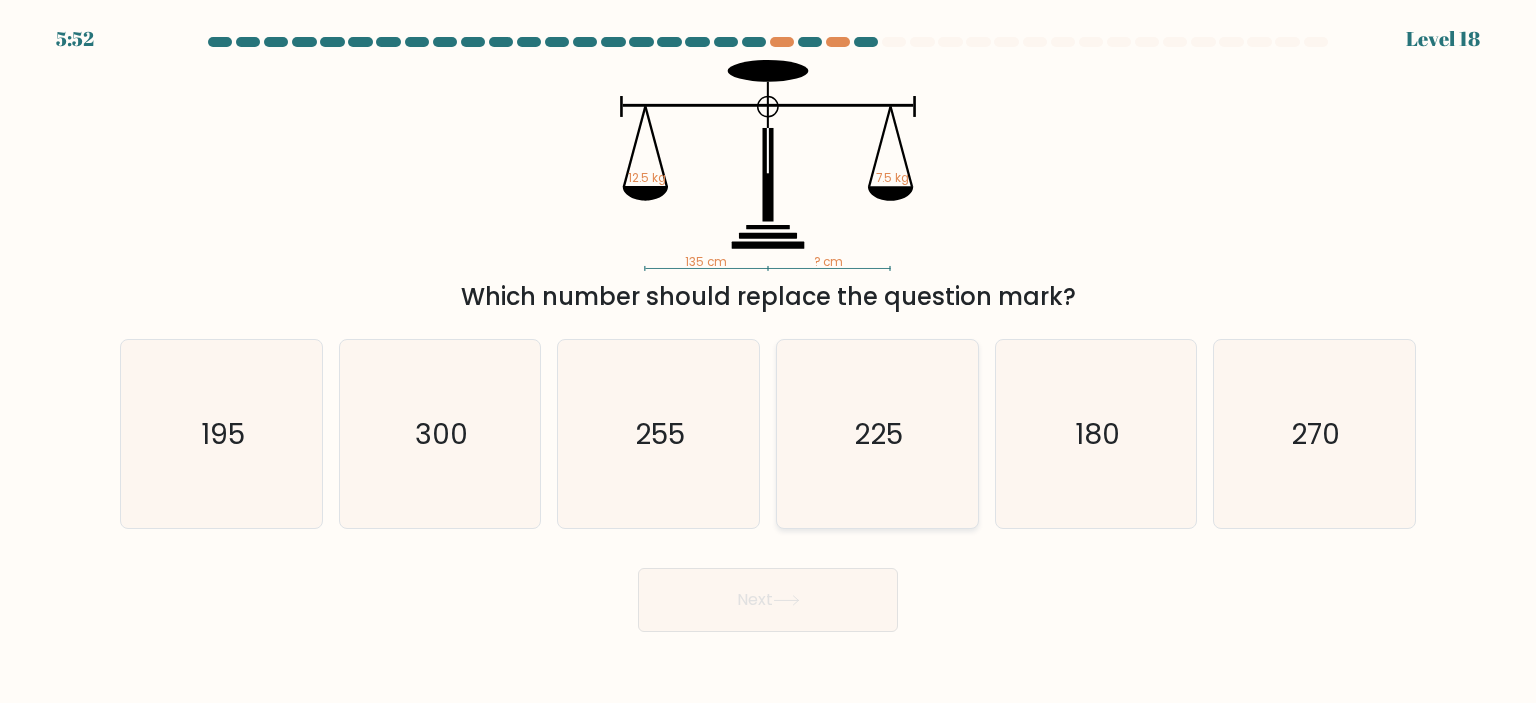 click on "225" at bounding box center (877, 434) 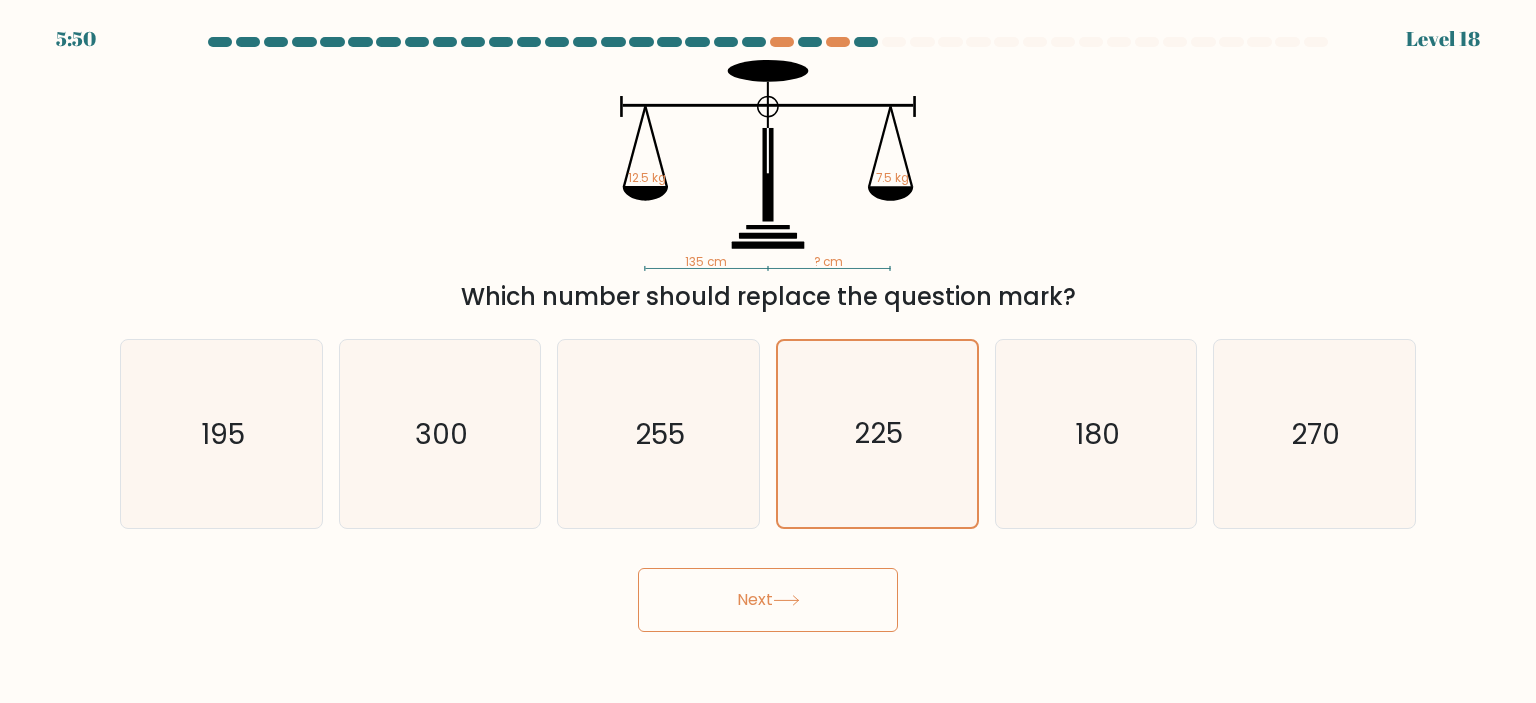 click on "Next" at bounding box center [768, 600] 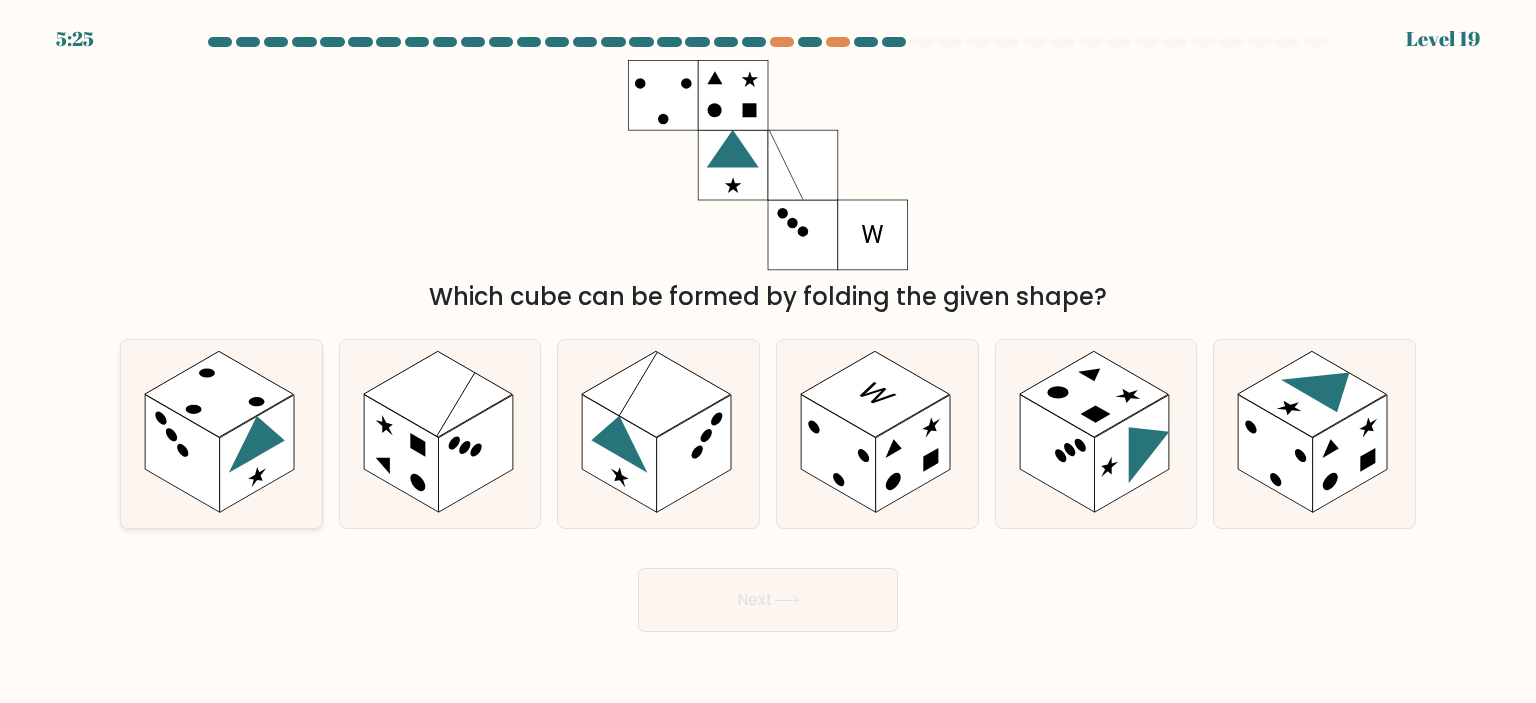 click at bounding box center [257, 454] 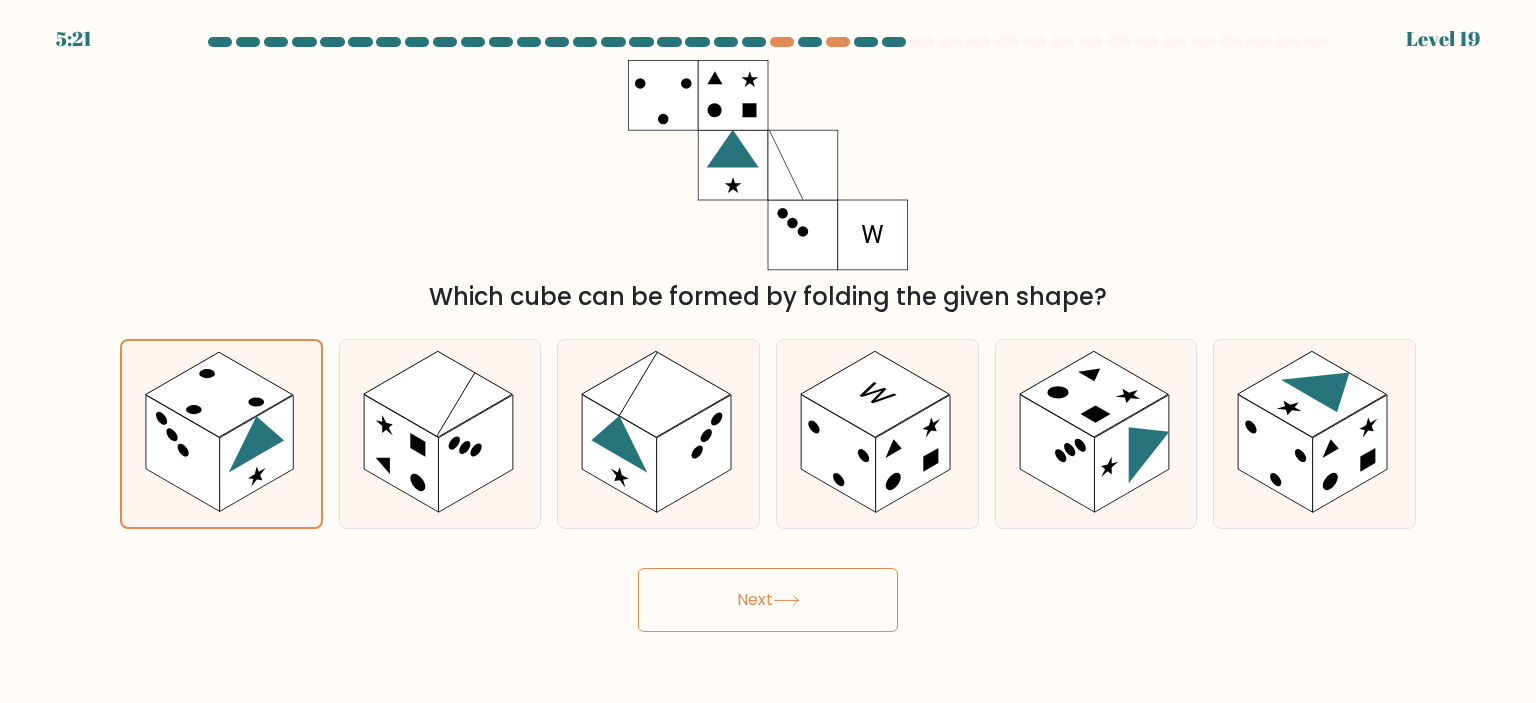 click on "Next" at bounding box center (768, 600) 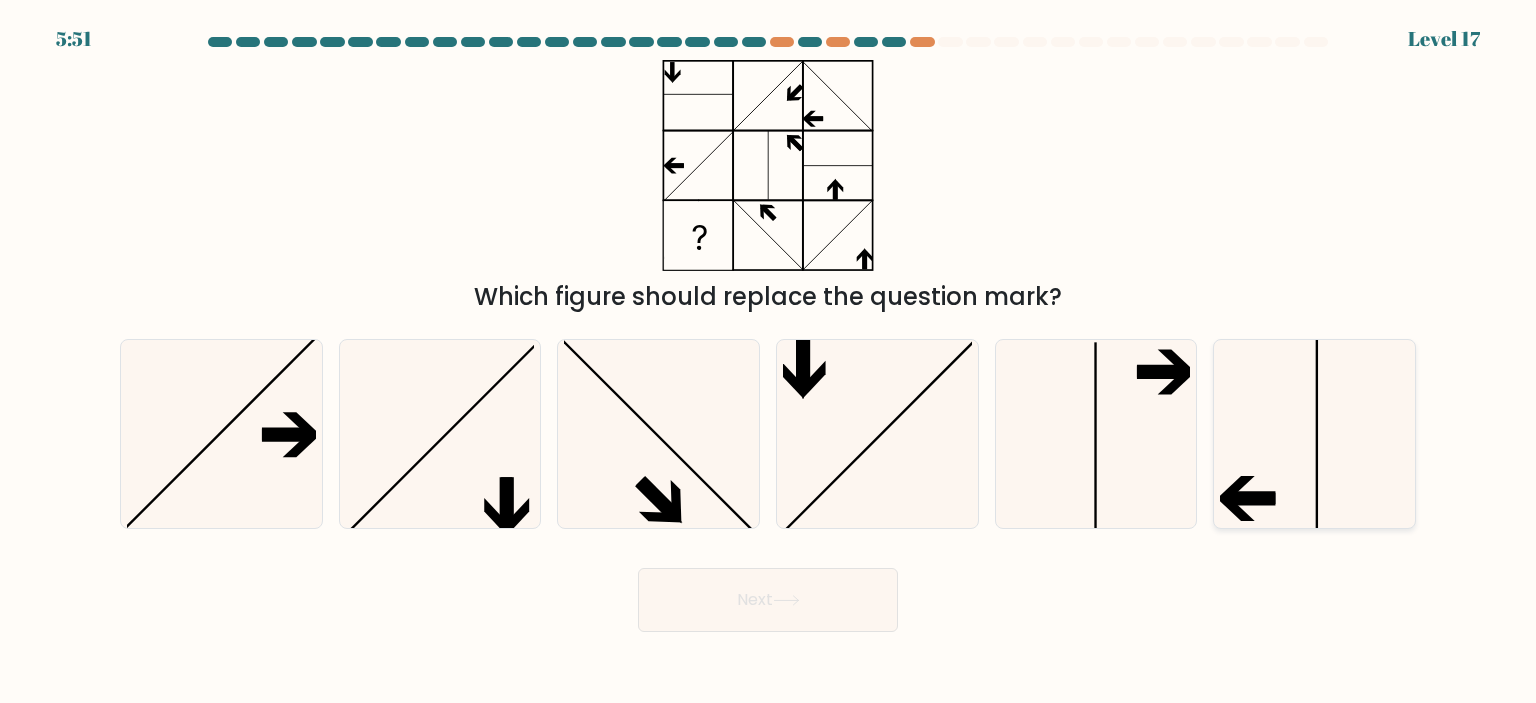 click at bounding box center (1314, 434) 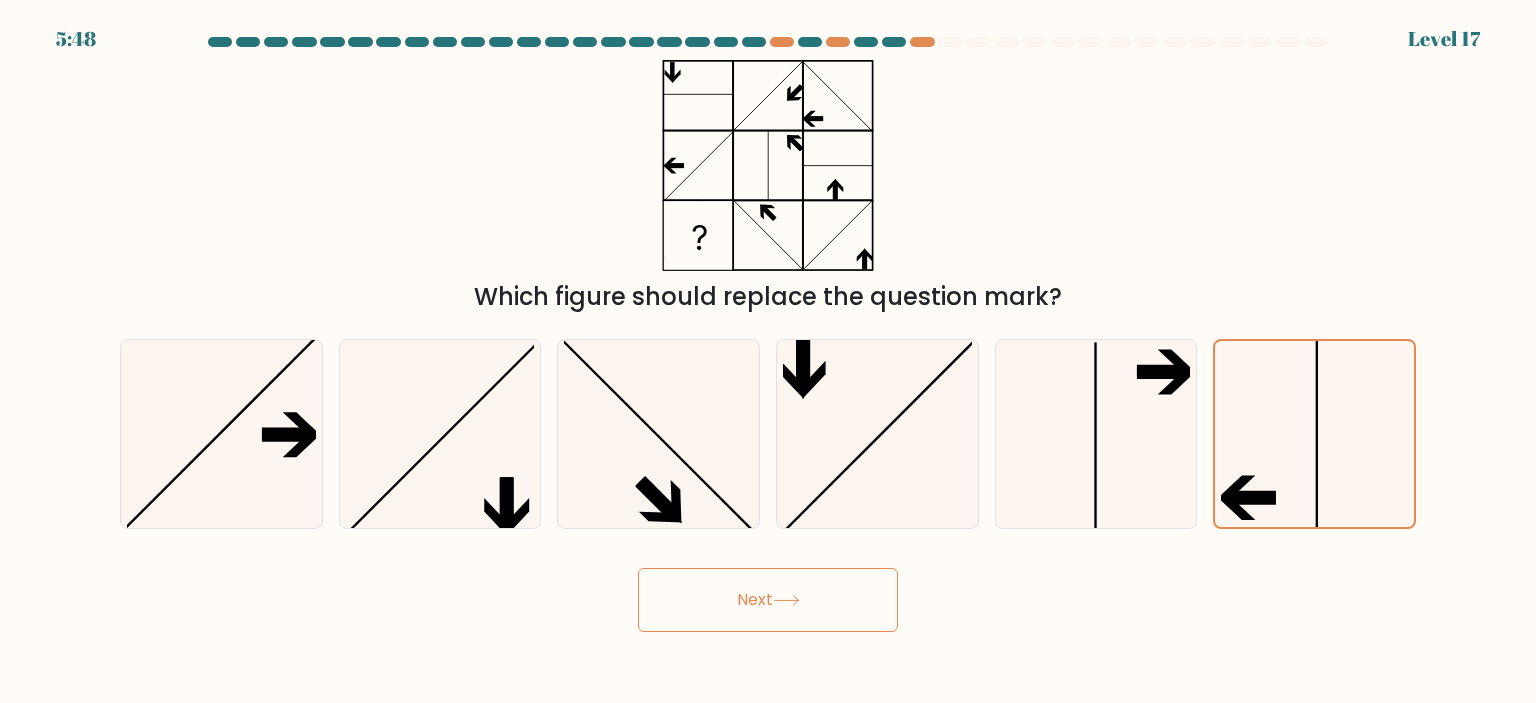 click on "Next" at bounding box center (768, 600) 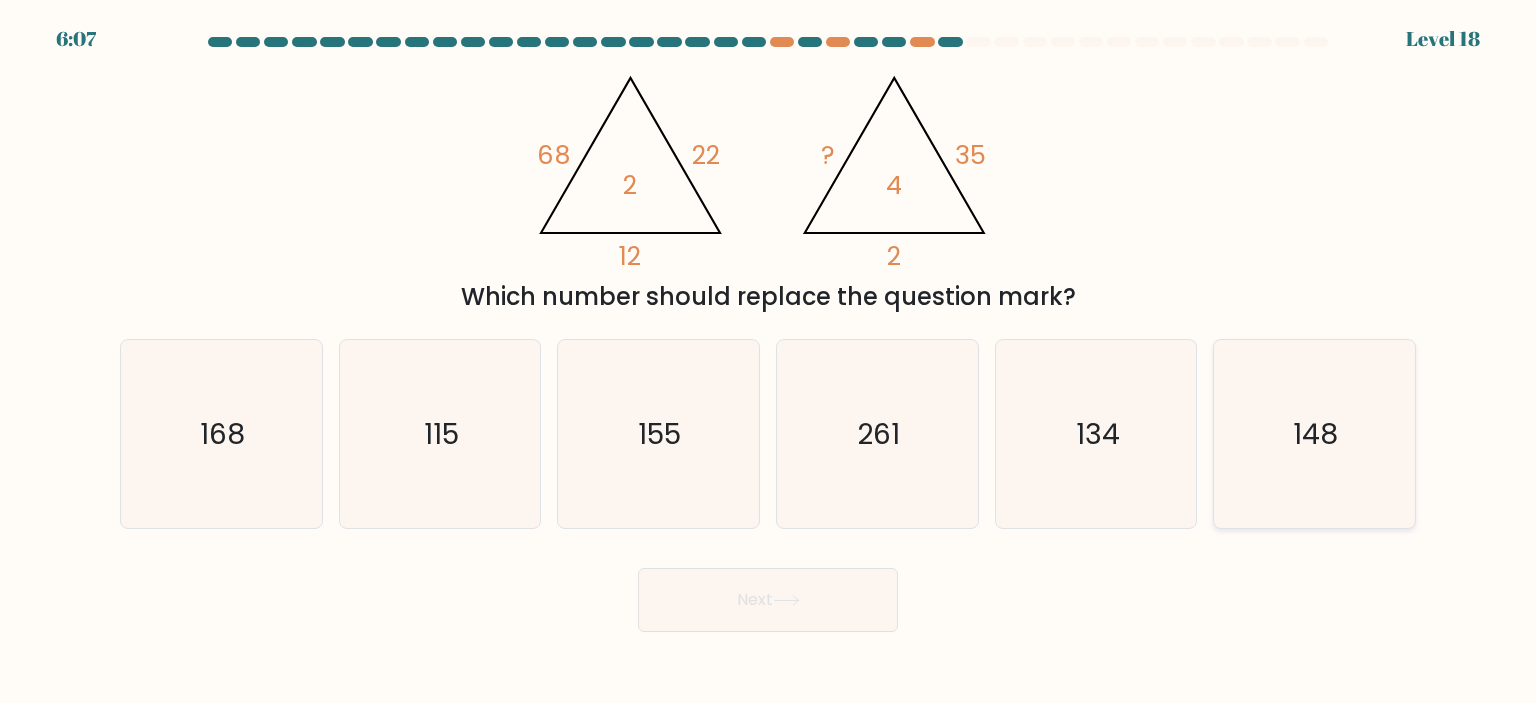 click on "148" at bounding box center [1316, 434] 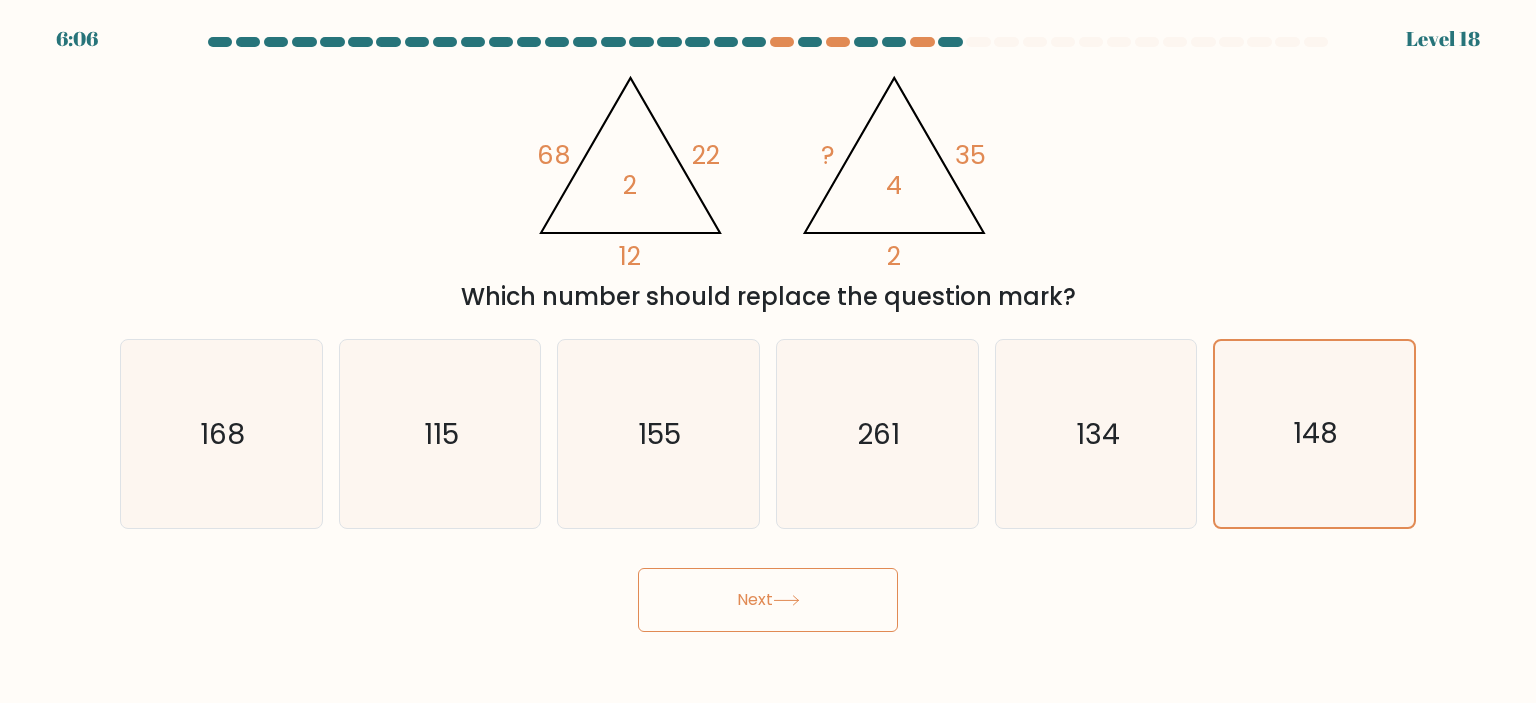 click on "Next" at bounding box center (768, 600) 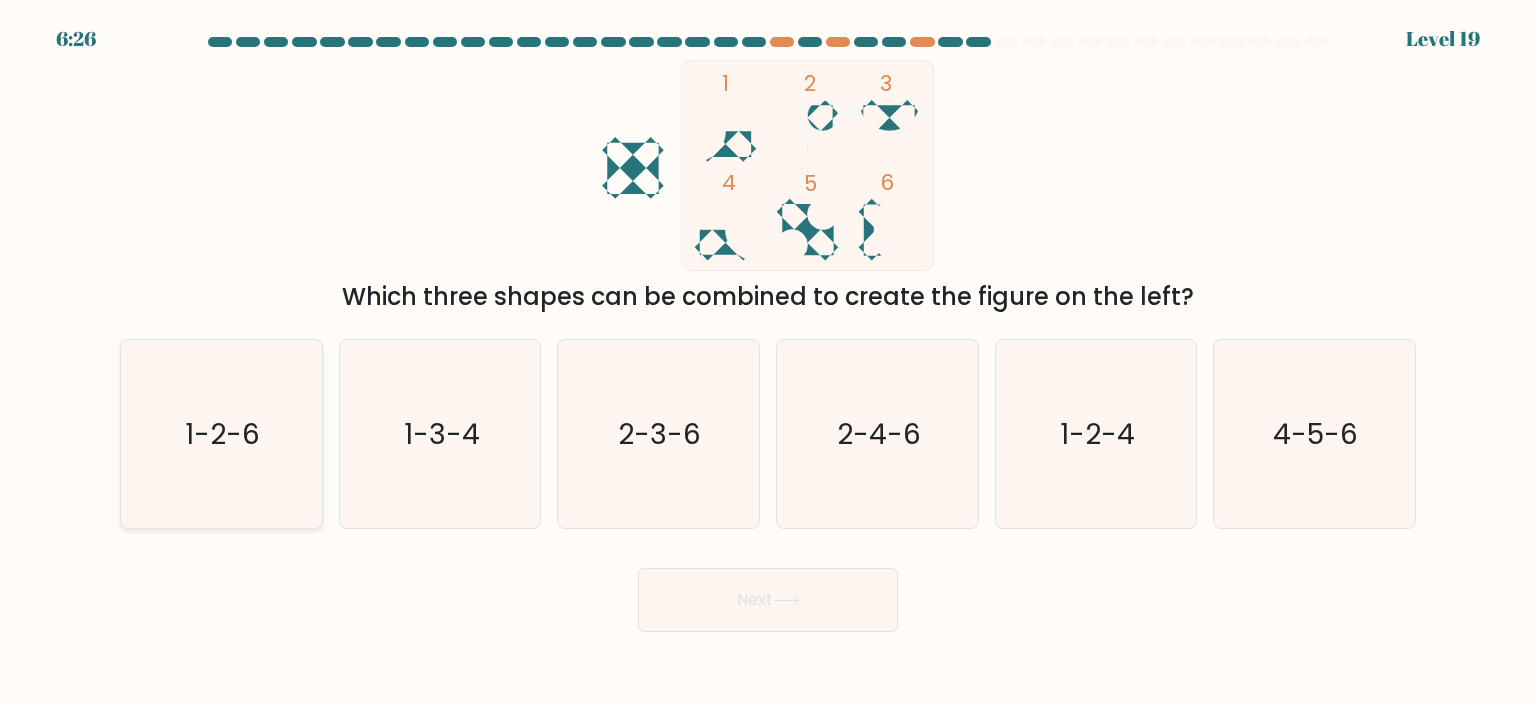 click on "1-2-6" at bounding box center (221, 434) 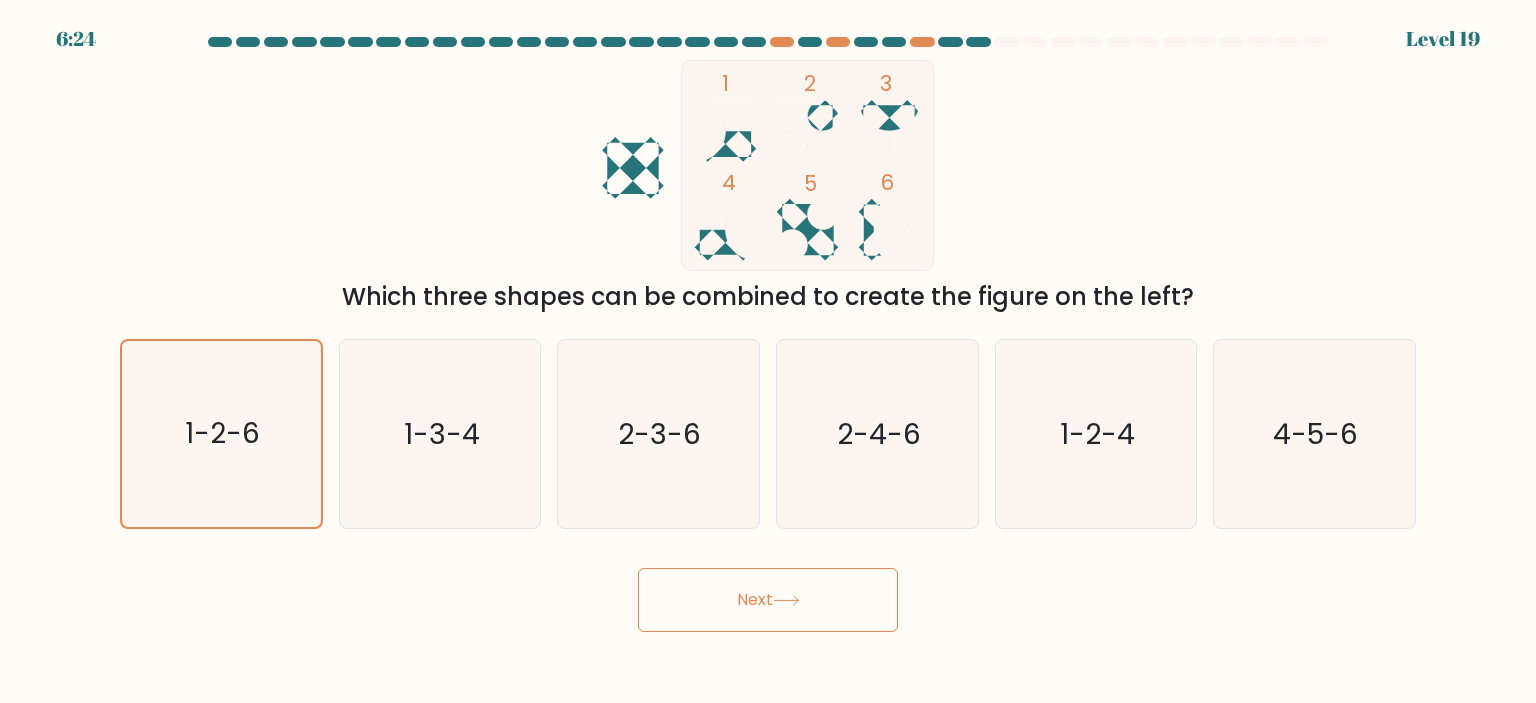 click on "Next" at bounding box center (768, 600) 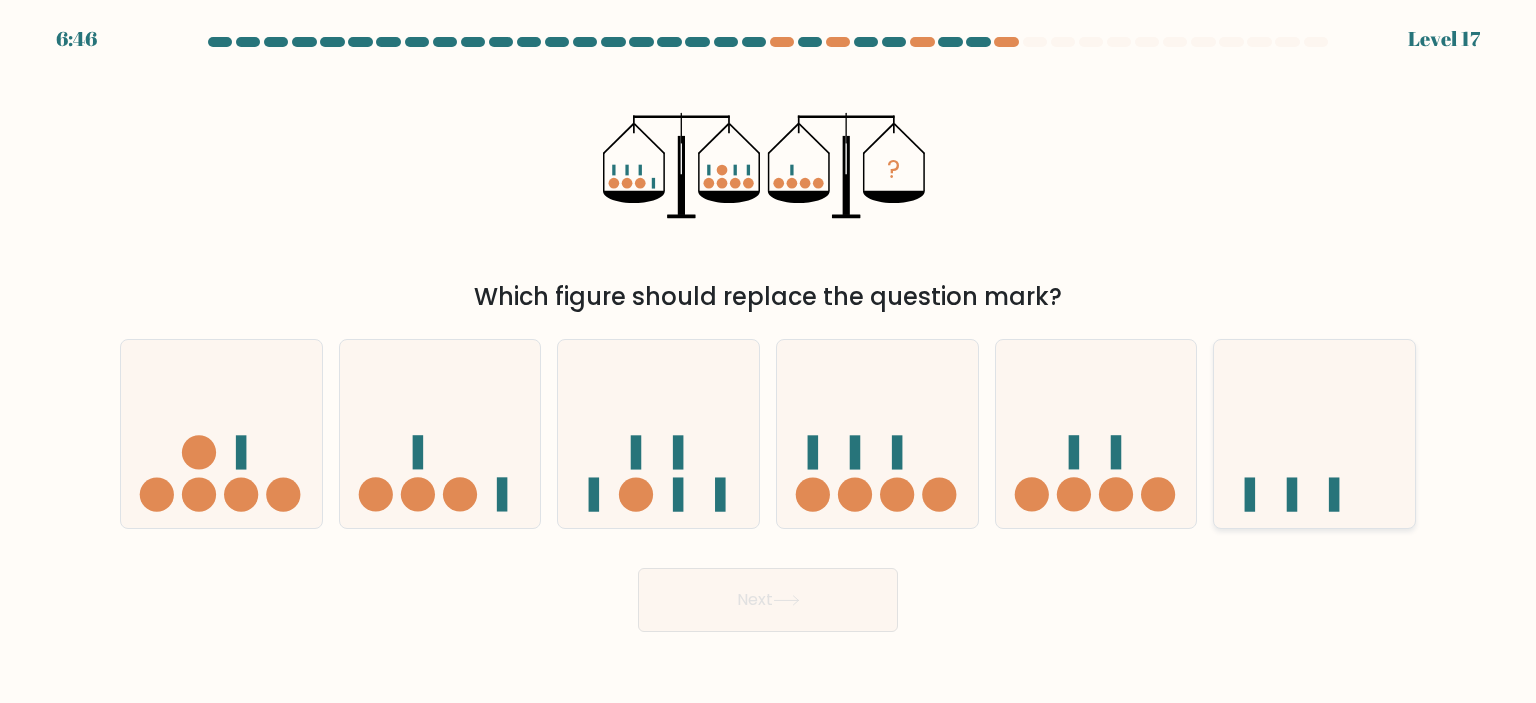 click at bounding box center [1314, 434] 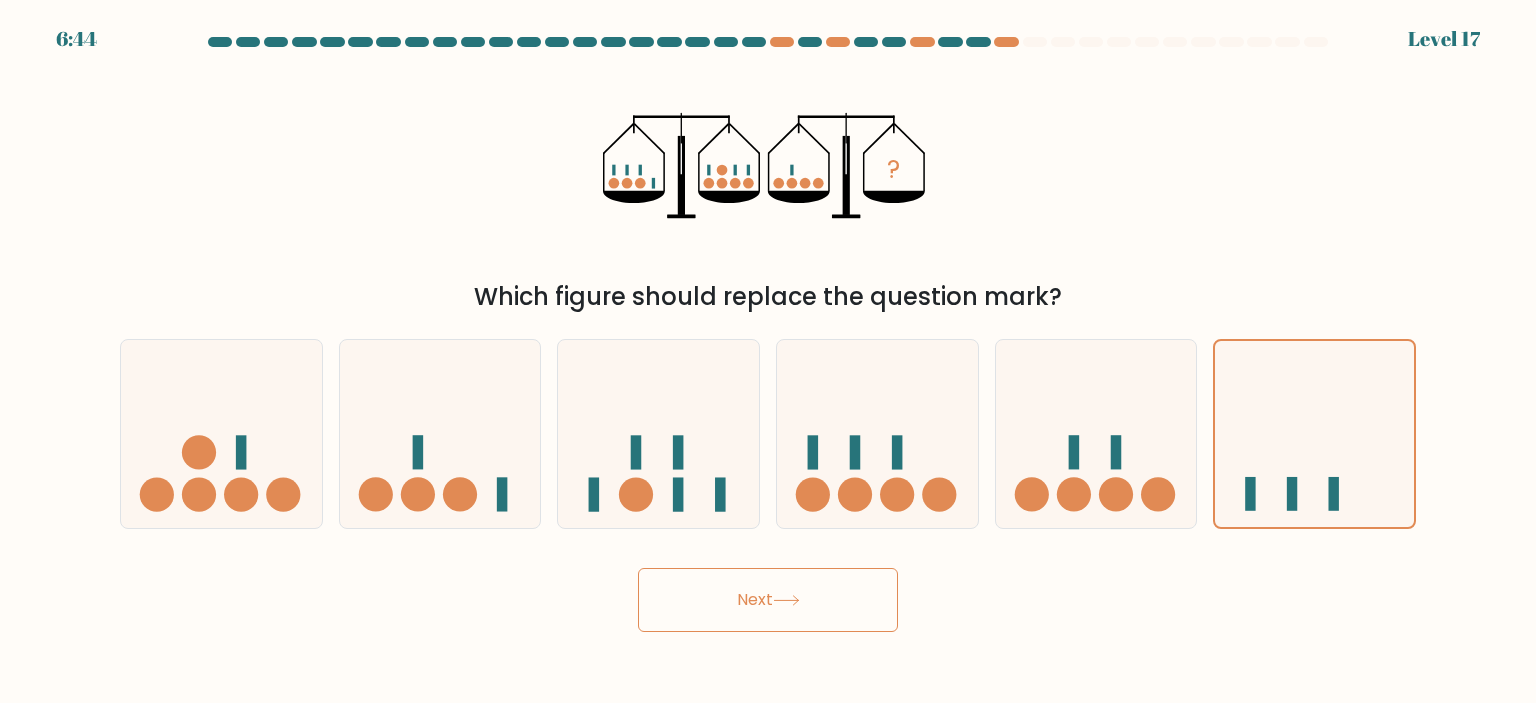 click on "Next" at bounding box center (768, 600) 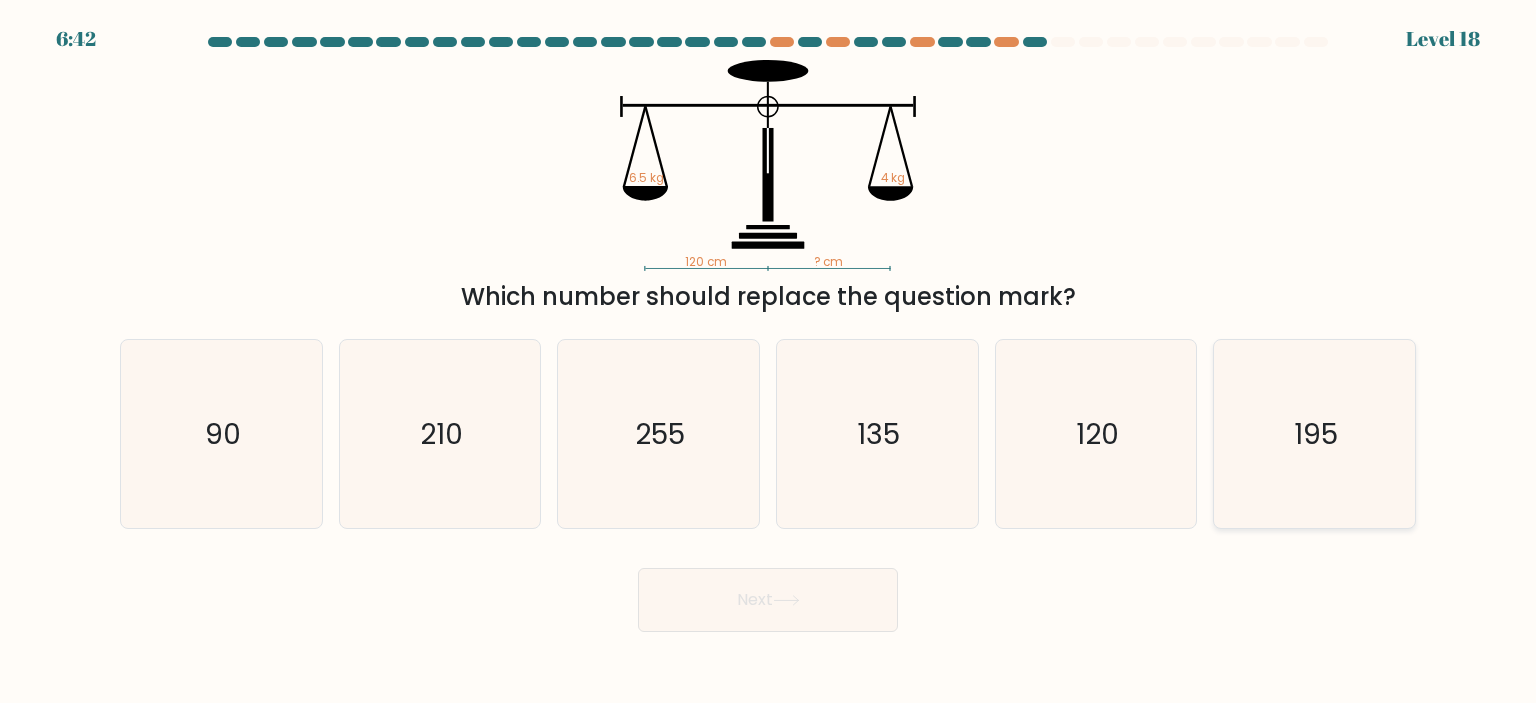 click on "195" at bounding box center [1314, 434] 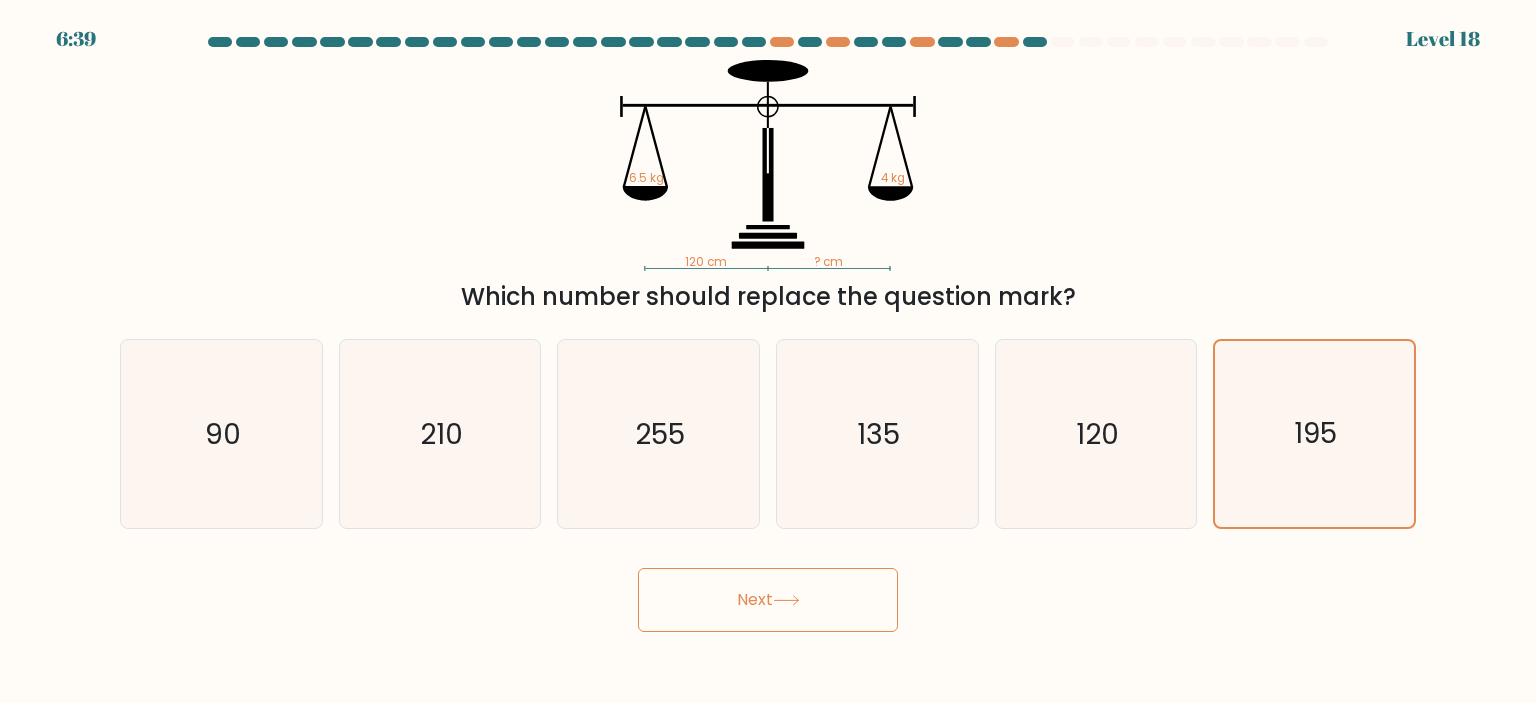 click on "Next" at bounding box center [768, 600] 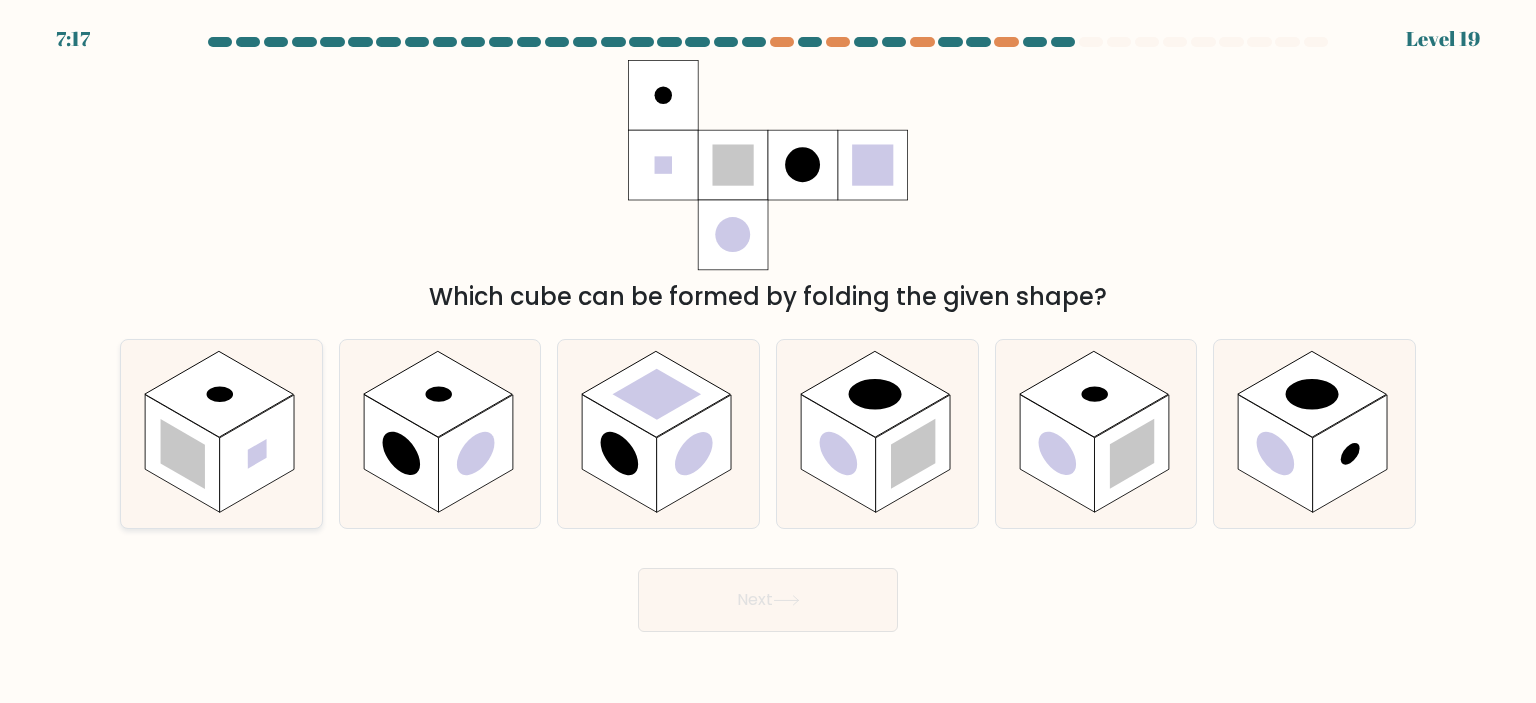 click at bounding box center (182, 454) 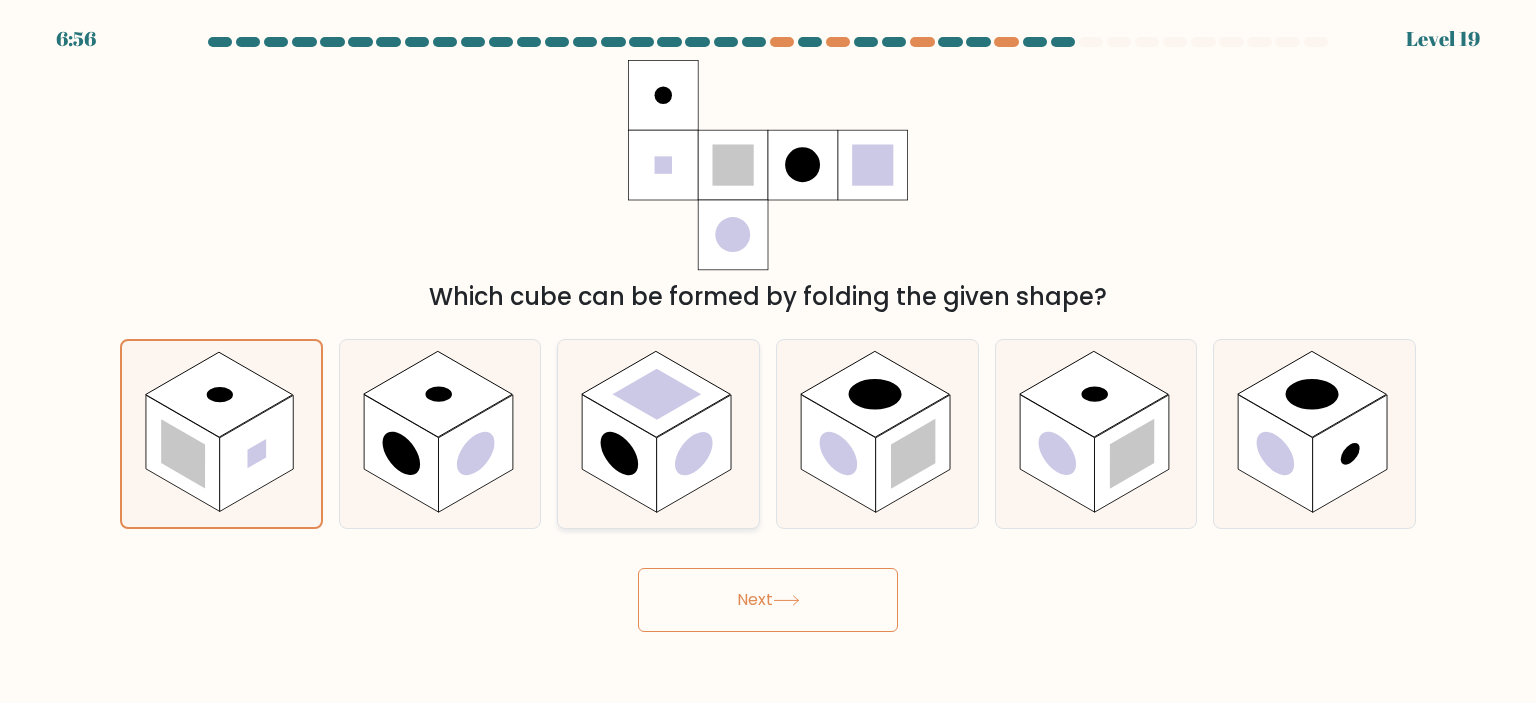 click at bounding box center [620, 453] 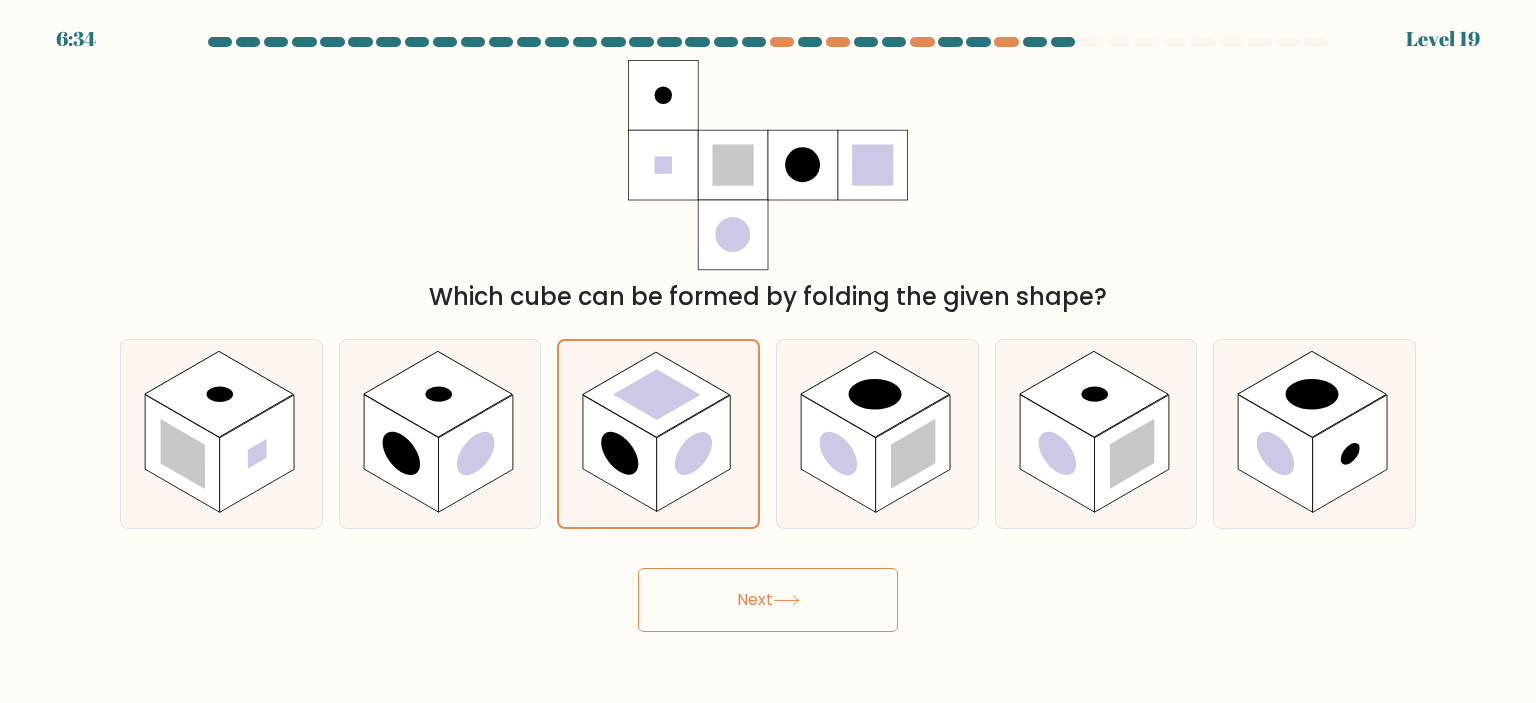 click on "Next" at bounding box center (768, 600) 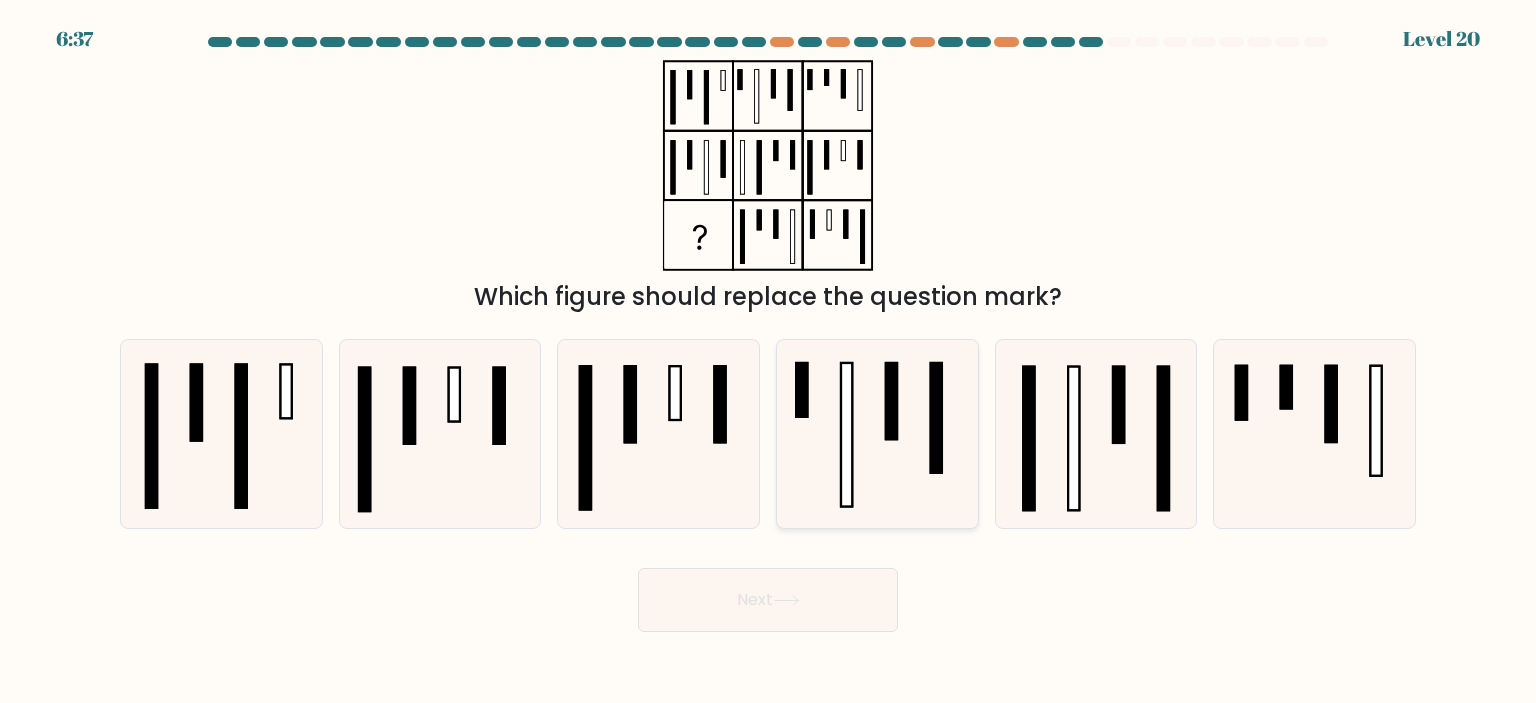 click at bounding box center (877, 434) 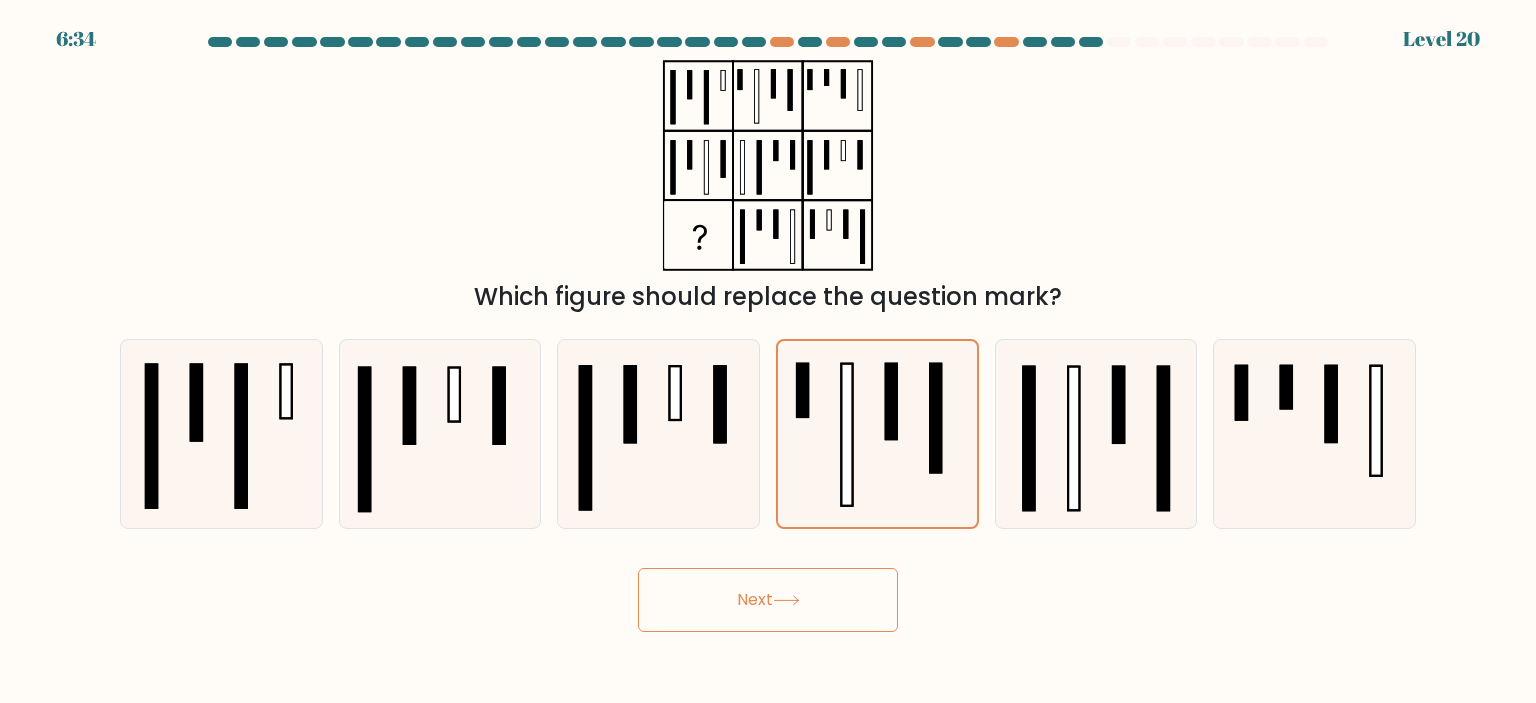 click on "Next" at bounding box center [768, 600] 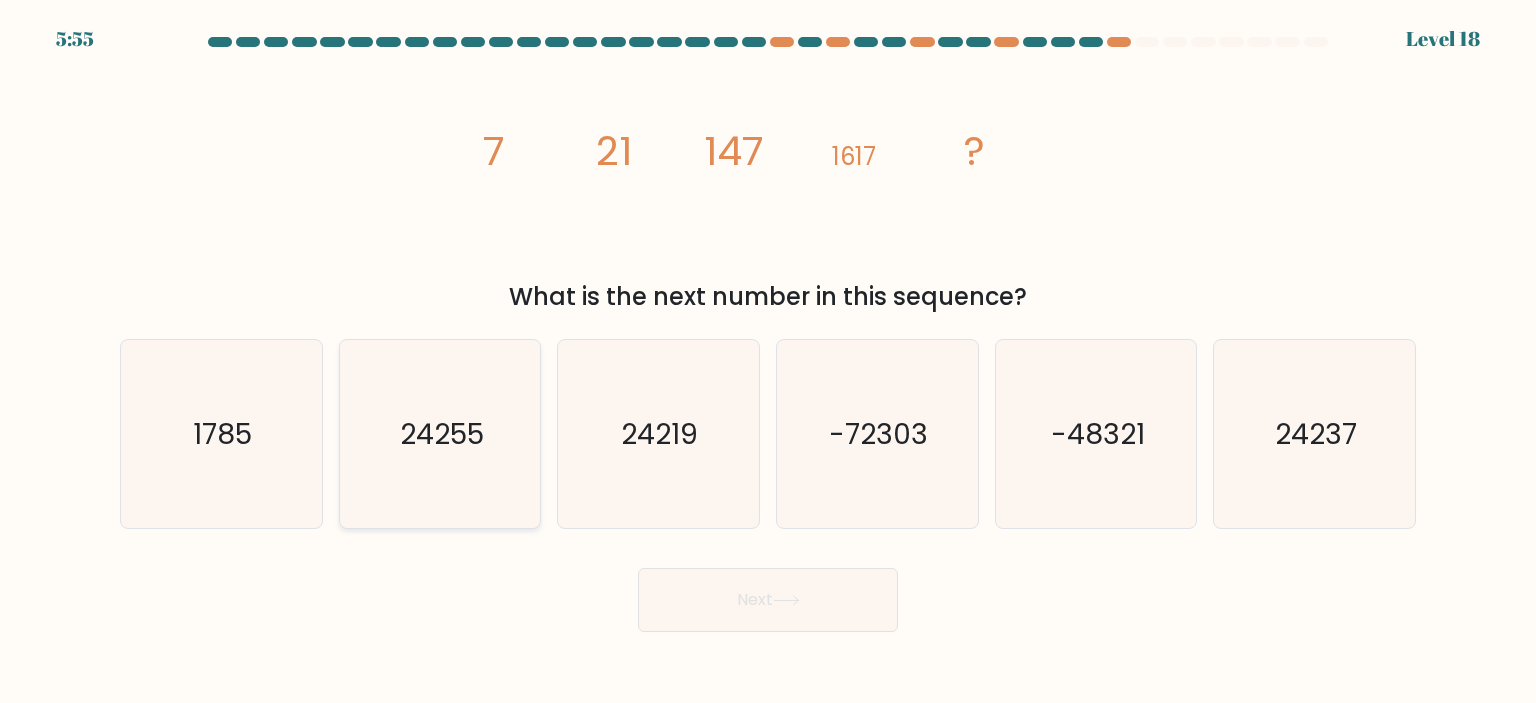 click on "24255" at bounding box center (442, 434) 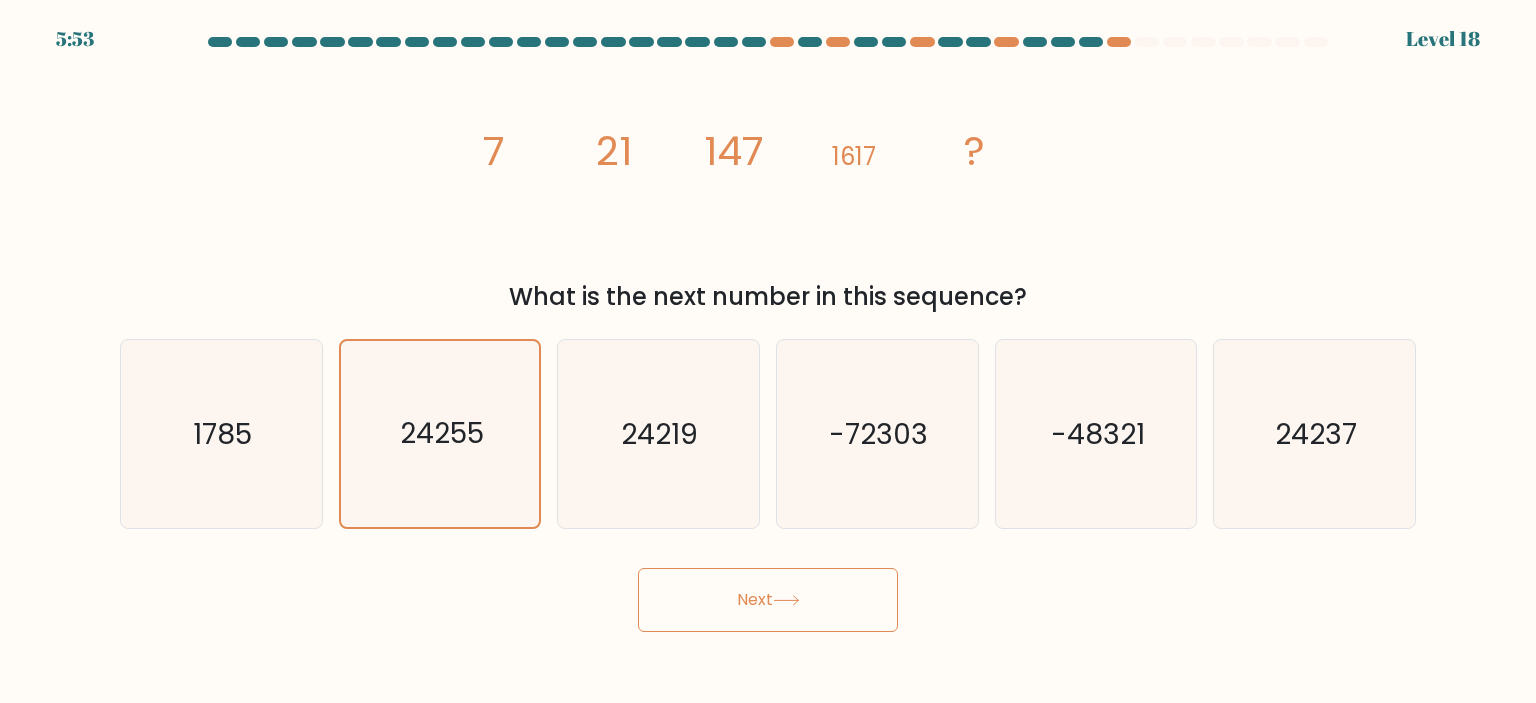 click on "Next" at bounding box center [768, 600] 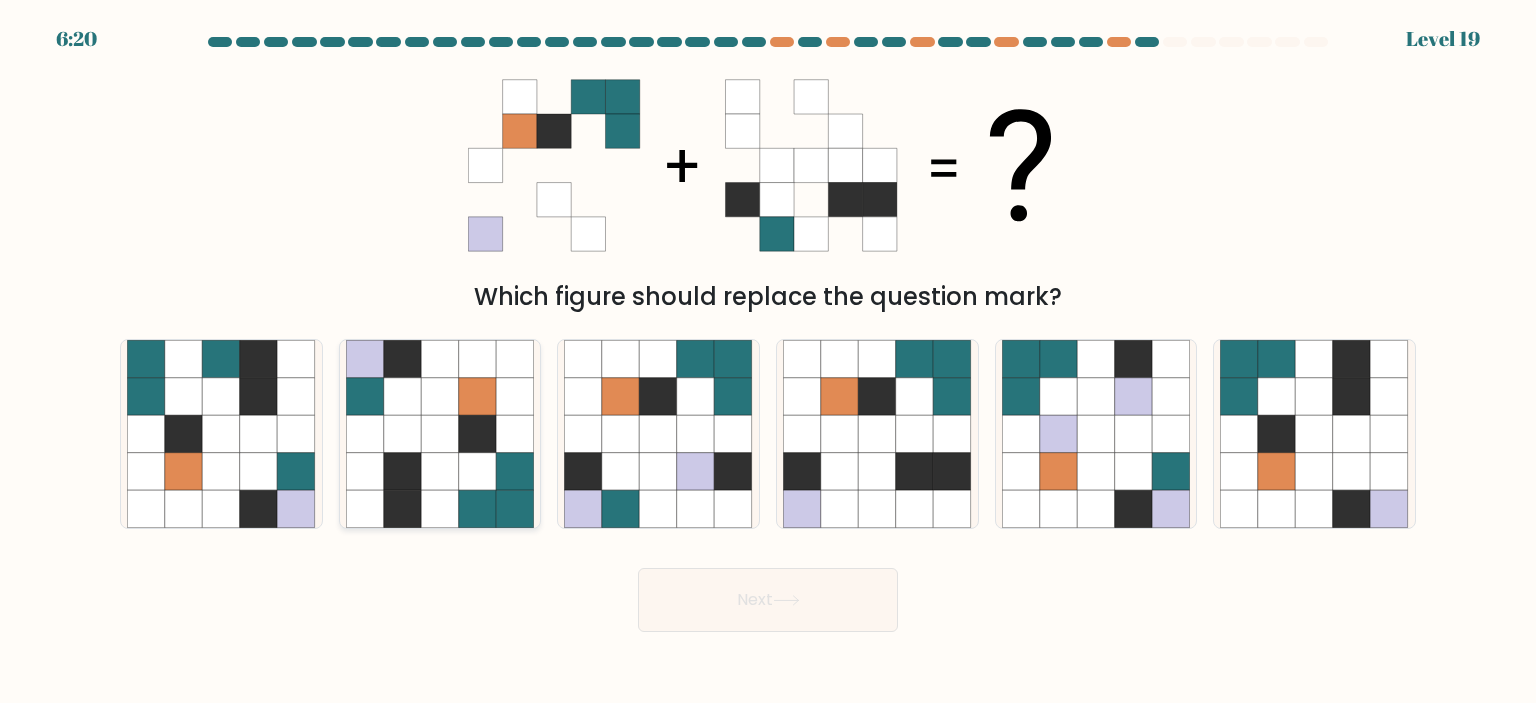 click at bounding box center [478, 472] 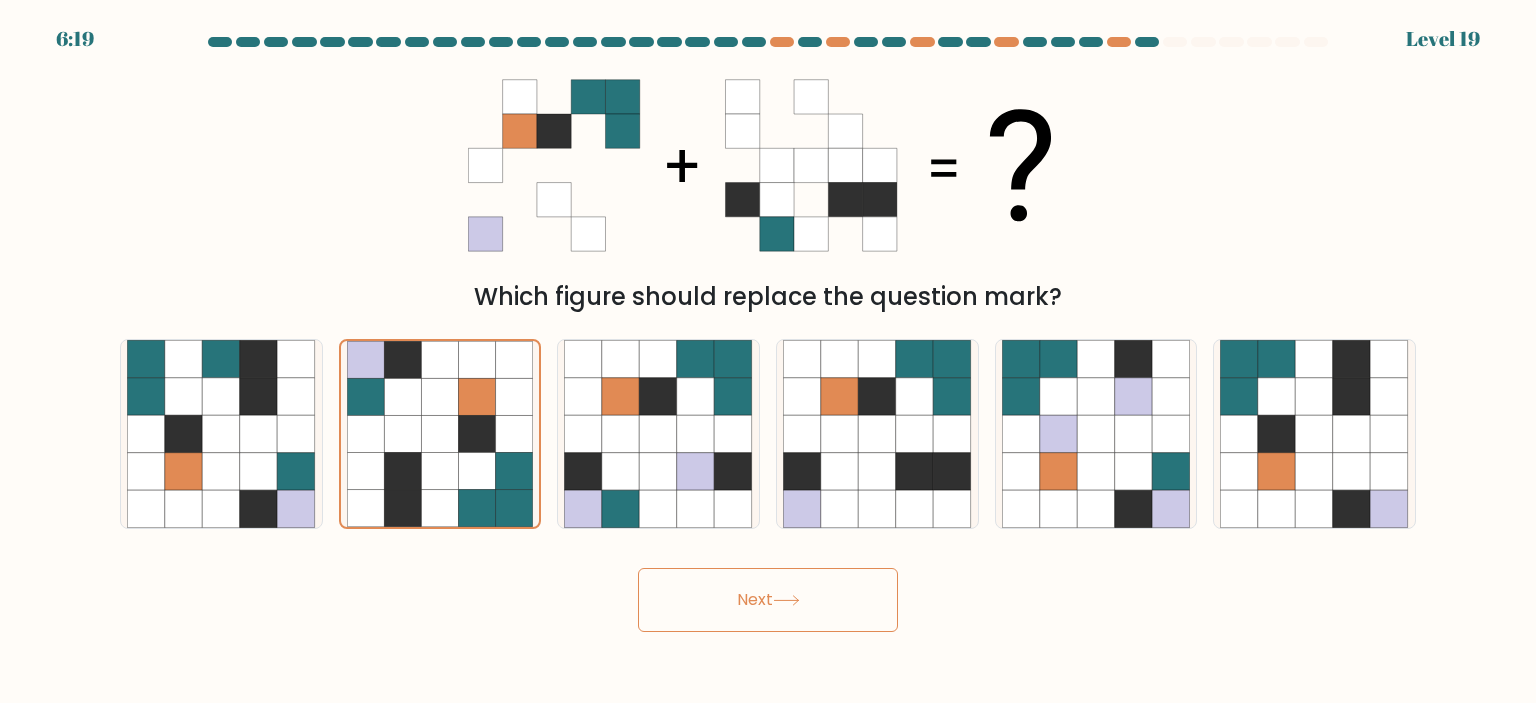 click on "Next" at bounding box center [768, 600] 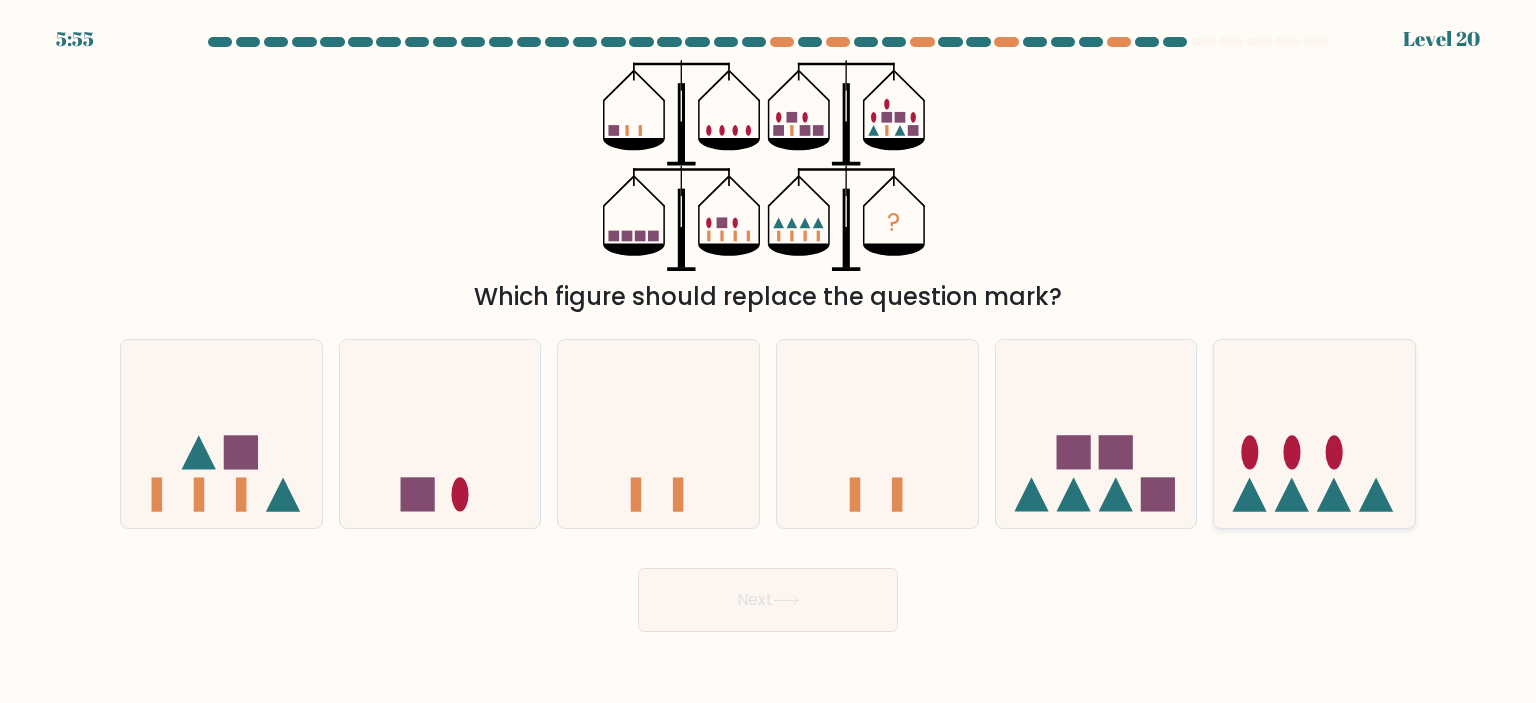 click at bounding box center [1292, 452] 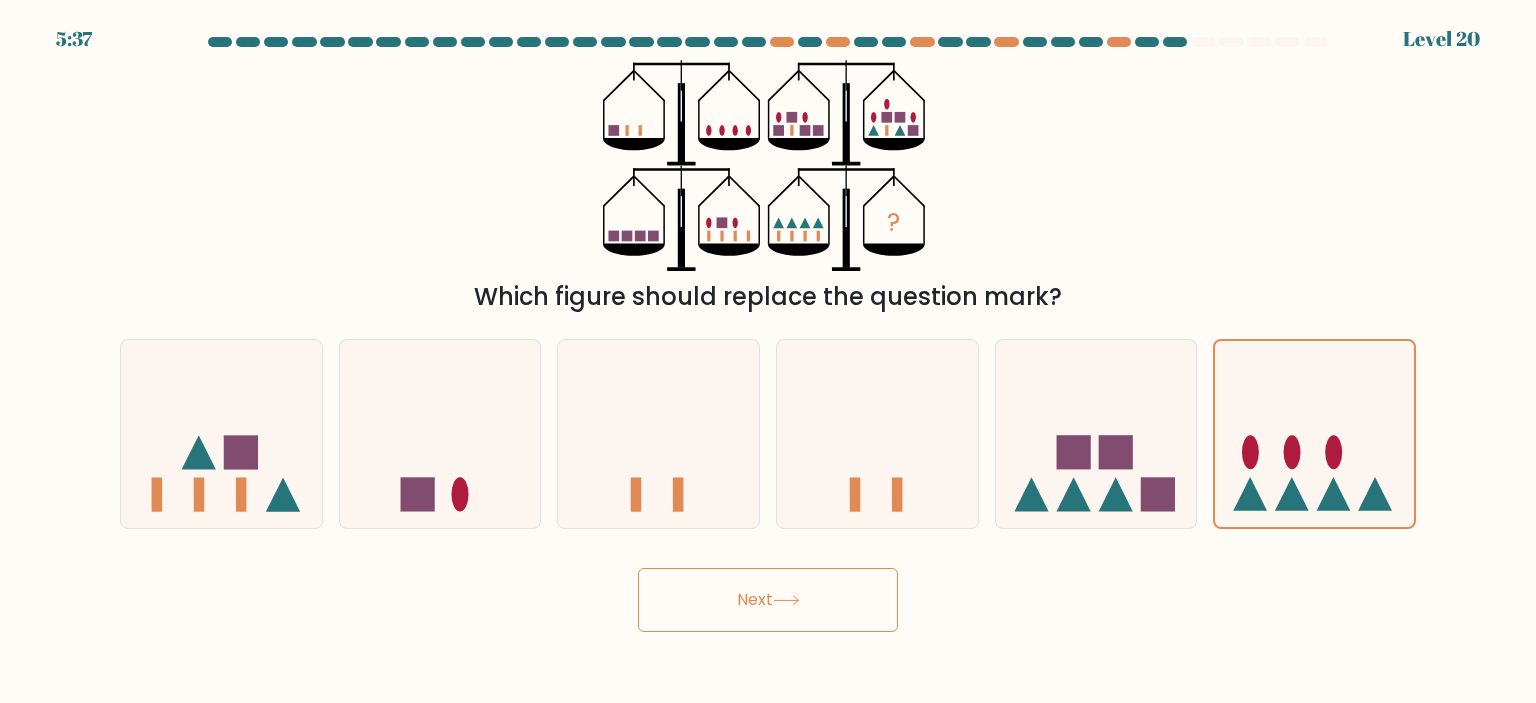 click on "Next" at bounding box center [768, 600] 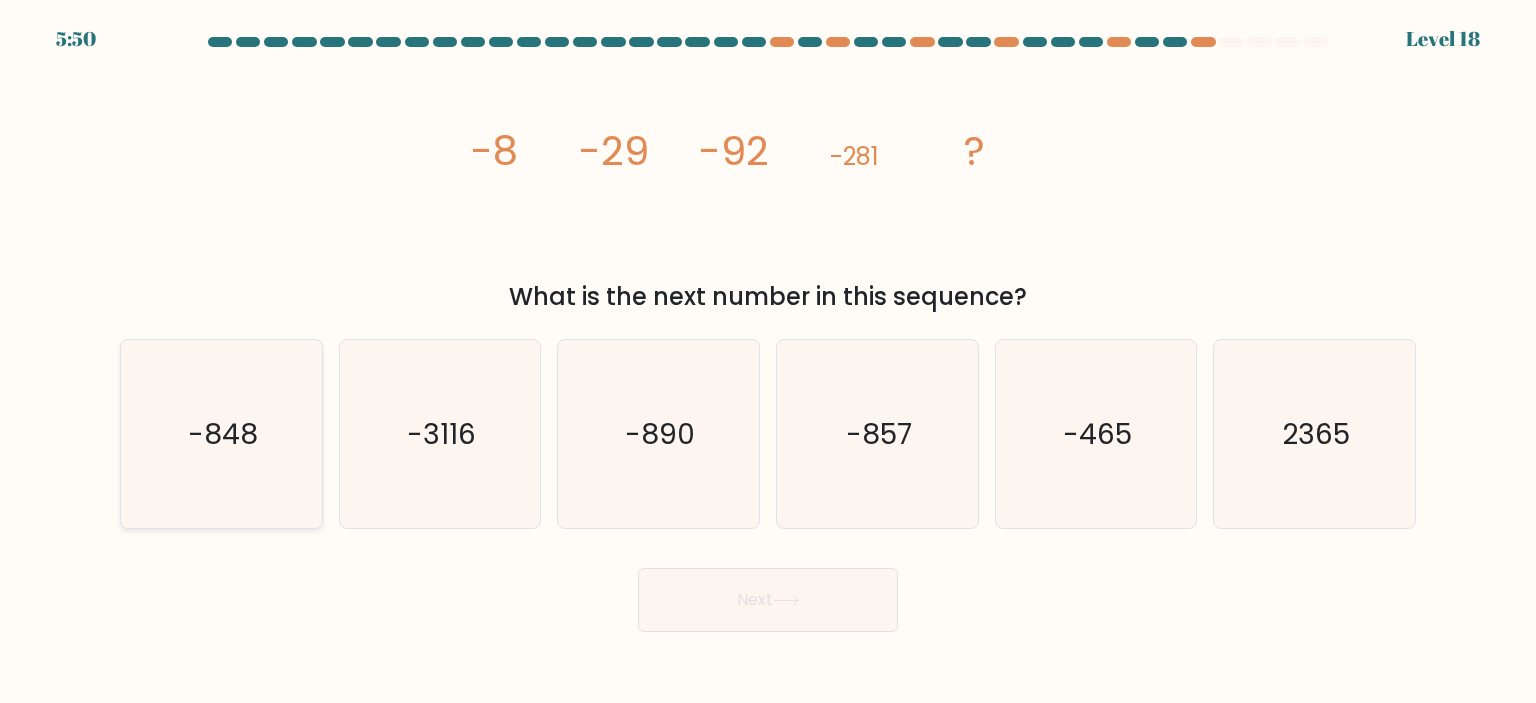 click on "-848" at bounding box center (221, 434) 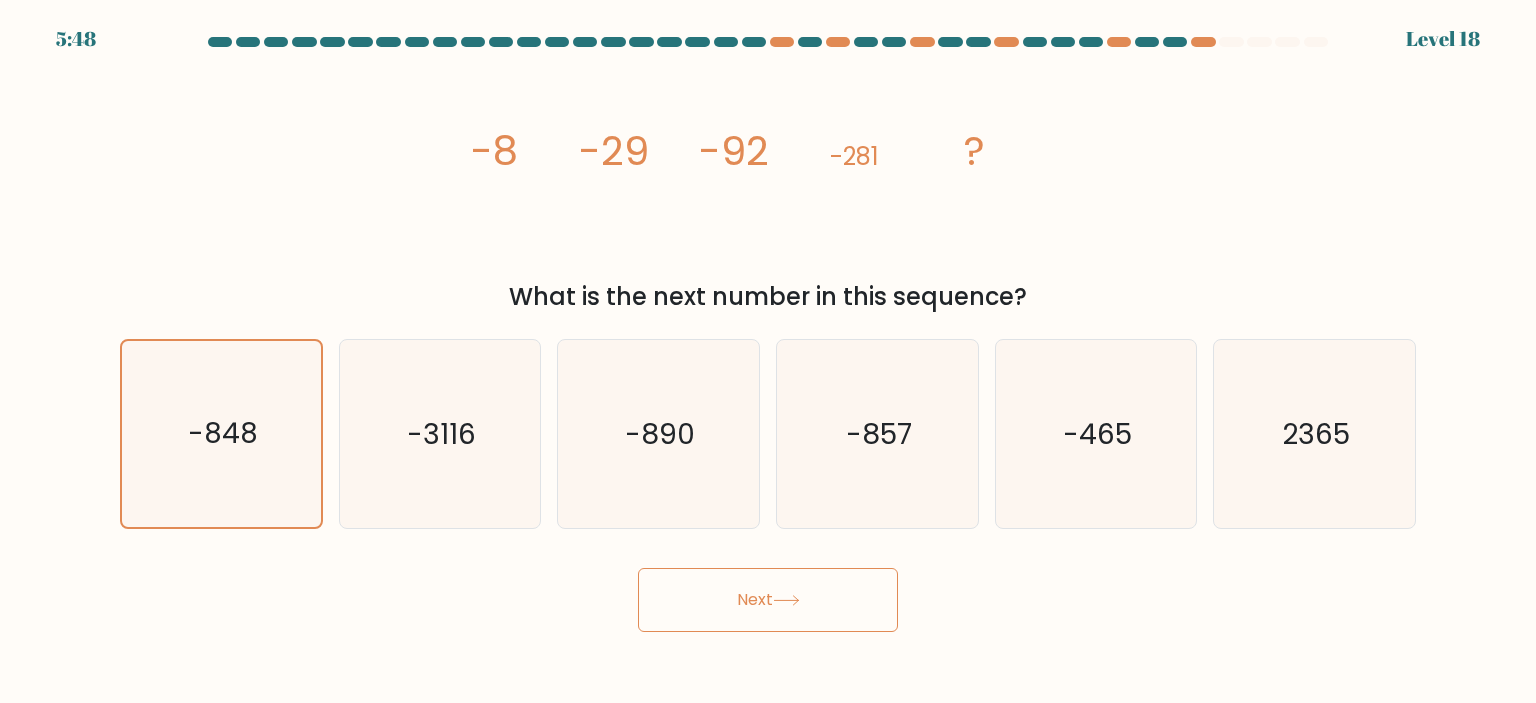 click on "Next" at bounding box center [768, 600] 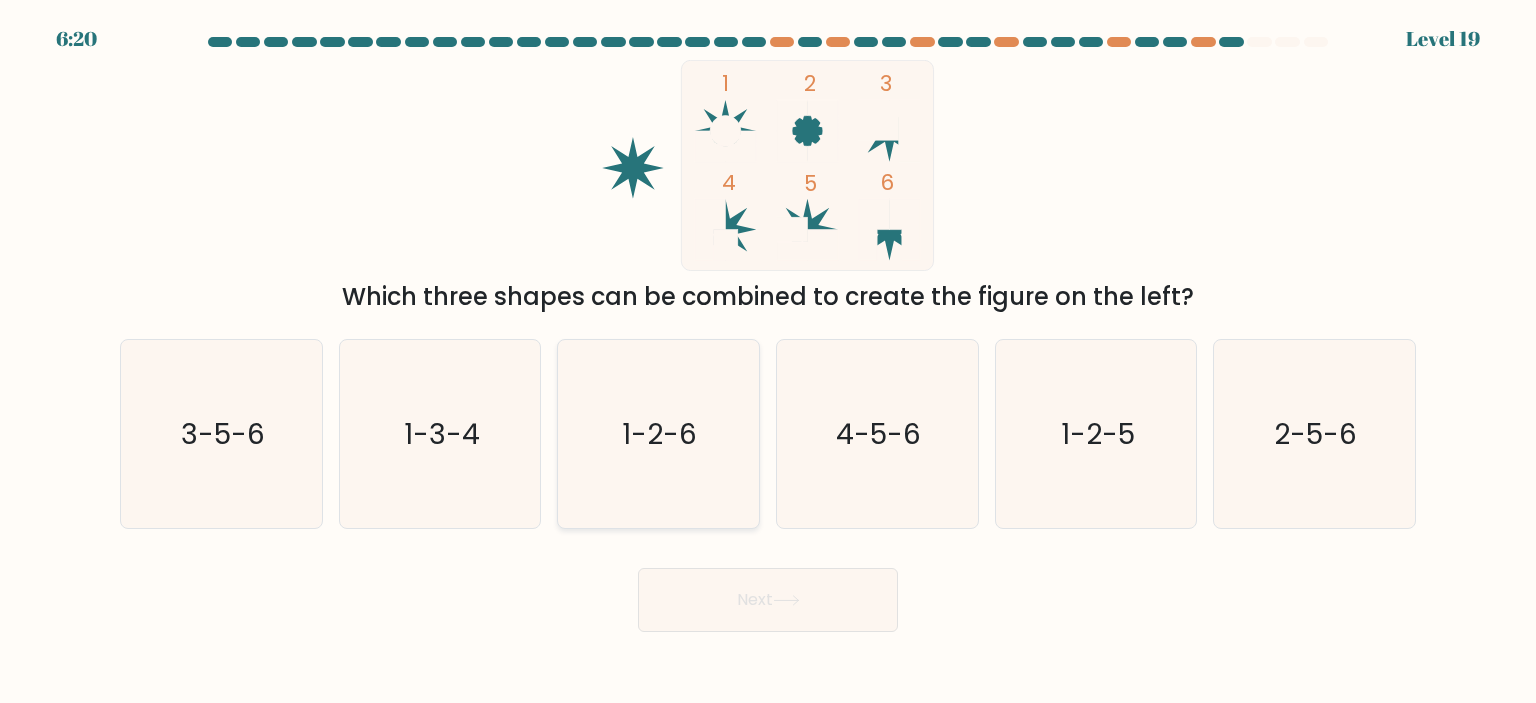 click on "1-2-6" at bounding box center [658, 434] 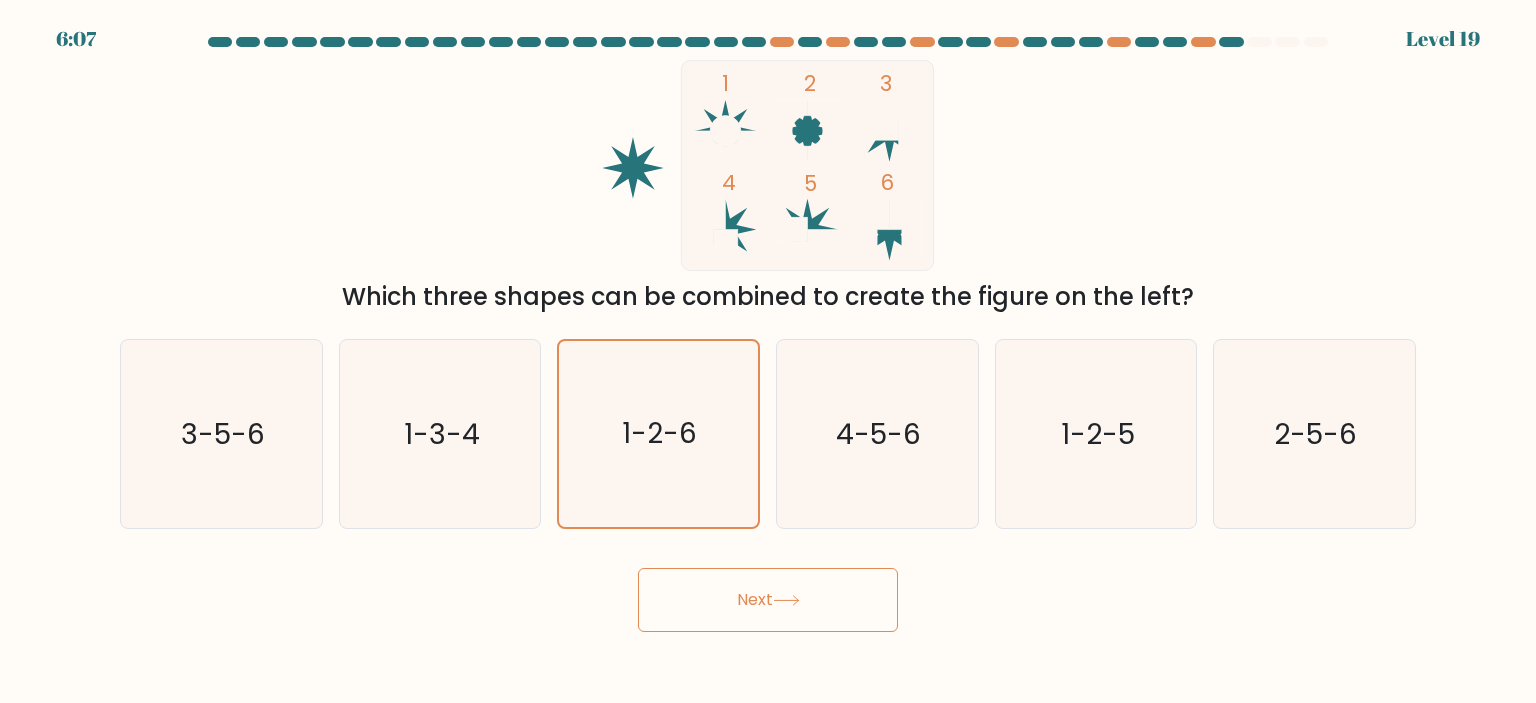 click on "Next" at bounding box center (768, 600) 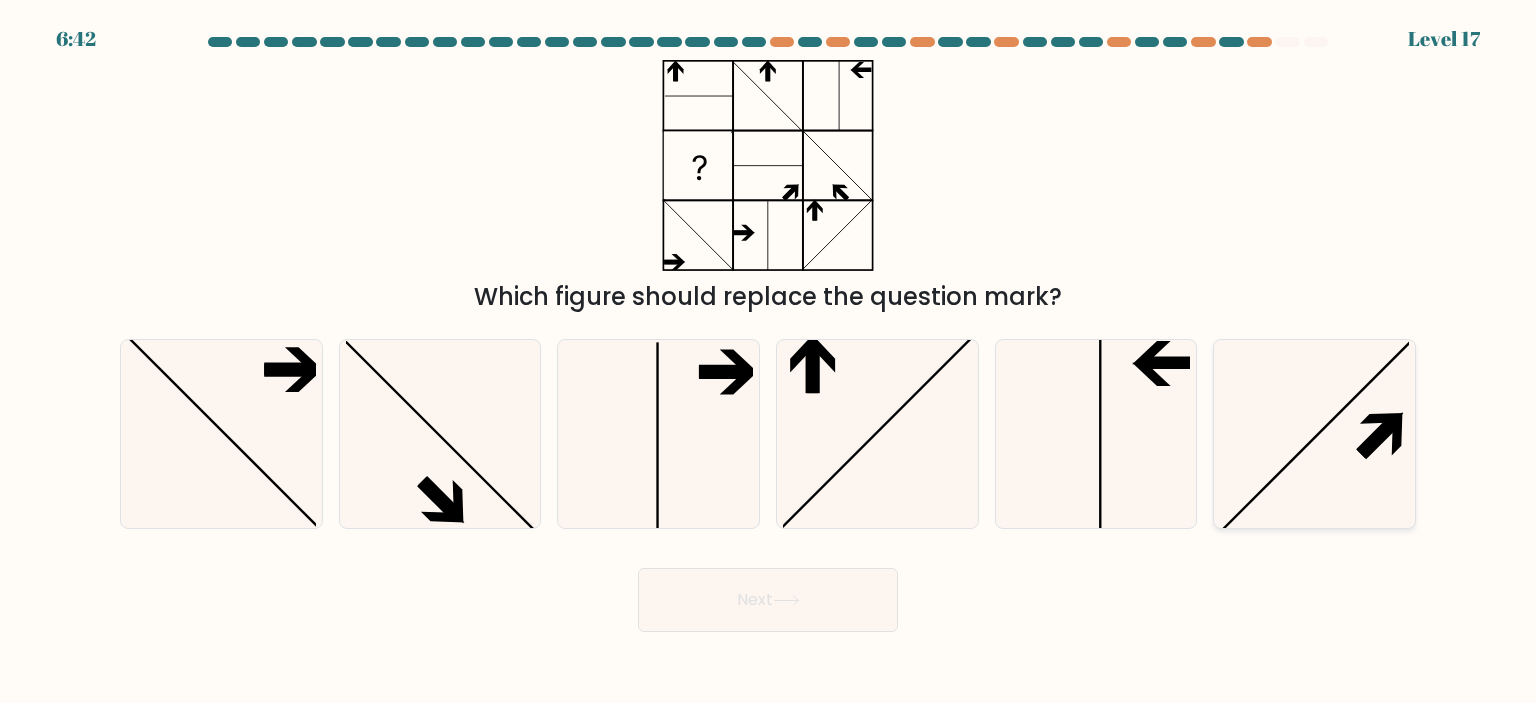 click at bounding box center (1314, 434) 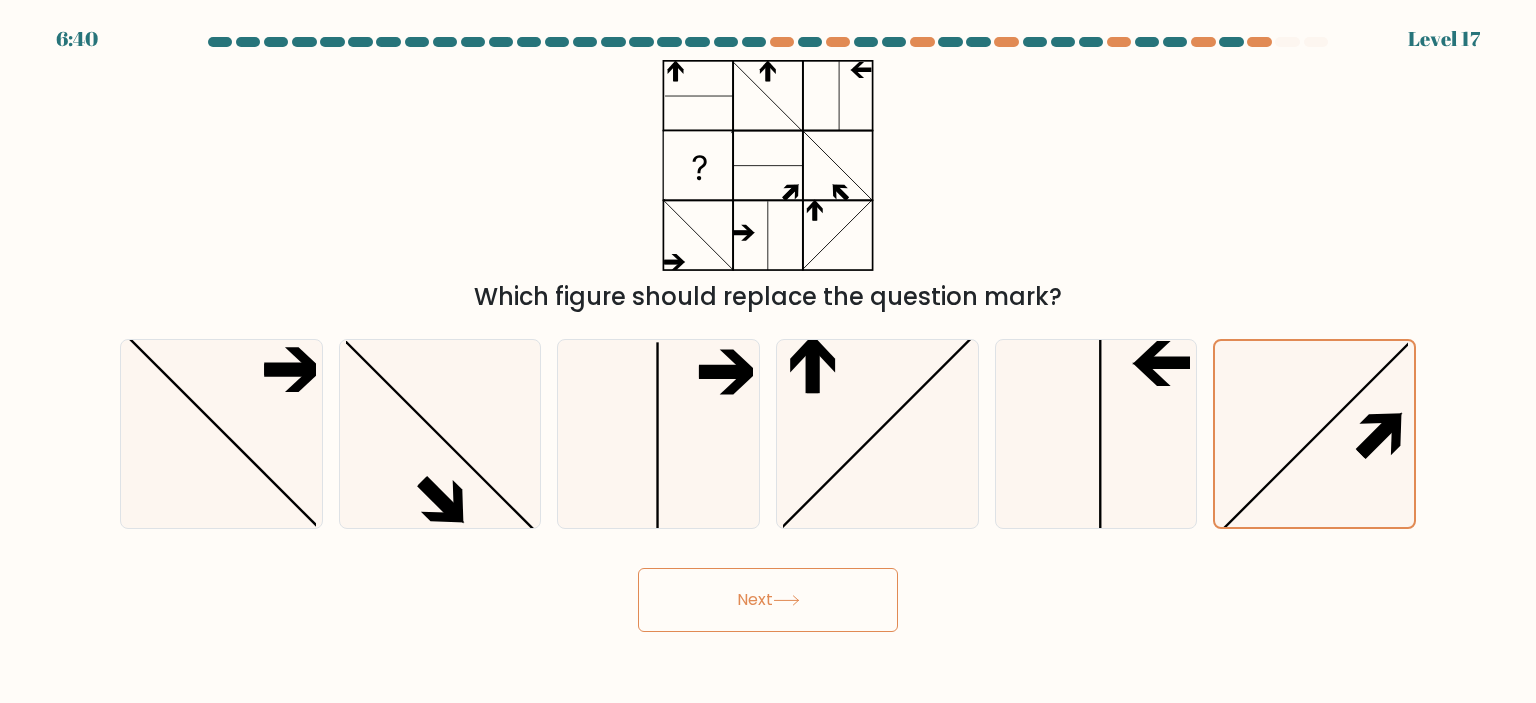 click on "Next" at bounding box center [768, 600] 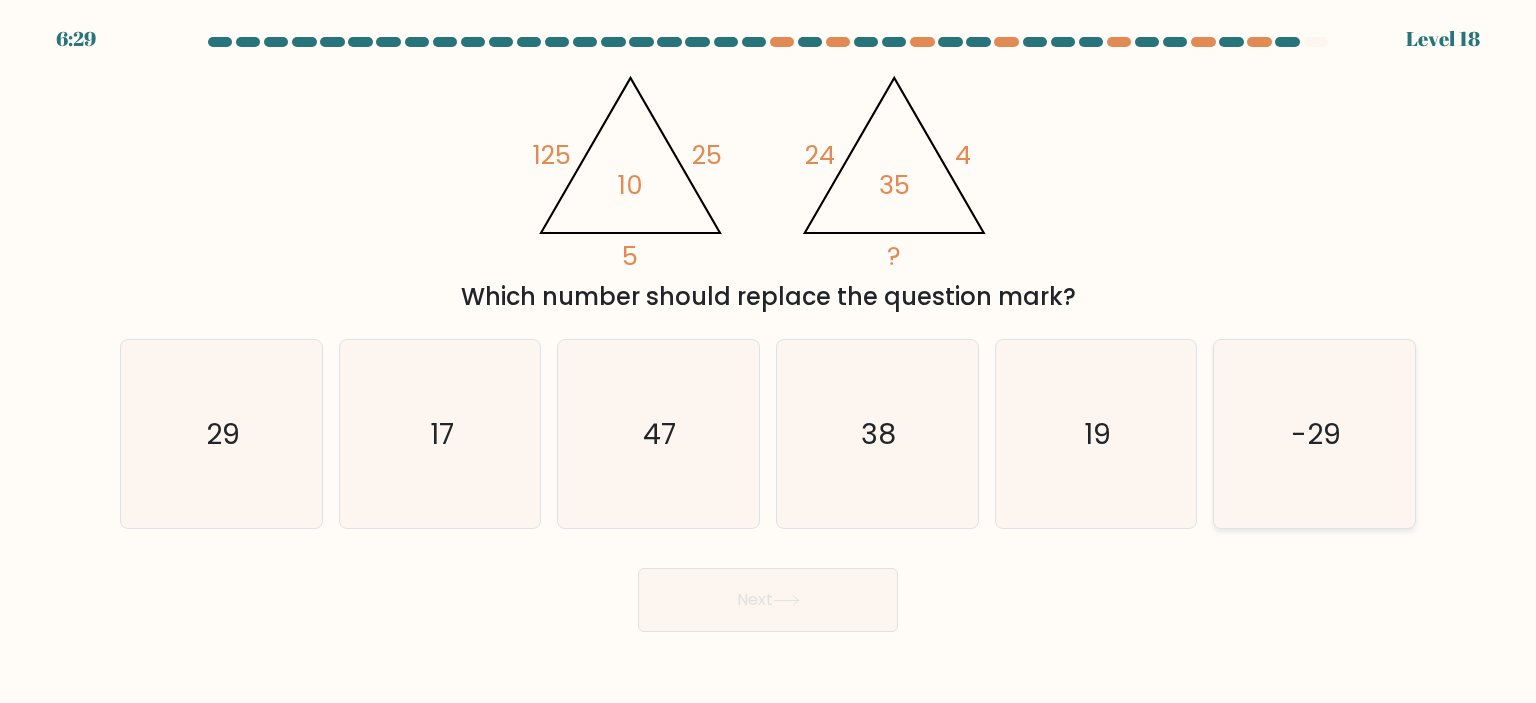 click on "-29" at bounding box center [1316, 434] 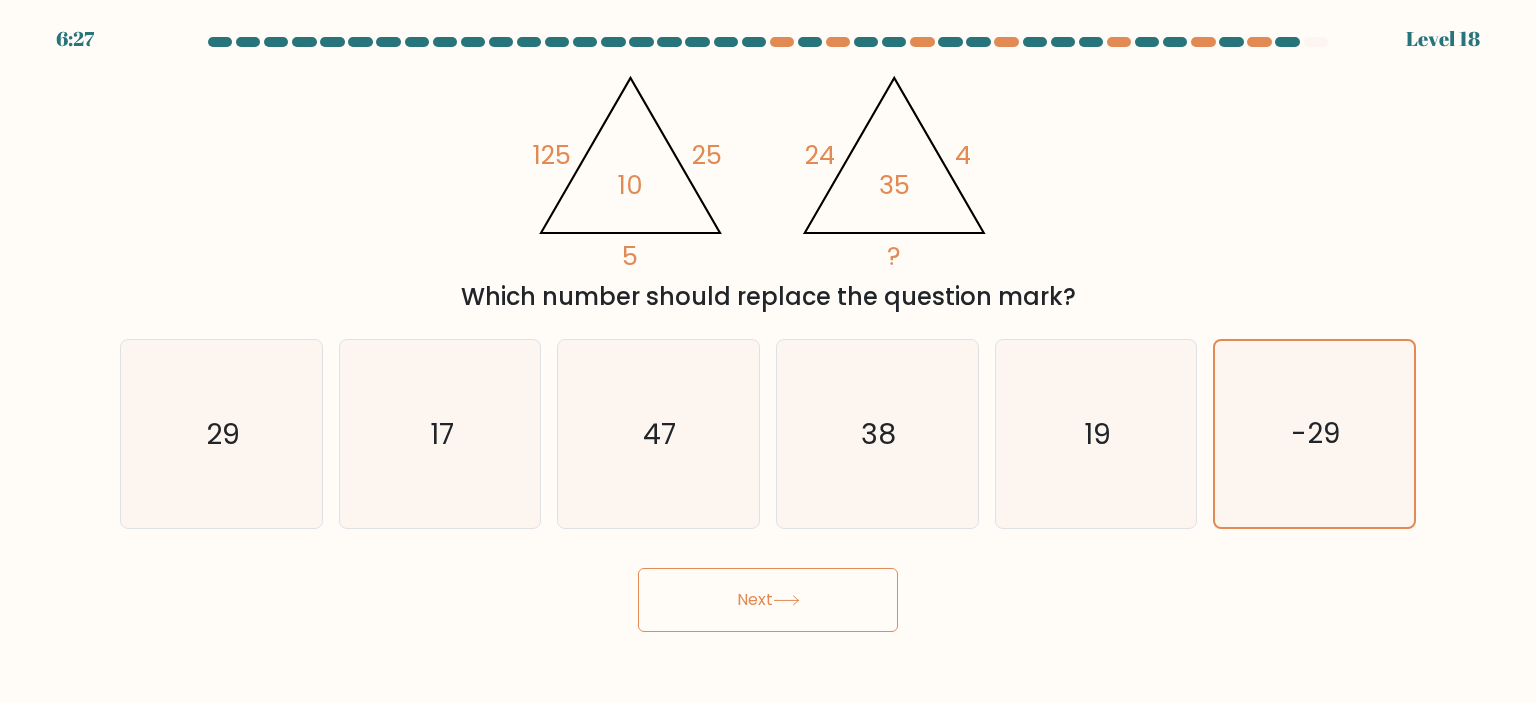 click on "Next" at bounding box center [768, 600] 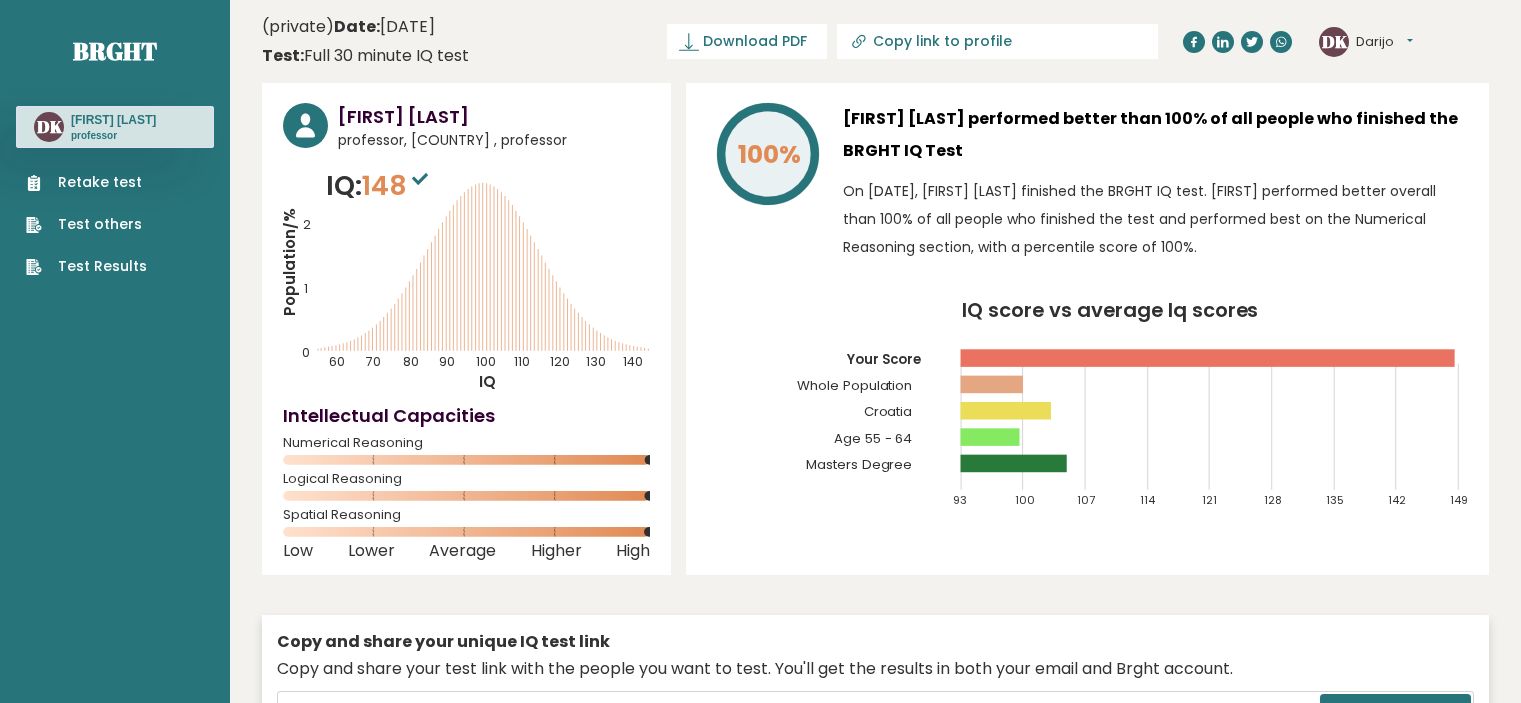 scroll, scrollTop: 0, scrollLeft: 0, axis: both 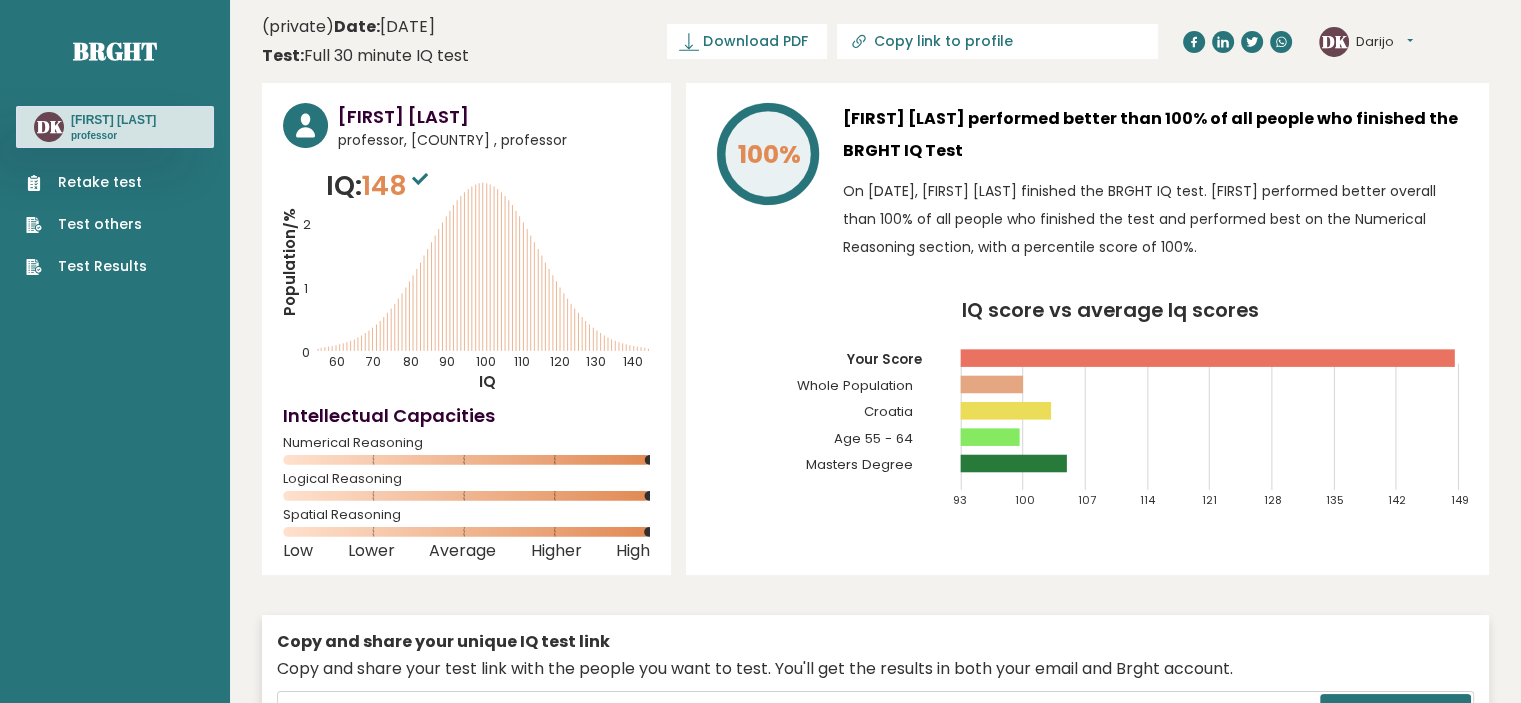 click on "Test Results" at bounding box center [86, 266] 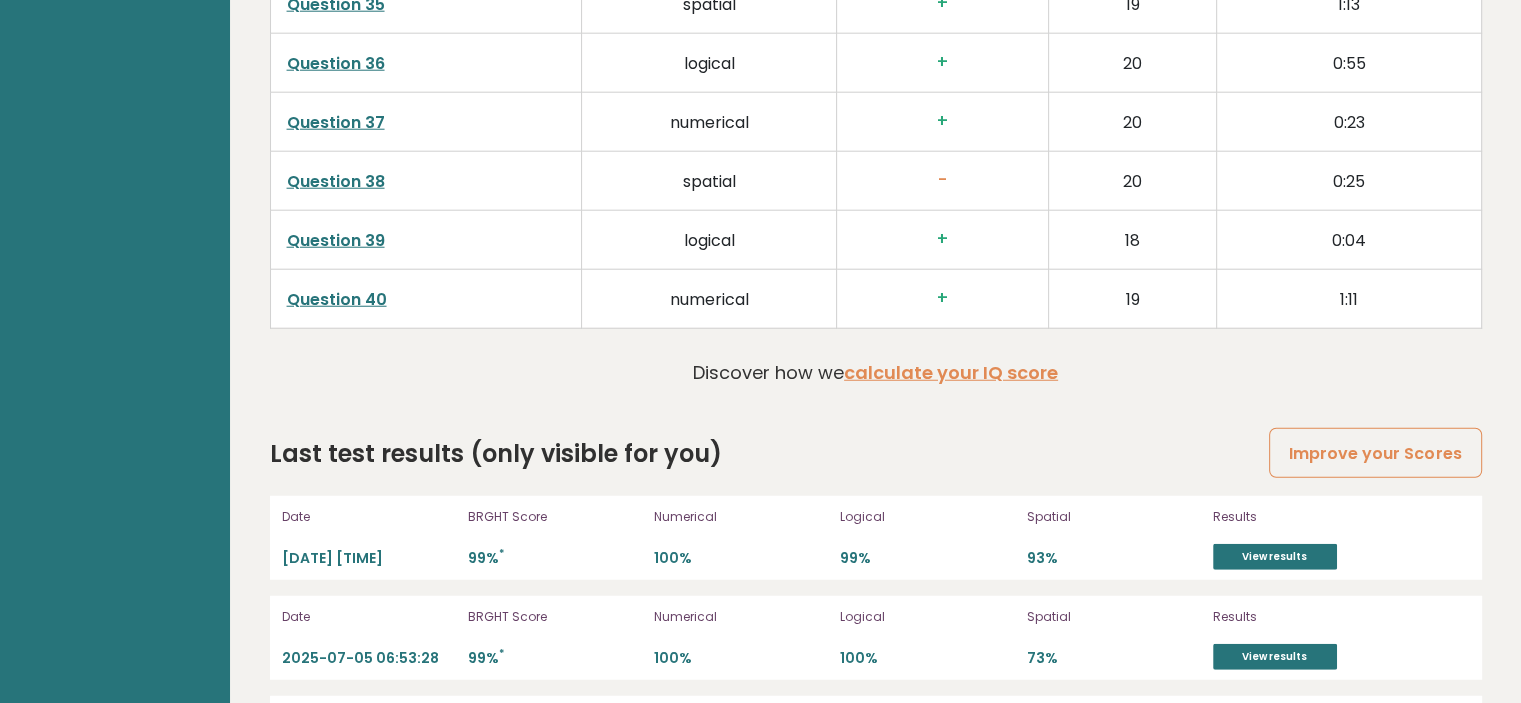 scroll, scrollTop: 5663, scrollLeft: 0, axis: vertical 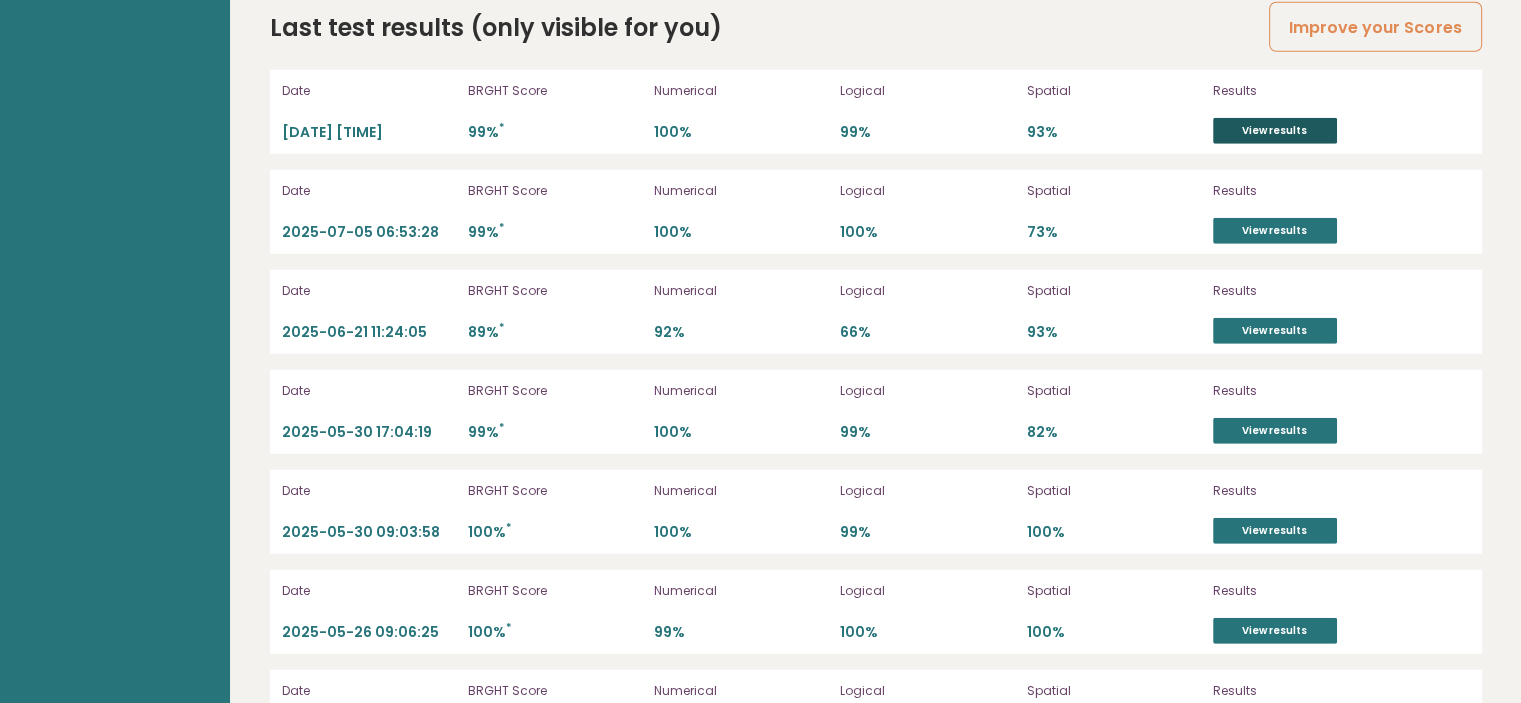 click on "View results" at bounding box center [1275, 131] 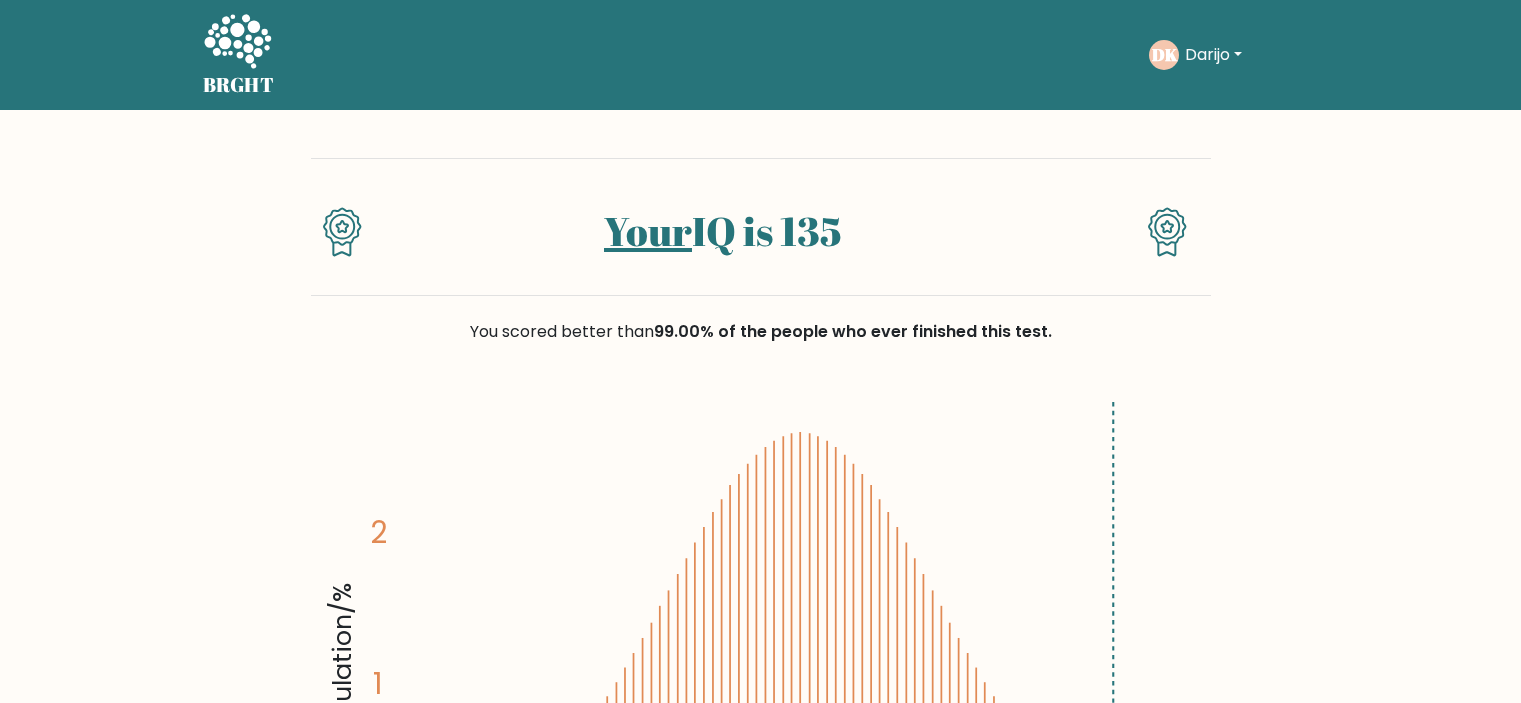 scroll, scrollTop: 0, scrollLeft: 0, axis: both 